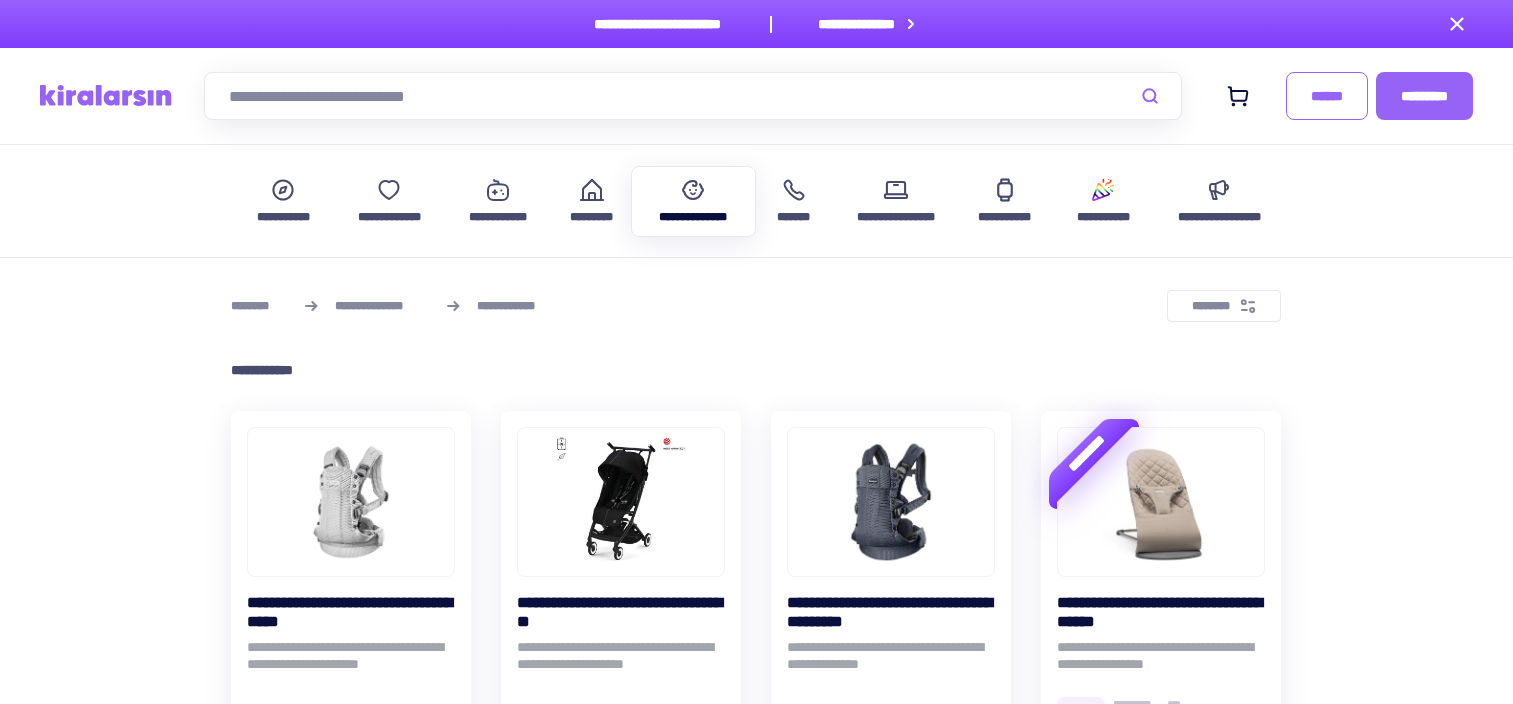 scroll, scrollTop: 200, scrollLeft: 0, axis: vertical 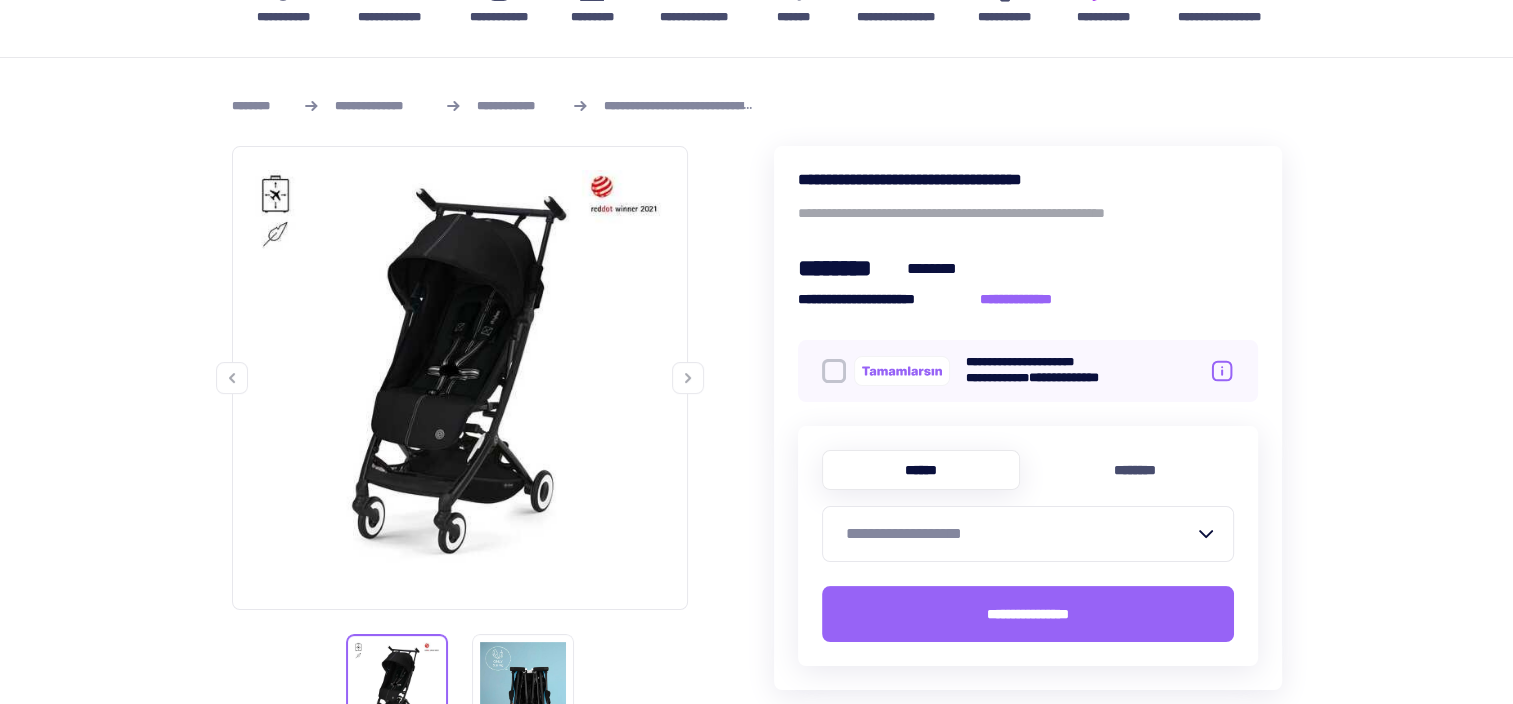 click 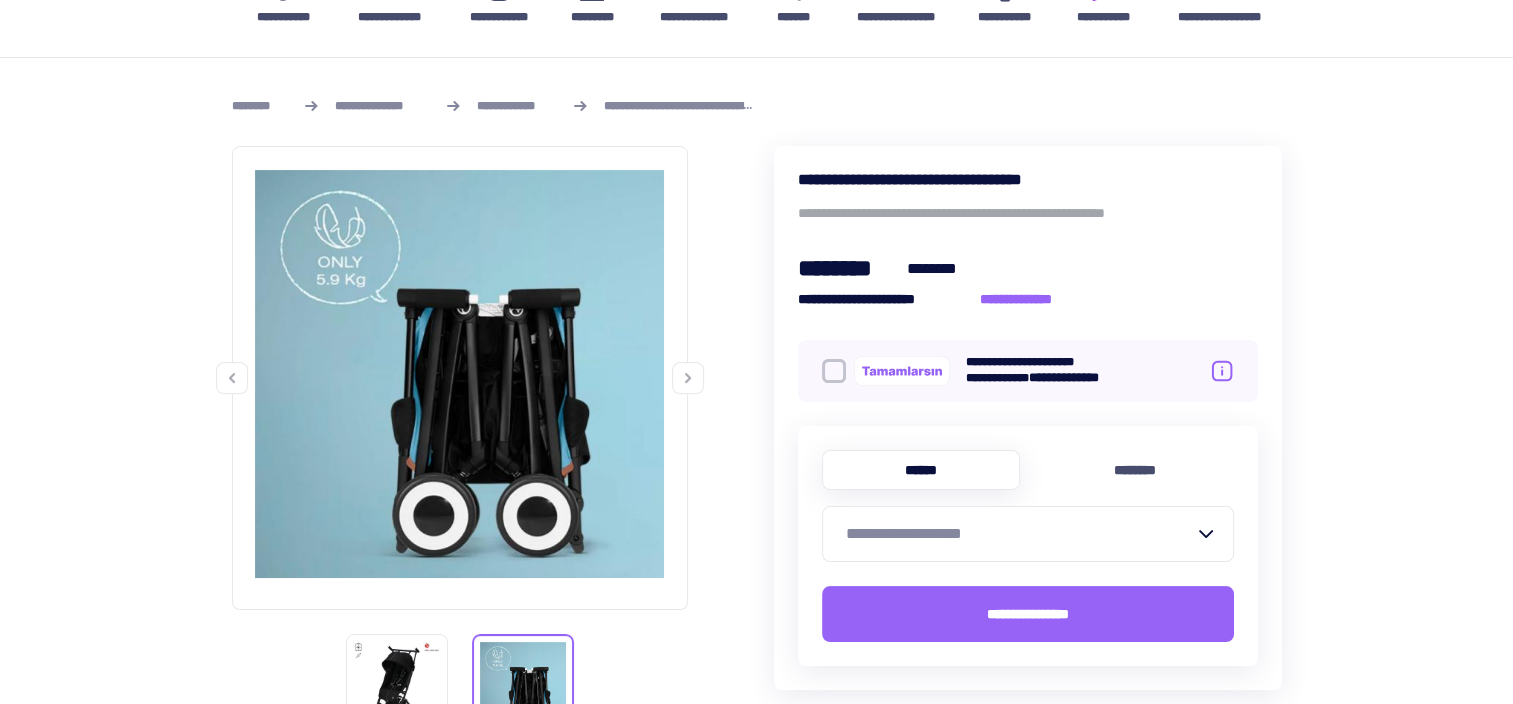 click 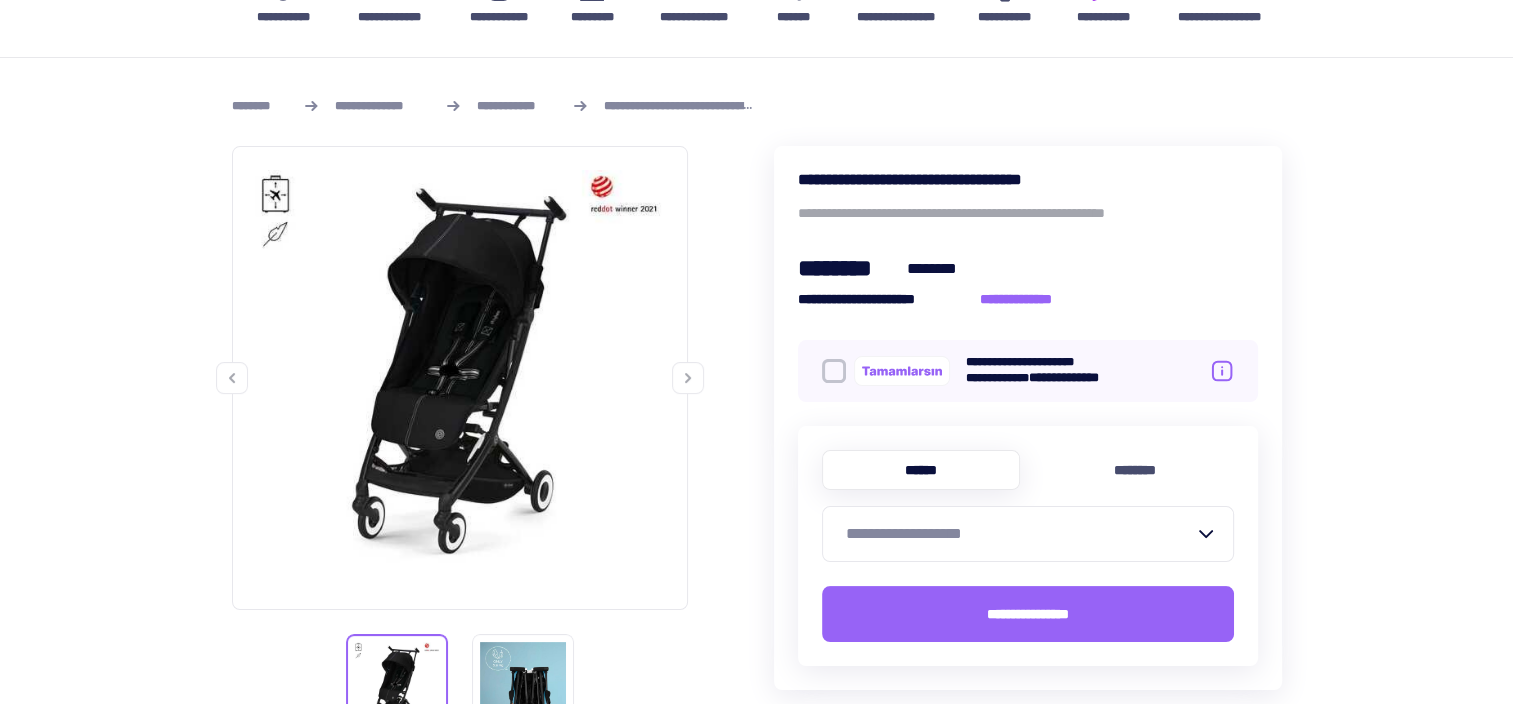 click 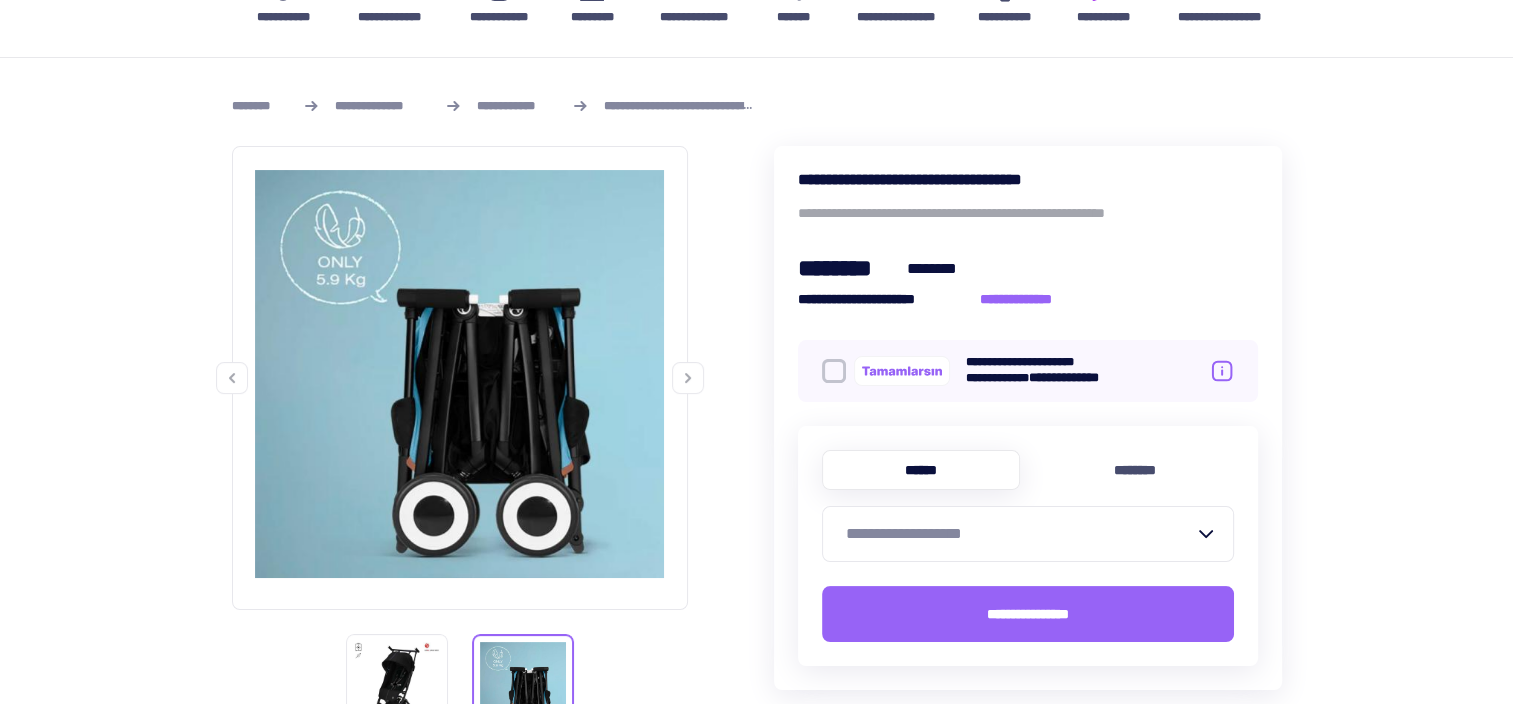 click 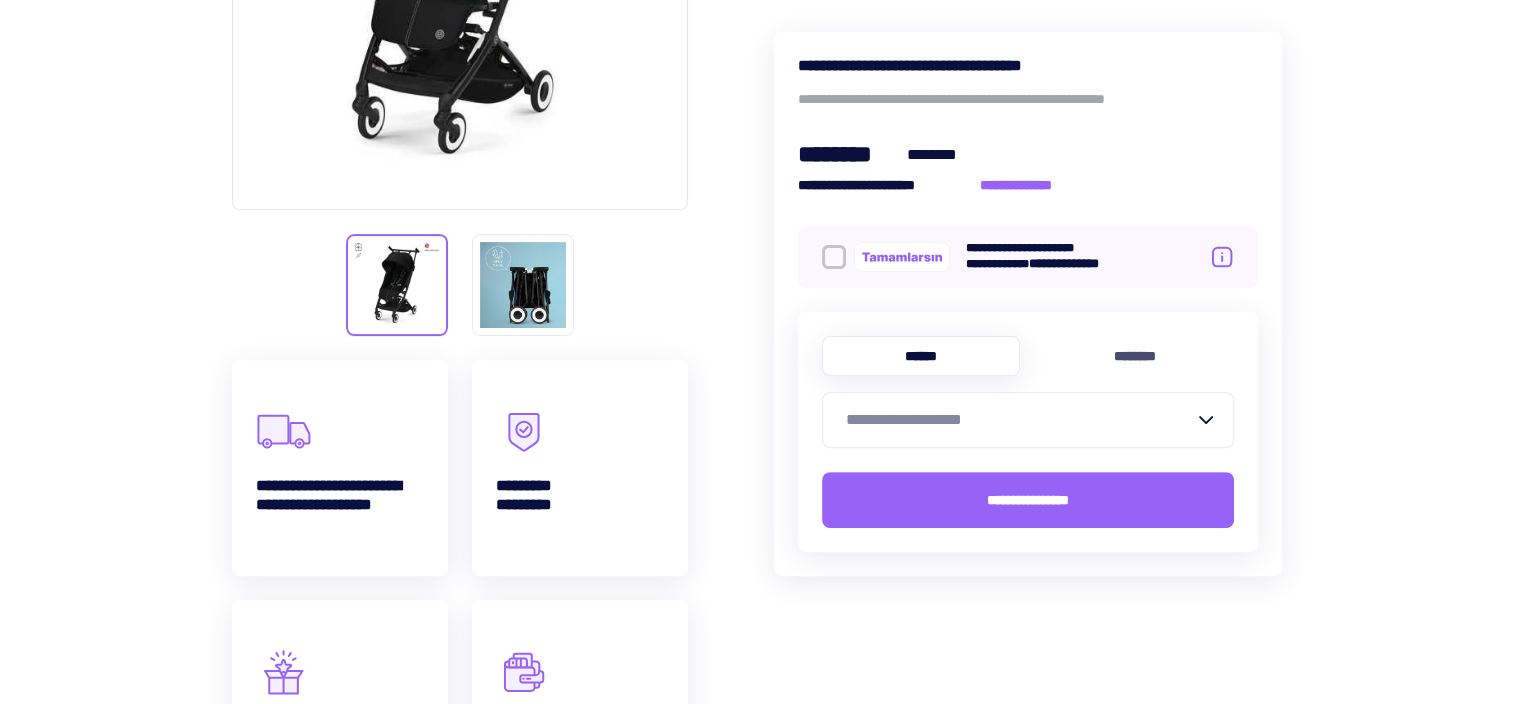 scroll, scrollTop: 0, scrollLeft: 0, axis: both 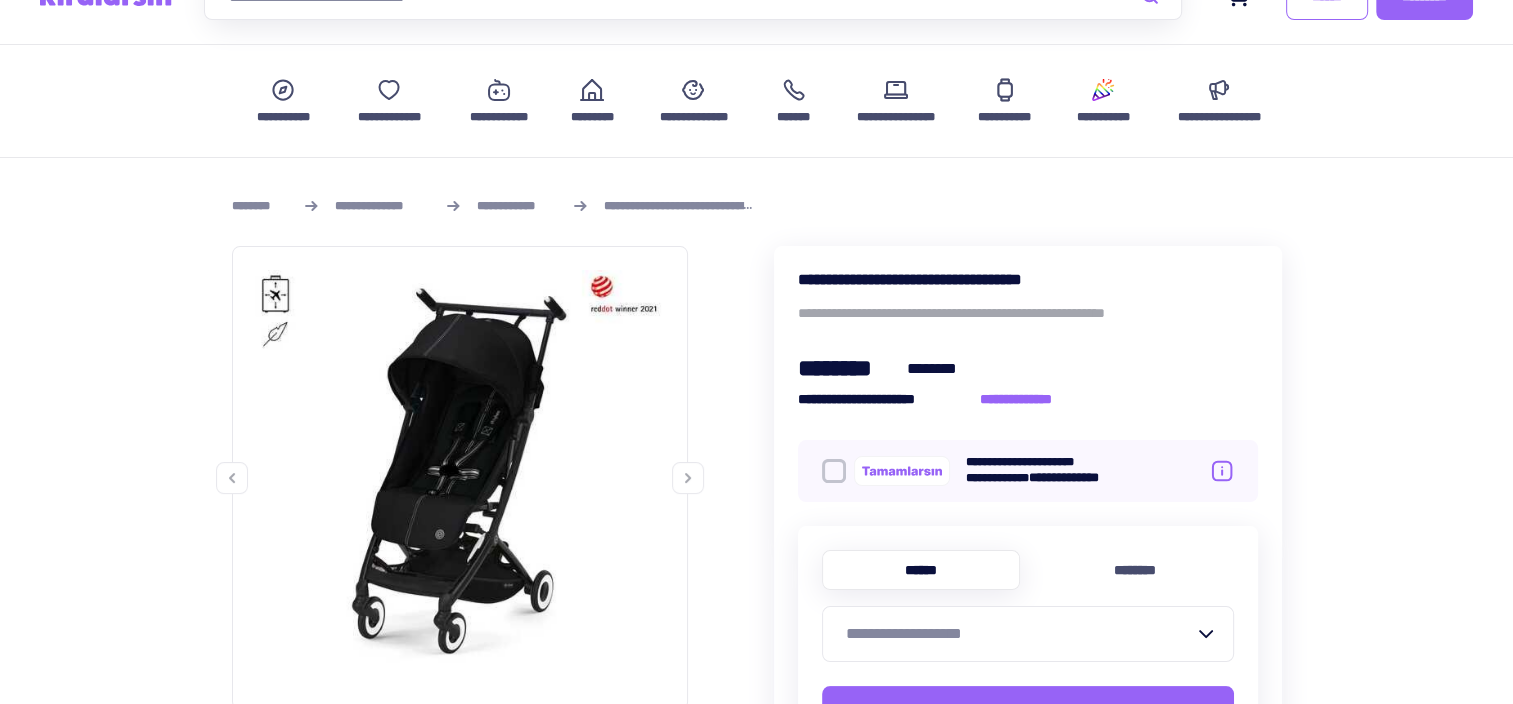 click 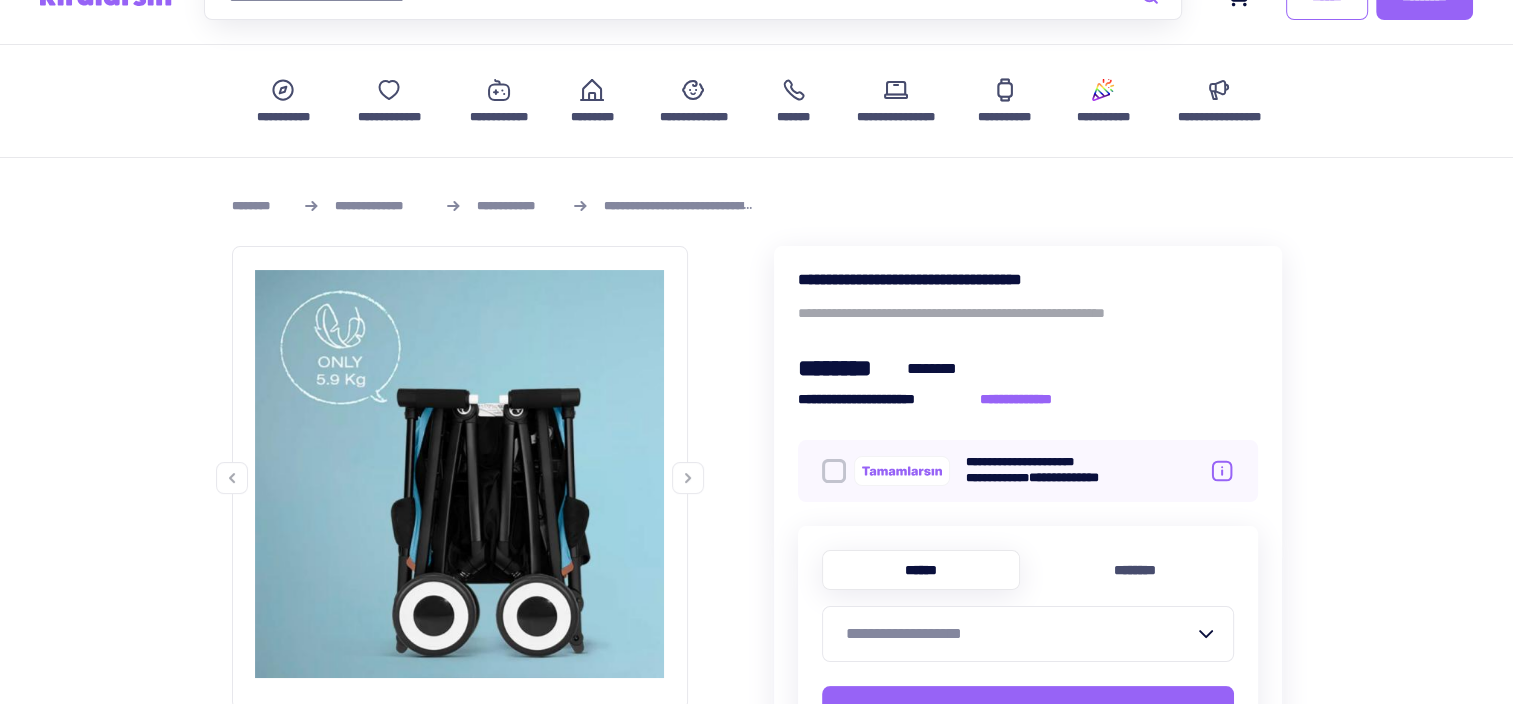 click 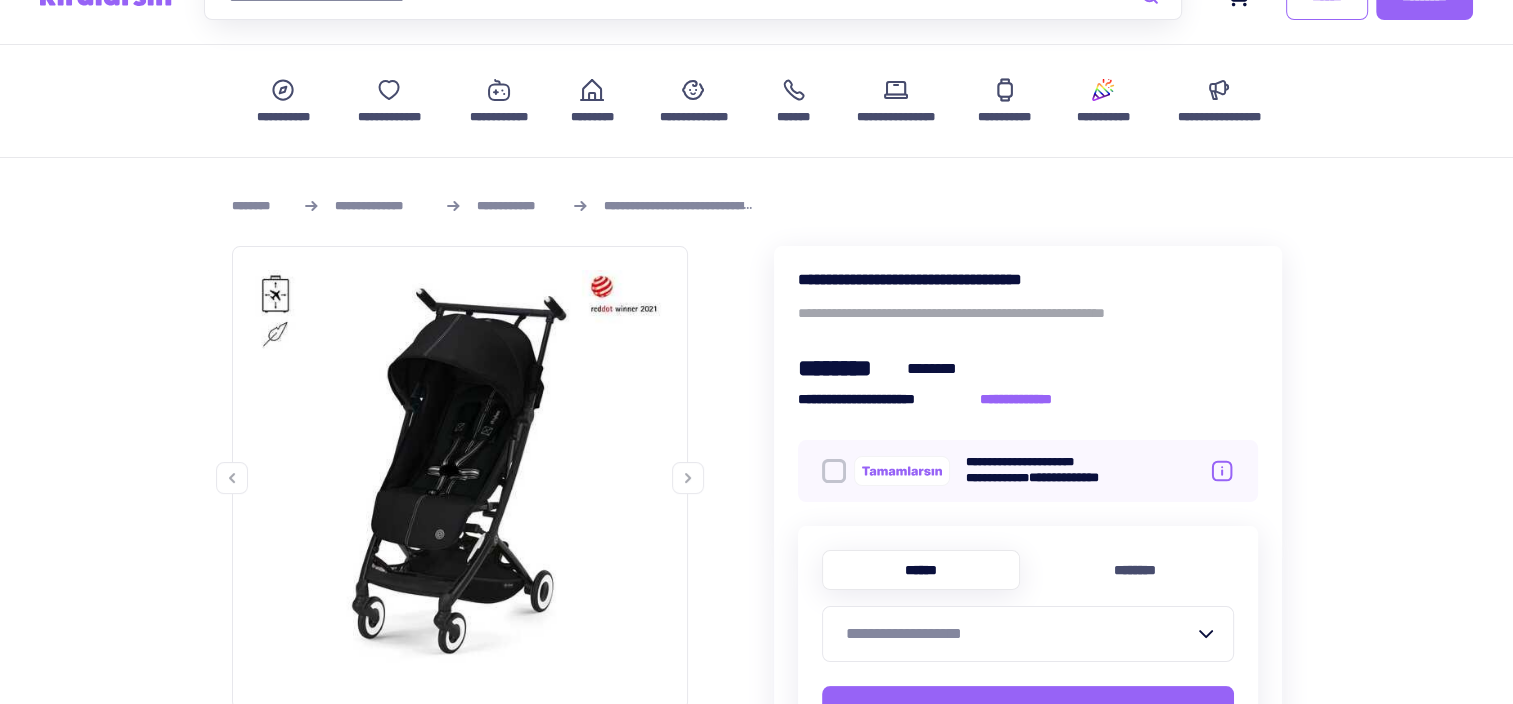 click 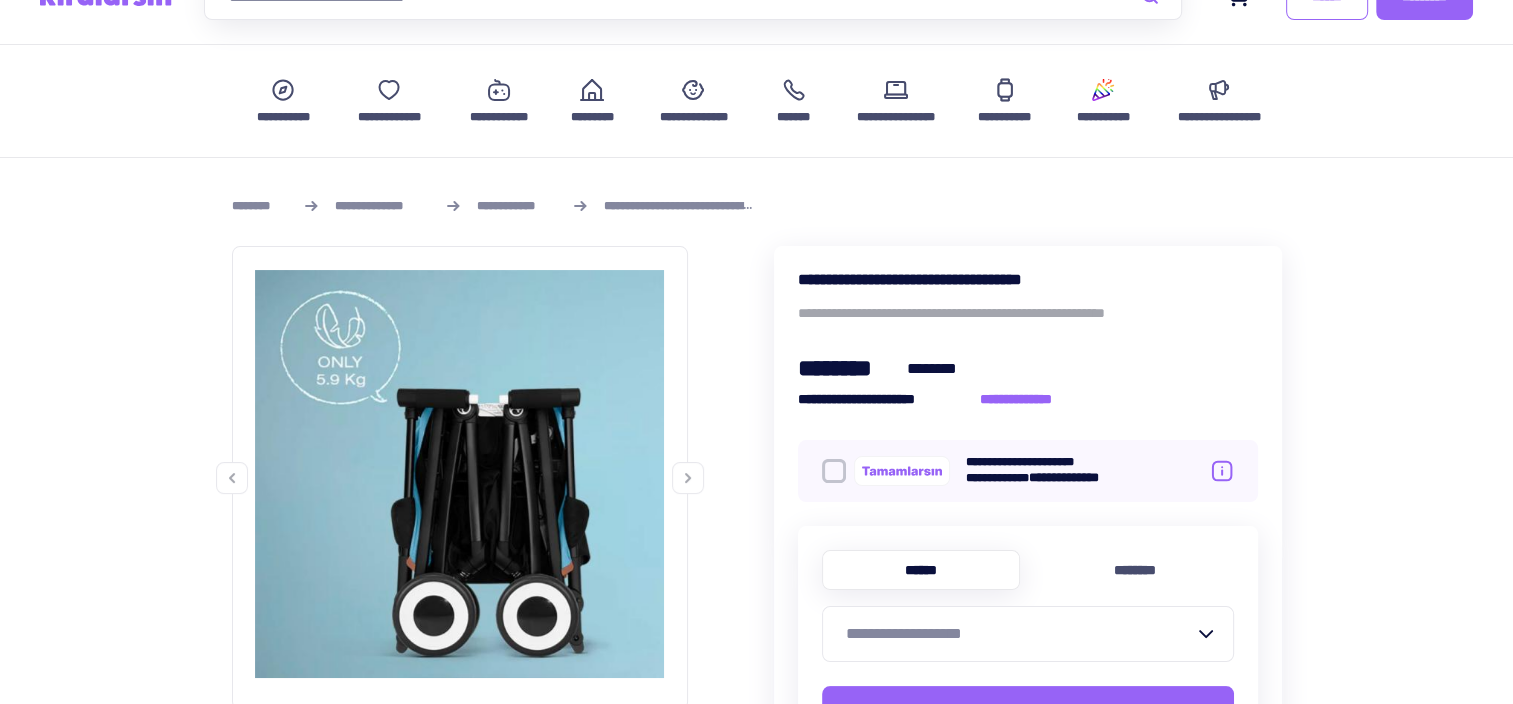 click 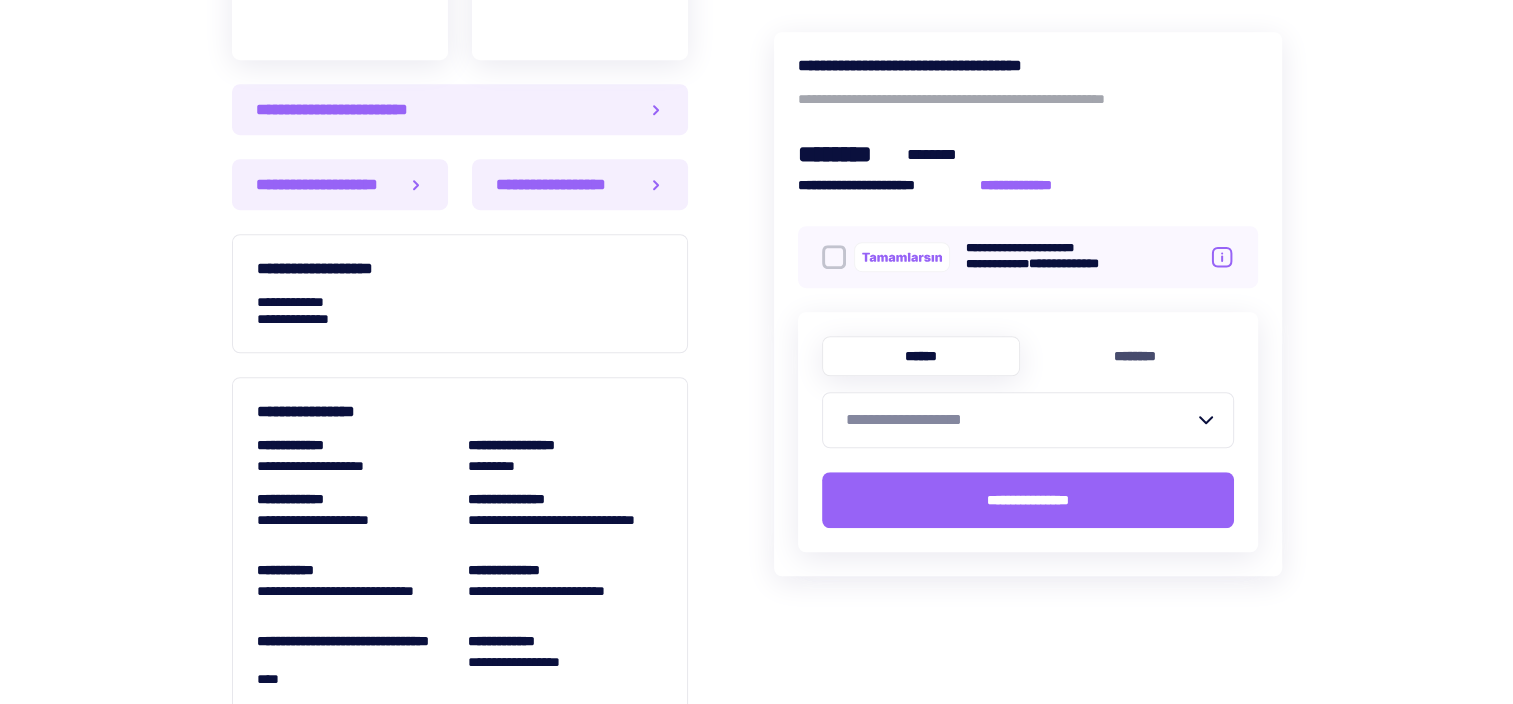 scroll, scrollTop: 1400, scrollLeft: 0, axis: vertical 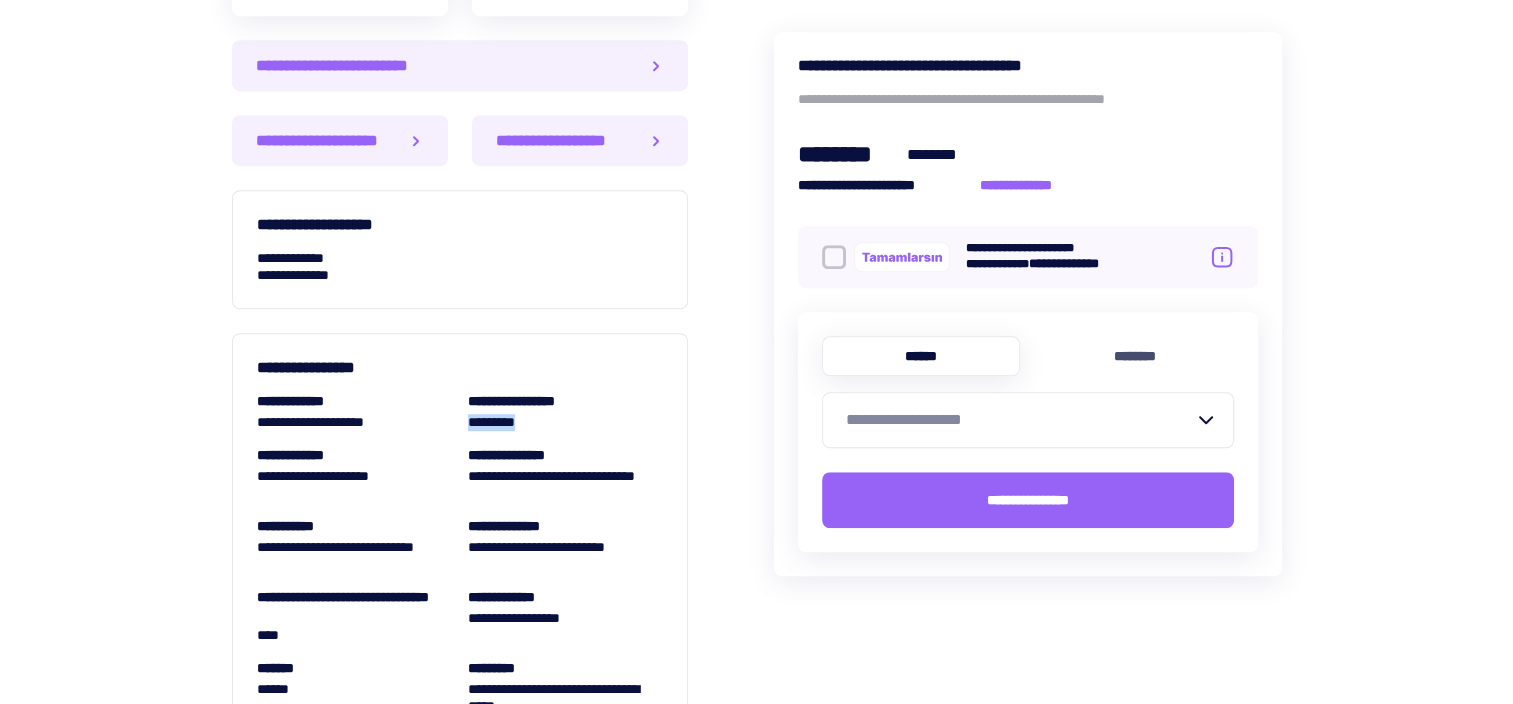 drag, startPoint x: 468, startPoint y: 417, endPoint x: 587, endPoint y: 416, distance: 119.0042 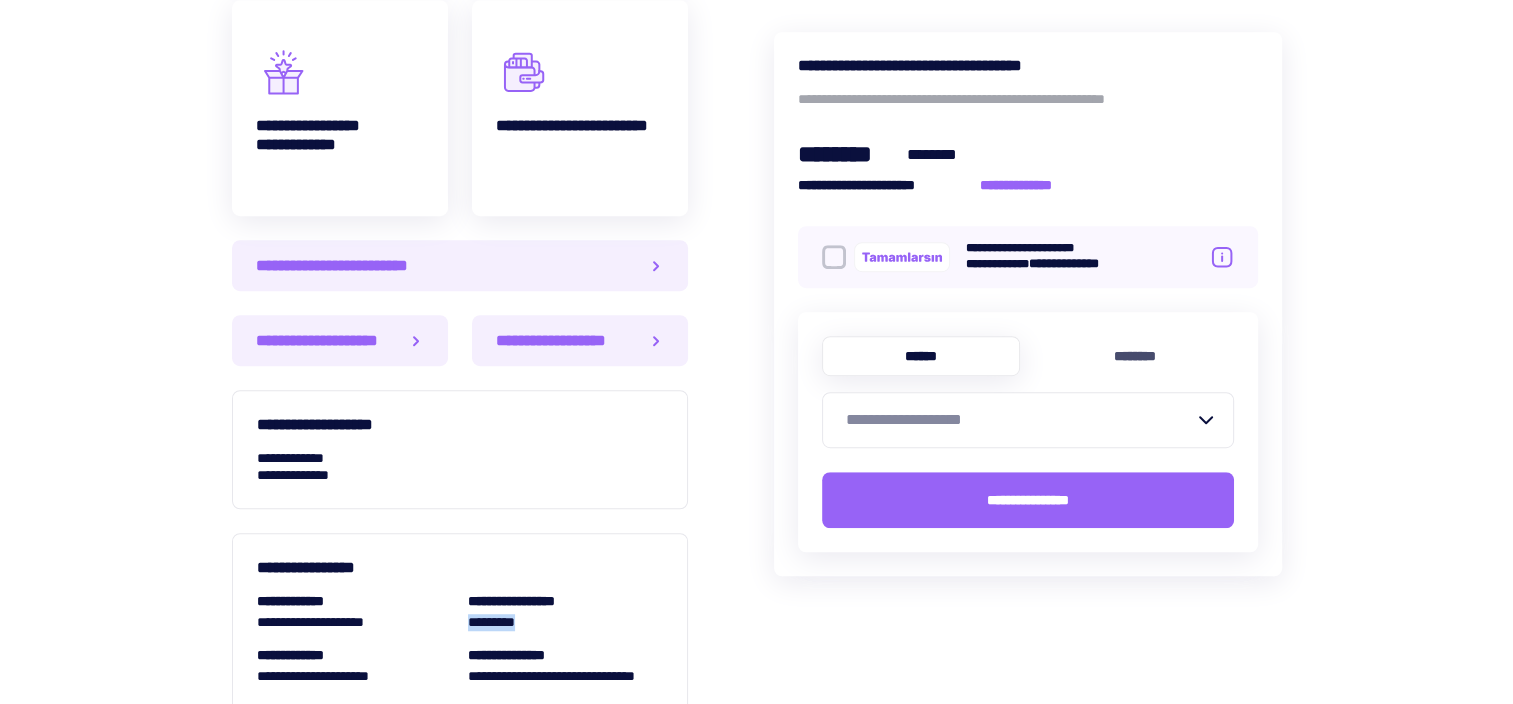 scroll, scrollTop: 600, scrollLeft: 0, axis: vertical 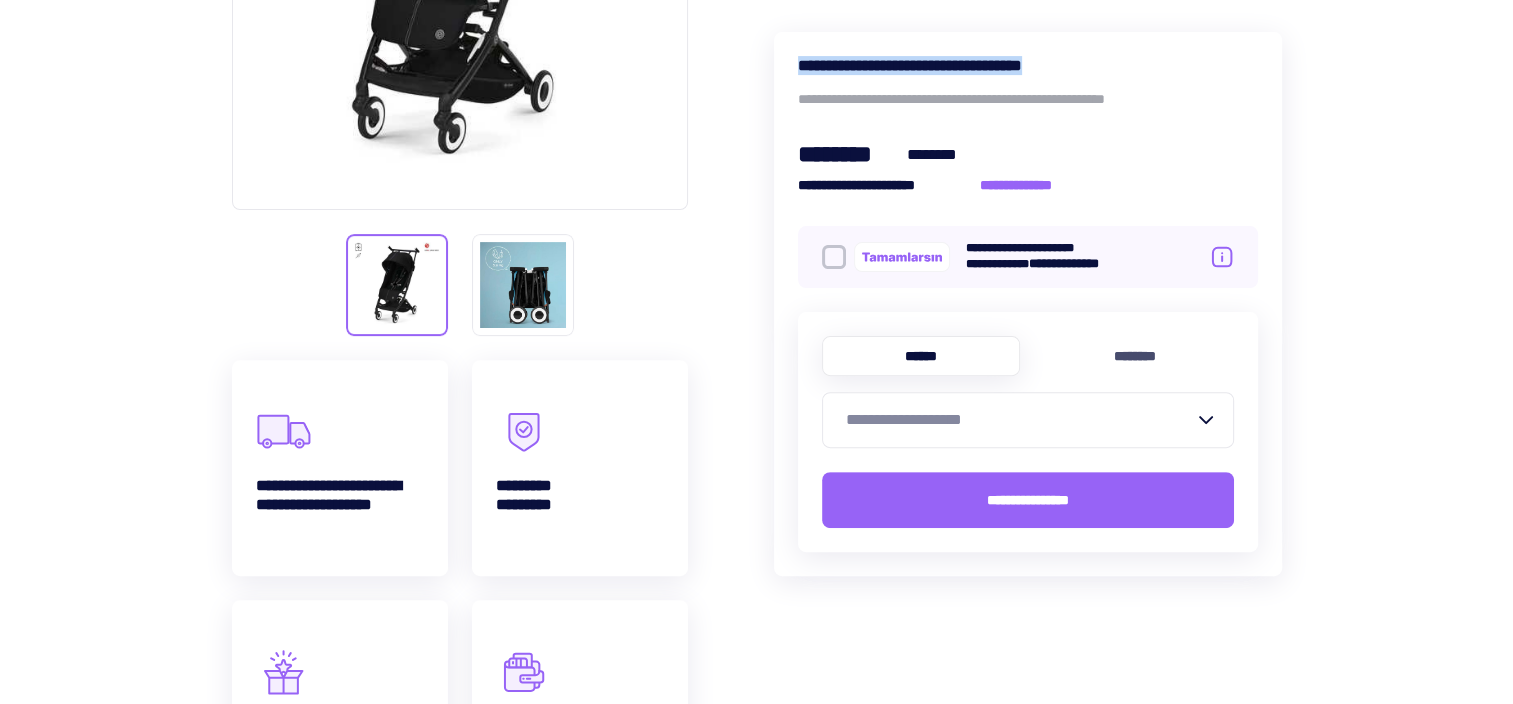drag, startPoint x: 799, startPoint y: 60, endPoint x: 1132, endPoint y: 63, distance: 333.01352 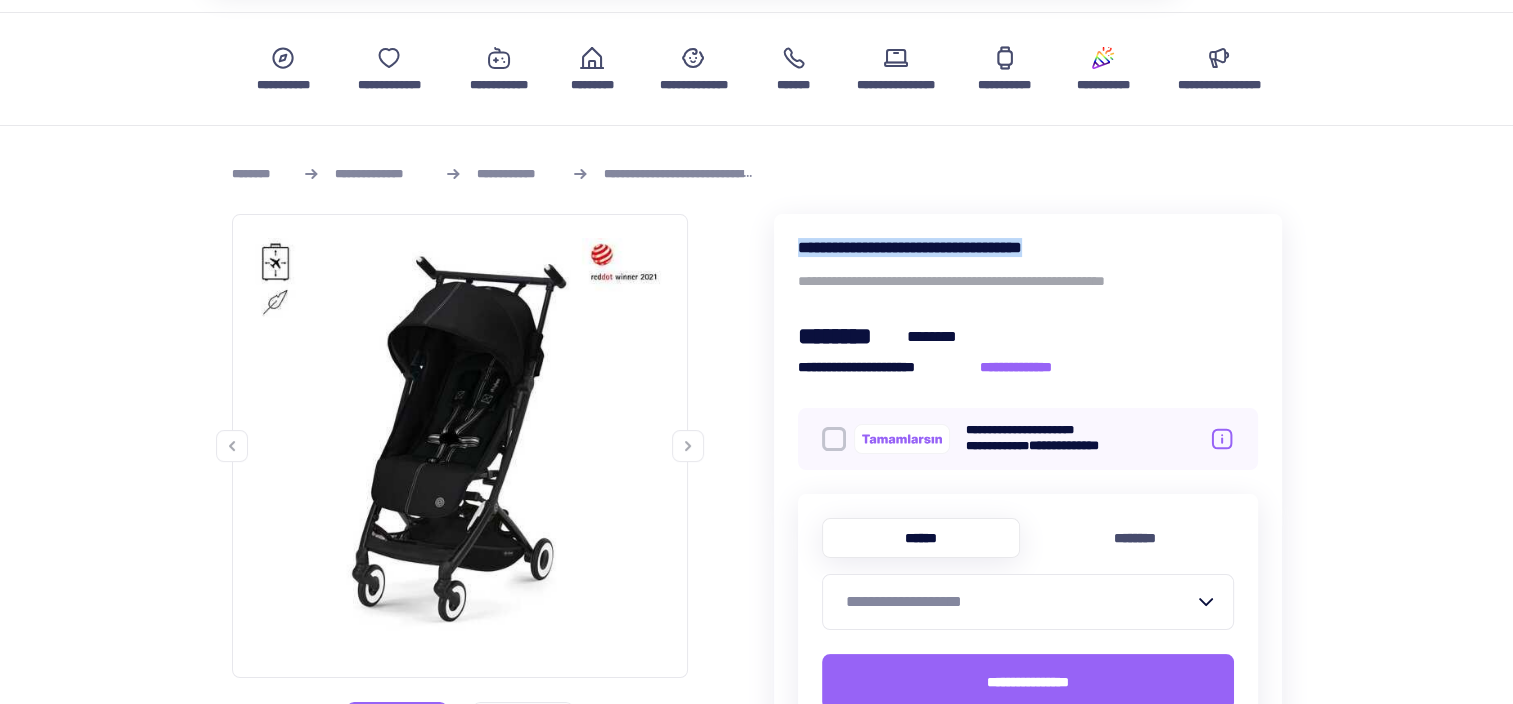 scroll, scrollTop: 100, scrollLeft: 0, axis: vertical 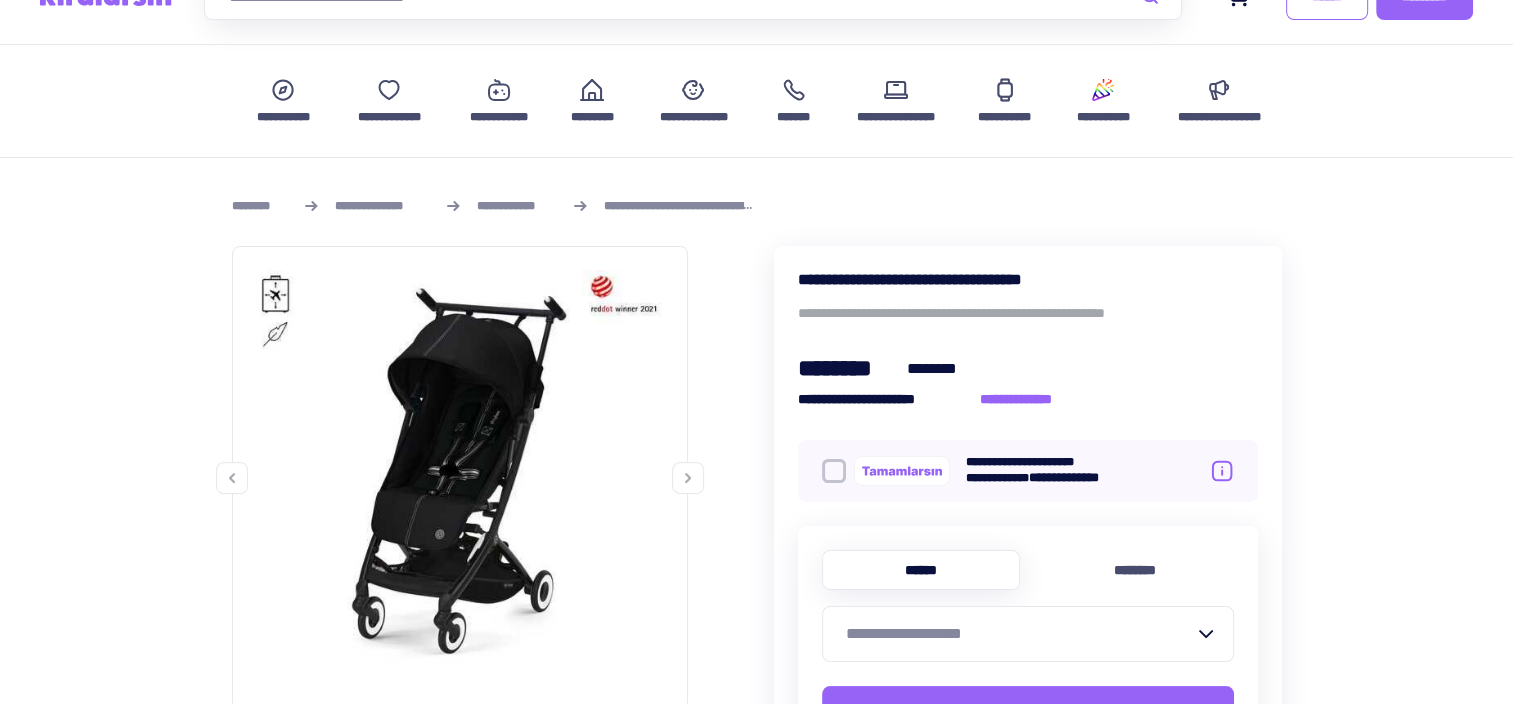click 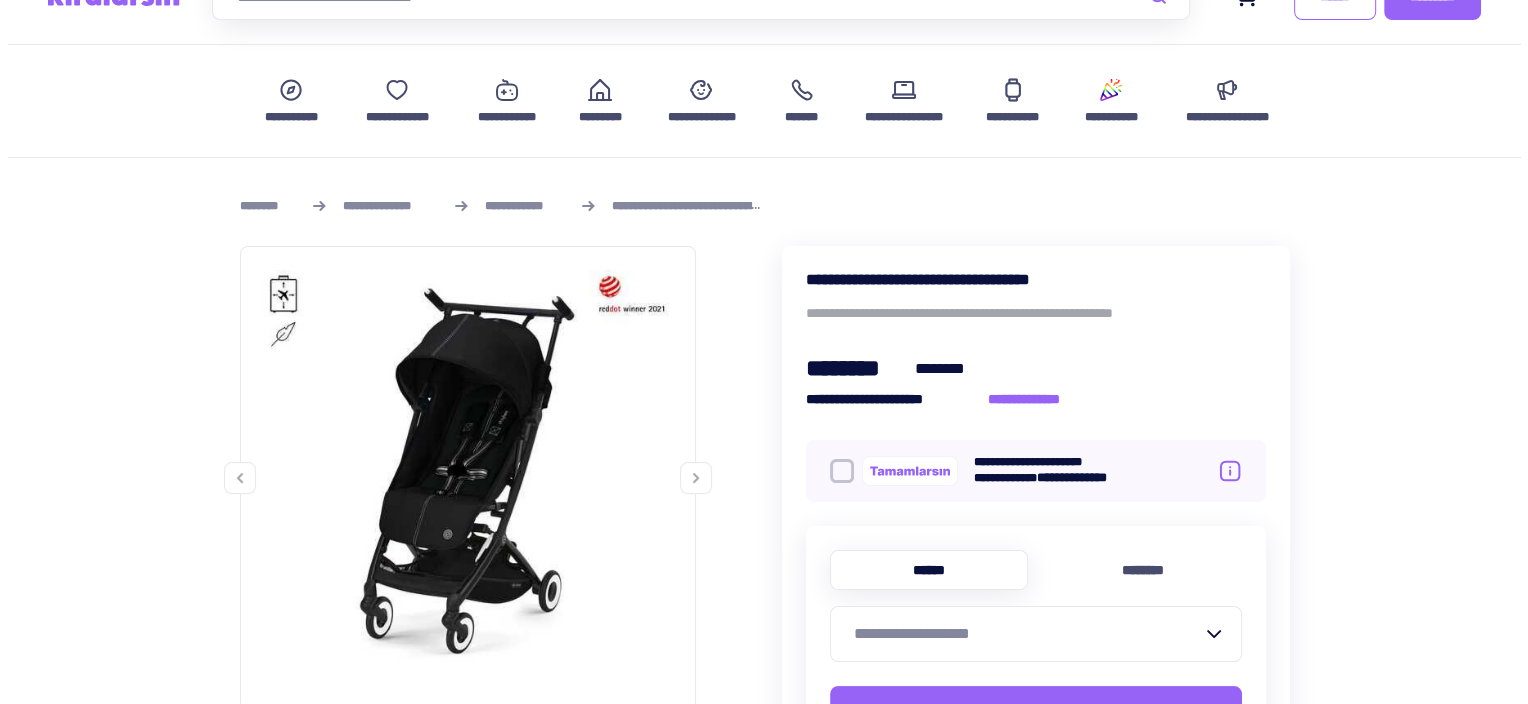 scroll, scrollTop: 200, scrollLeft: 0, axis: vertical 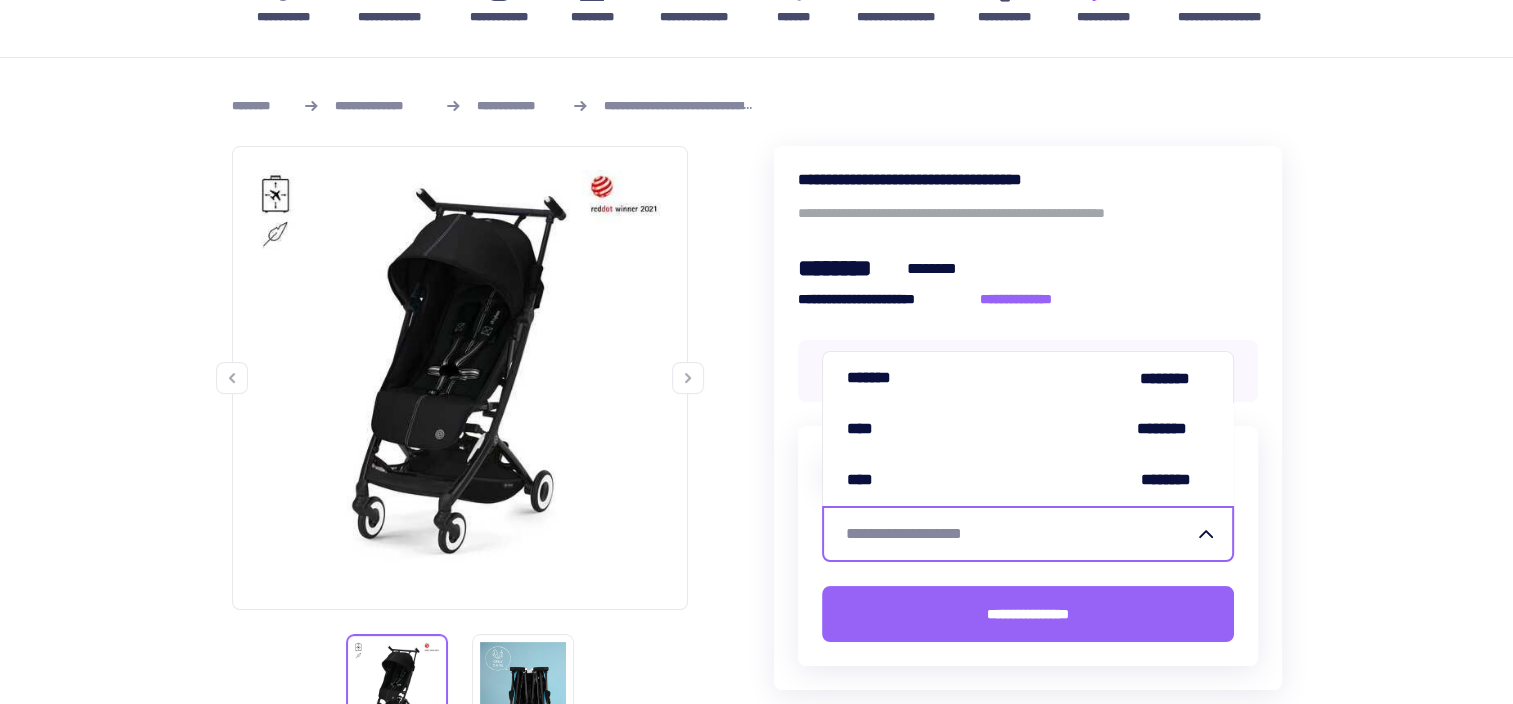 click on "**********" at bounding box center [1016, 534] 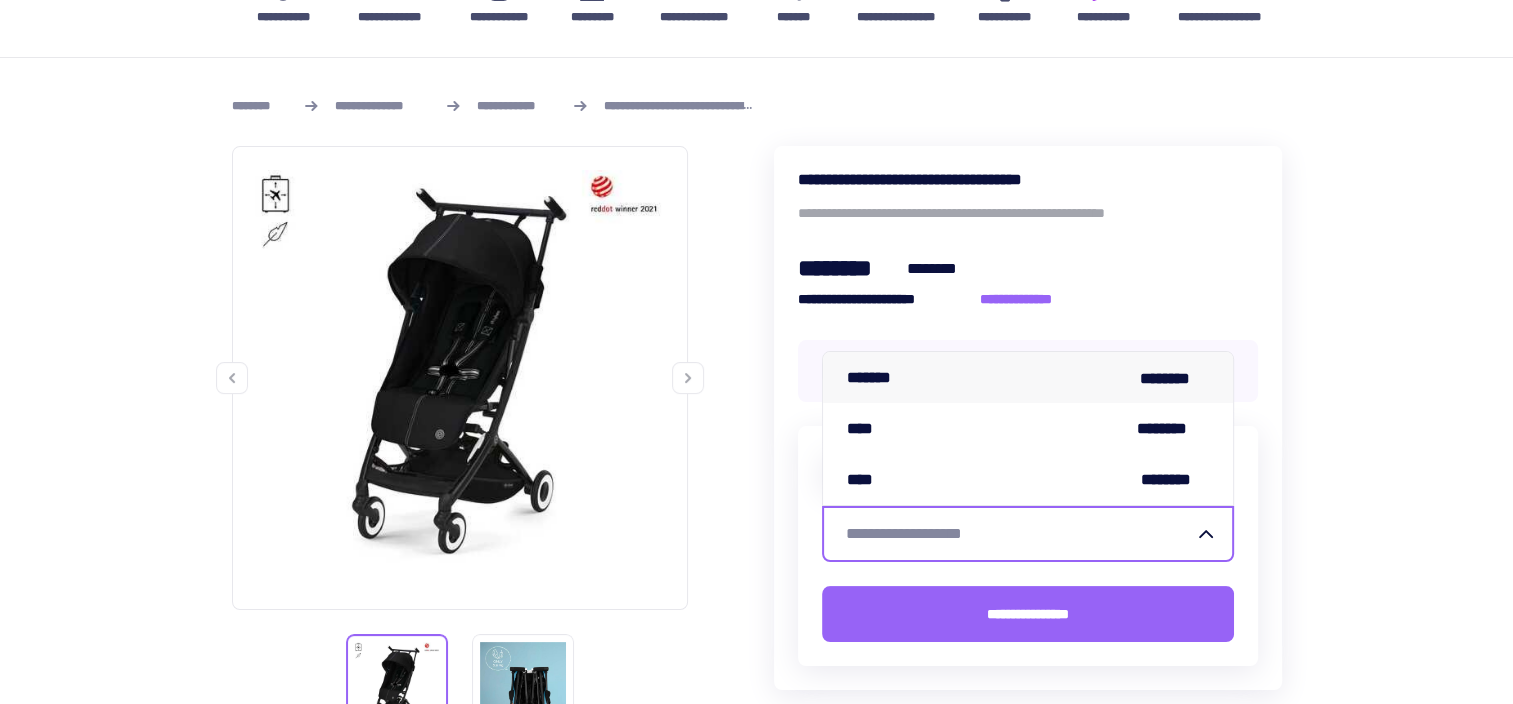 click on "******* ********" at bounding box center [1028, 377] 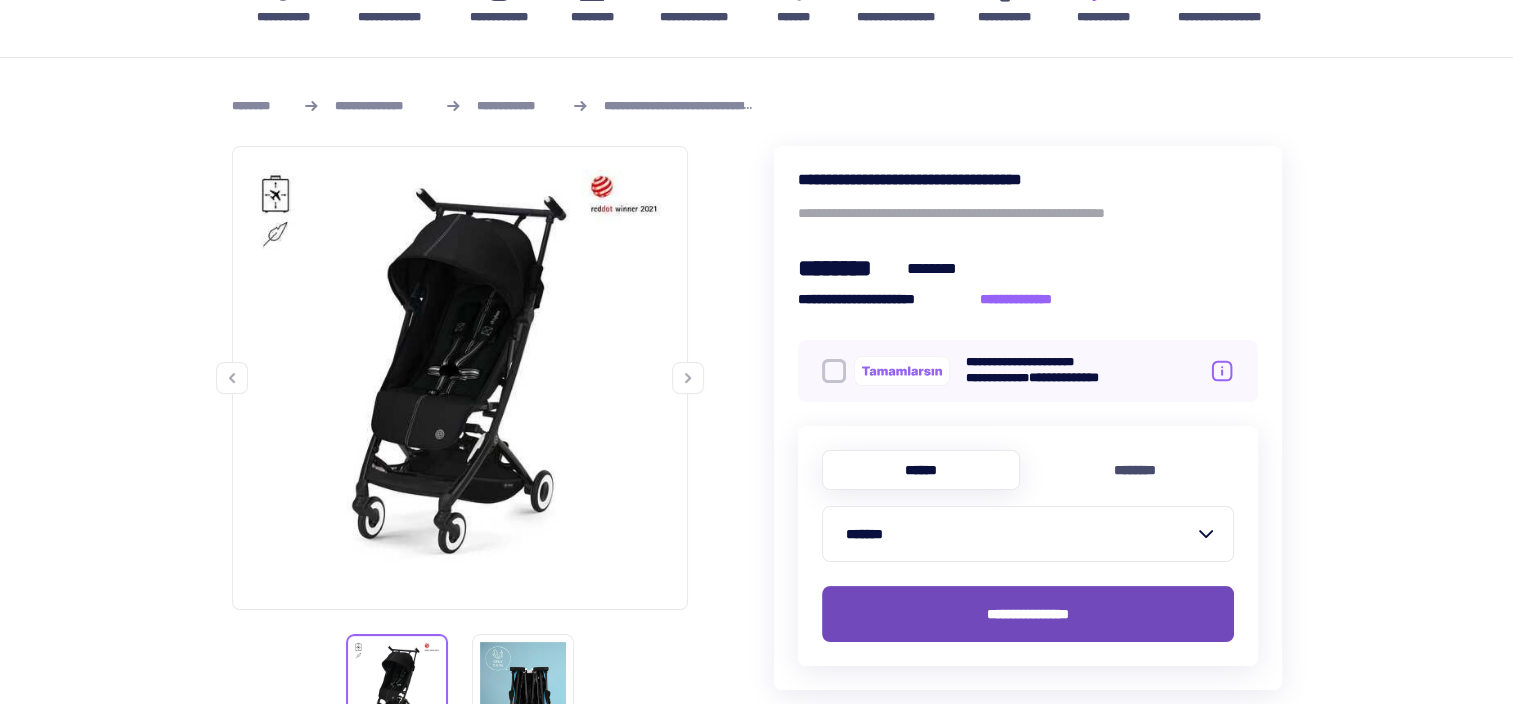 click on "**********" at bounding box center (1028, 614) 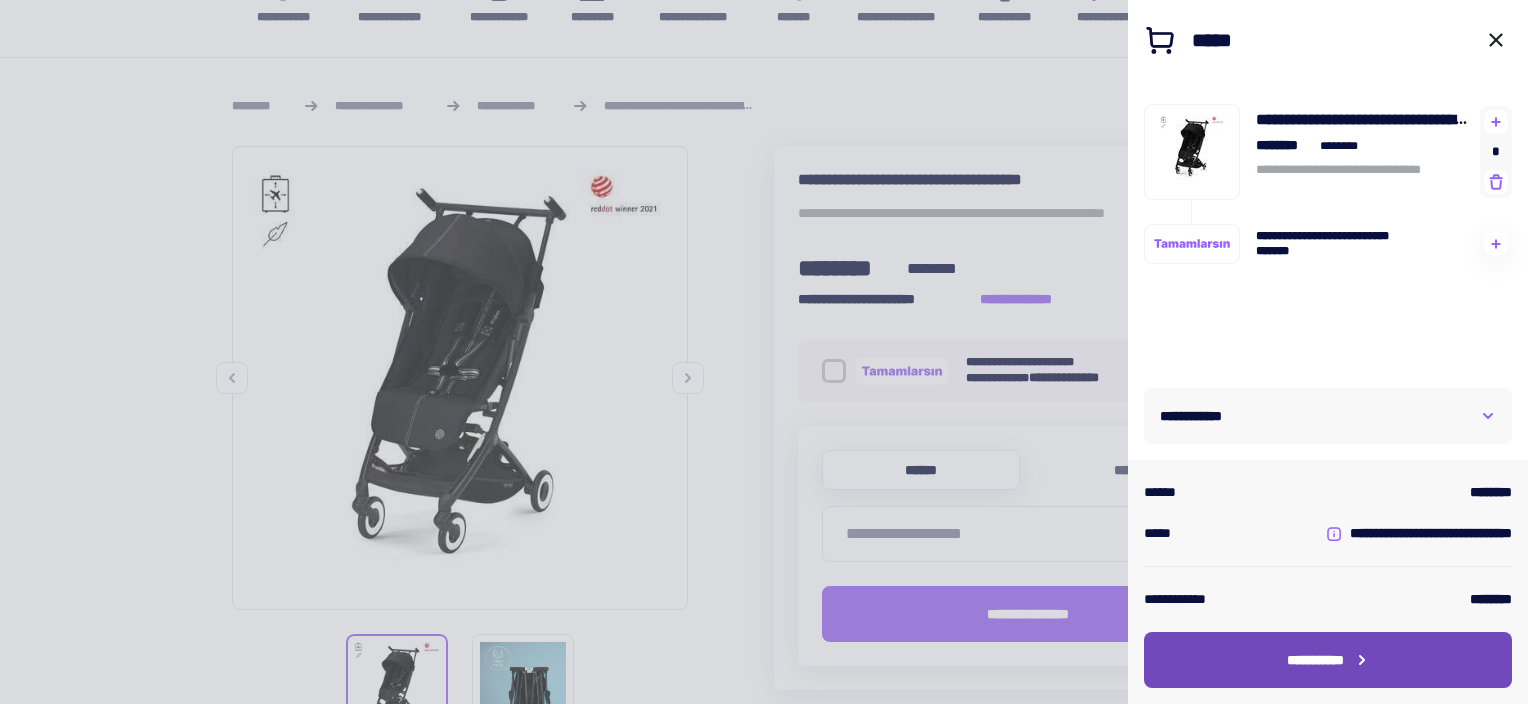 click on "**********" at bounding box center [1328, 660] 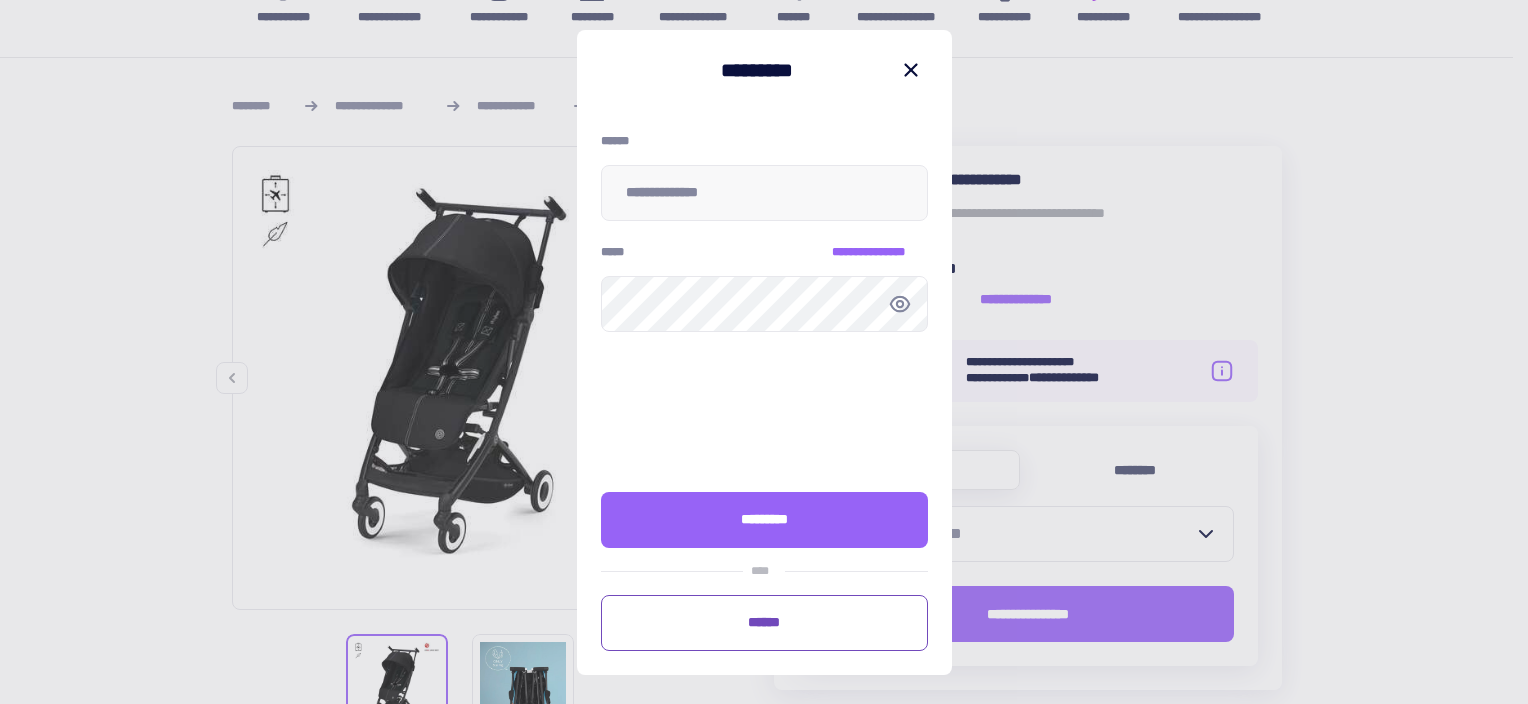 click on "******" at bounding box center (764, 623) 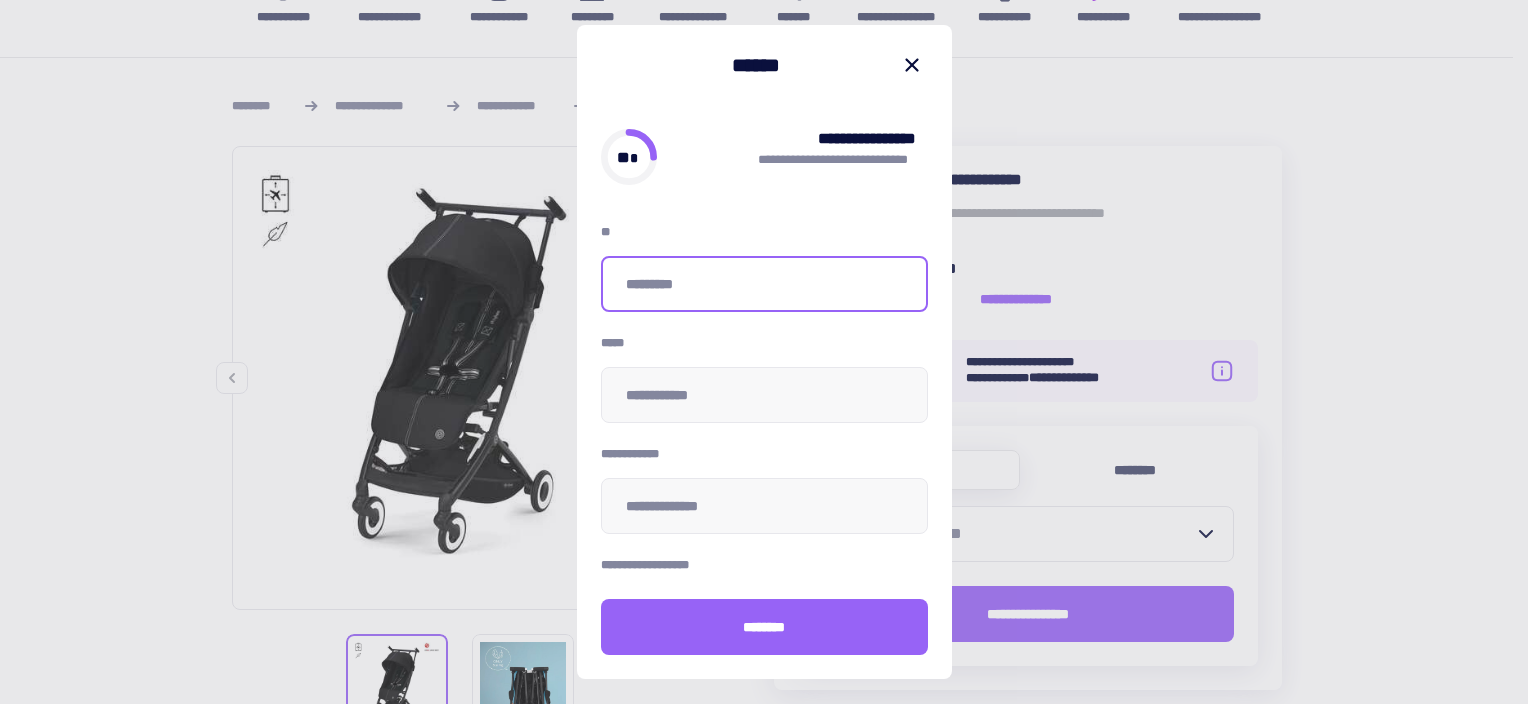 click at bounding box center (764, 284) 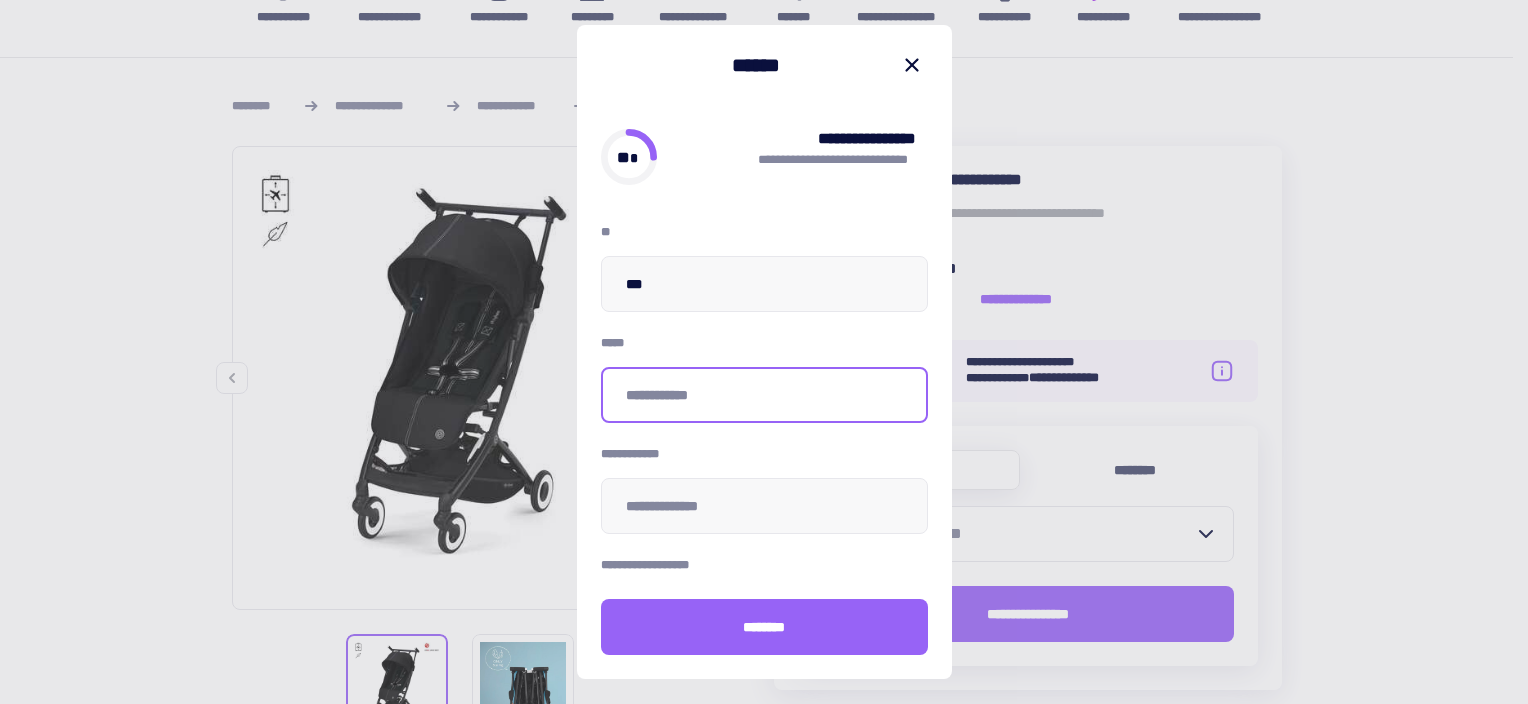 click at bounding box center (764, 395) 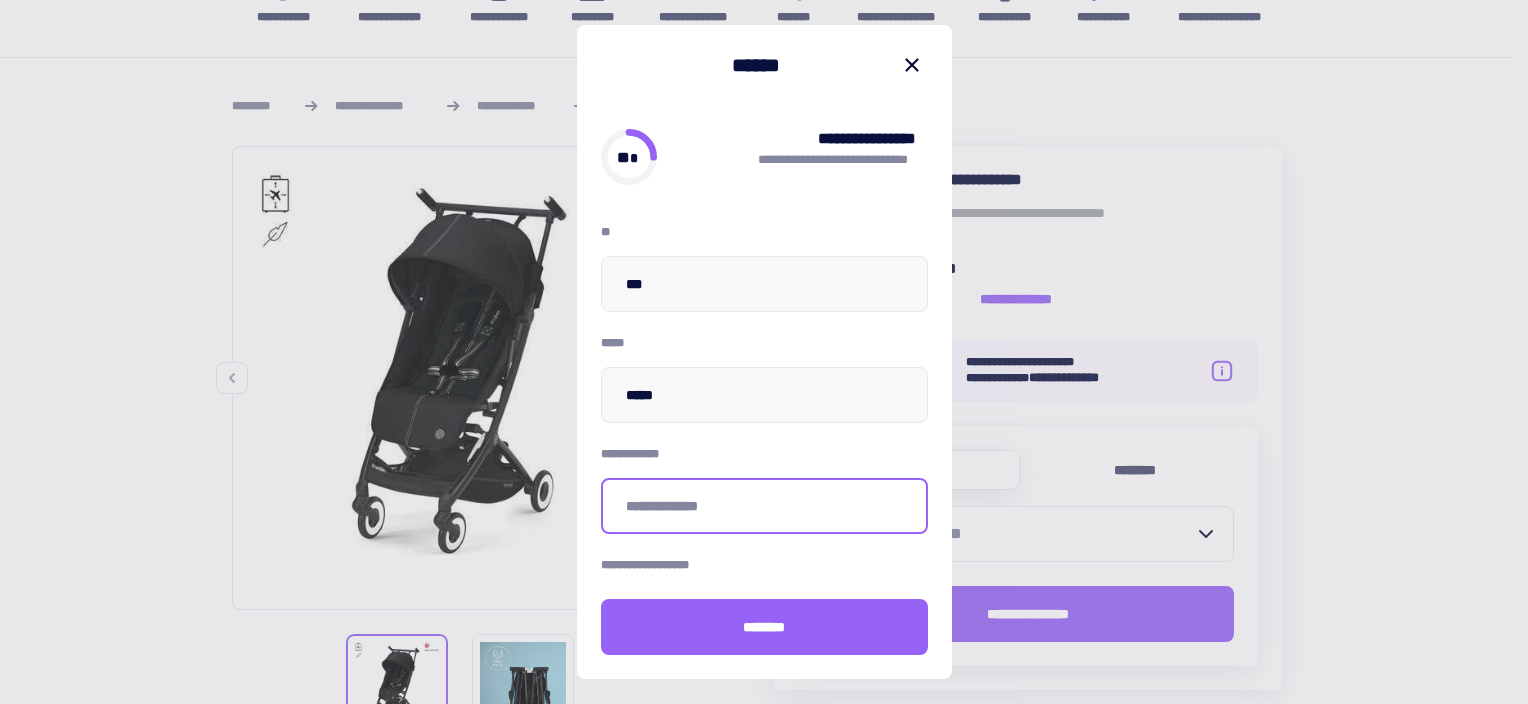 click at bounding box center (764, 506) 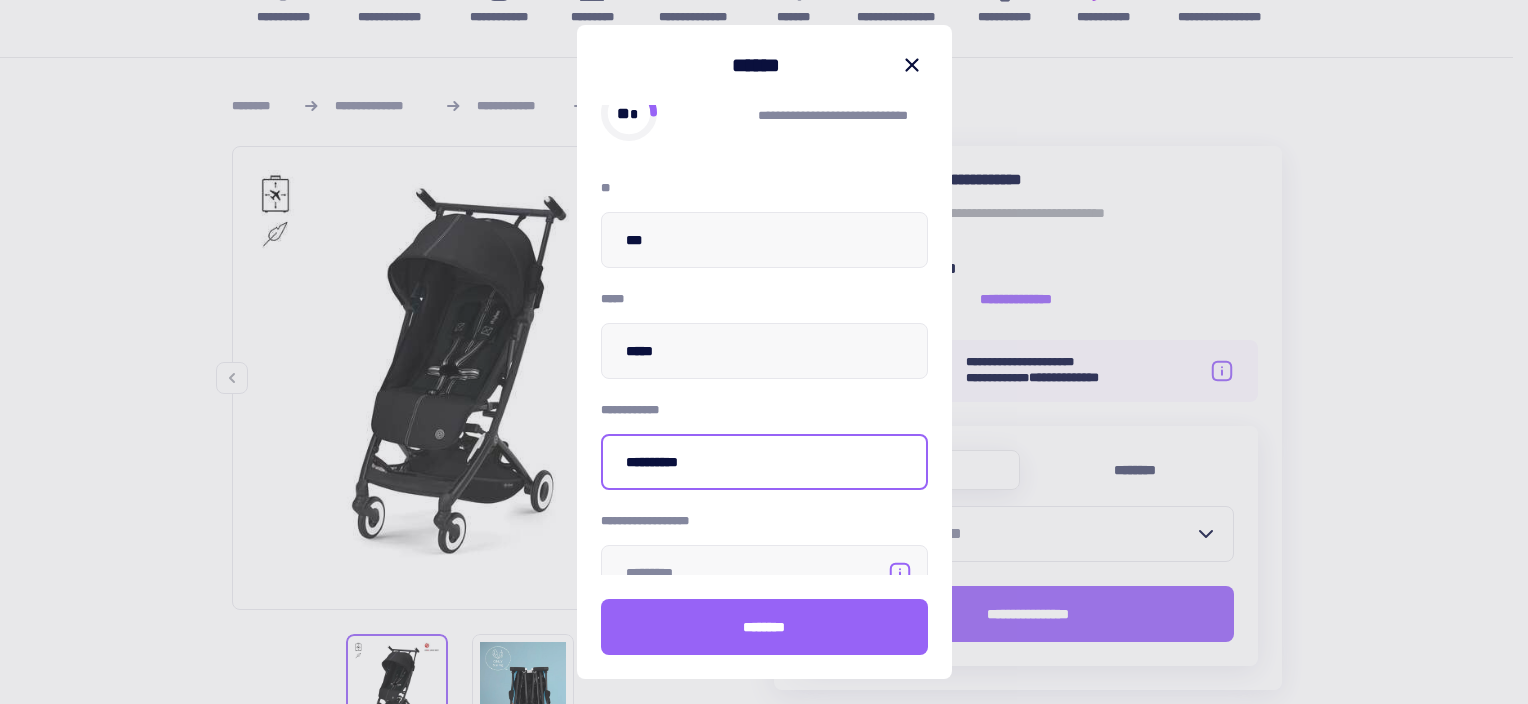 scroll, scrollTop: 69, scrollLeft: 0, axis: vertical 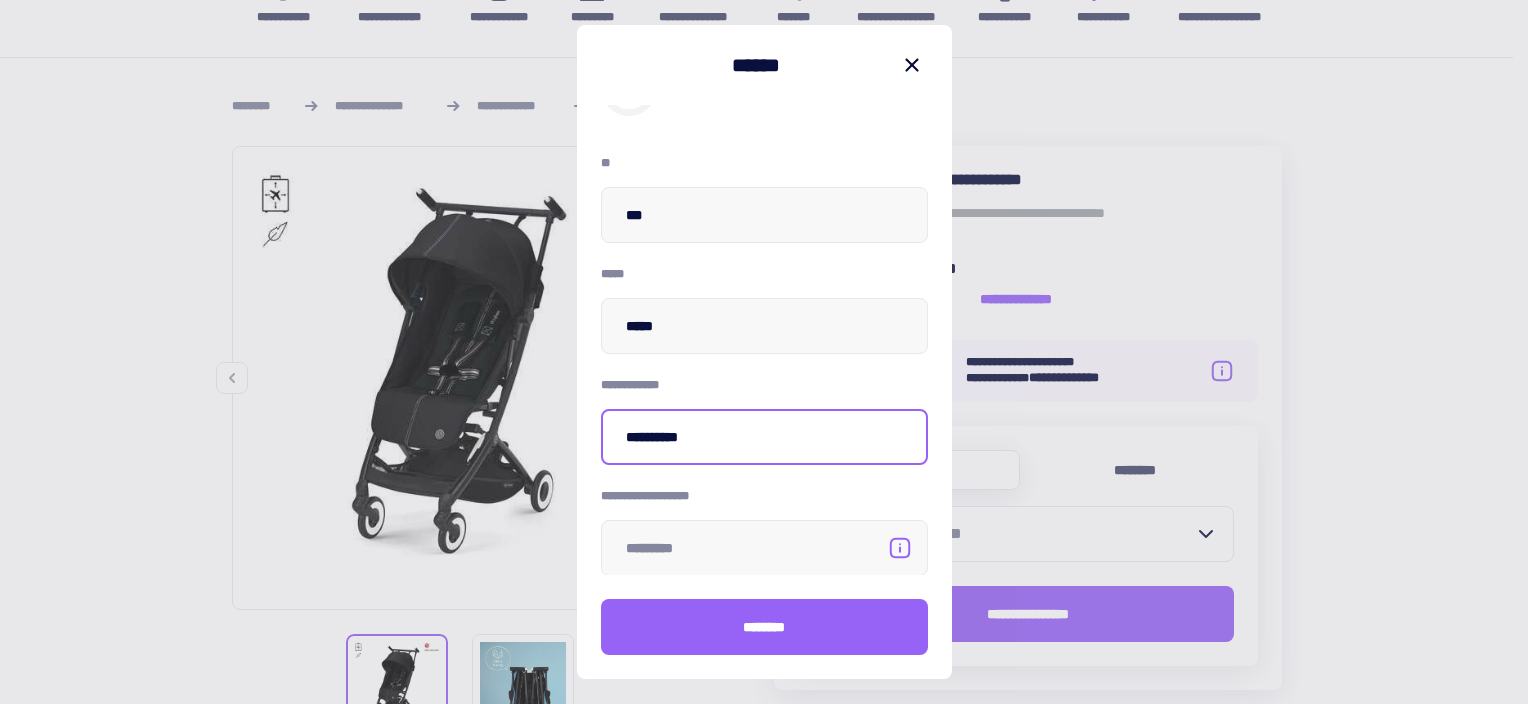 type on "**********" 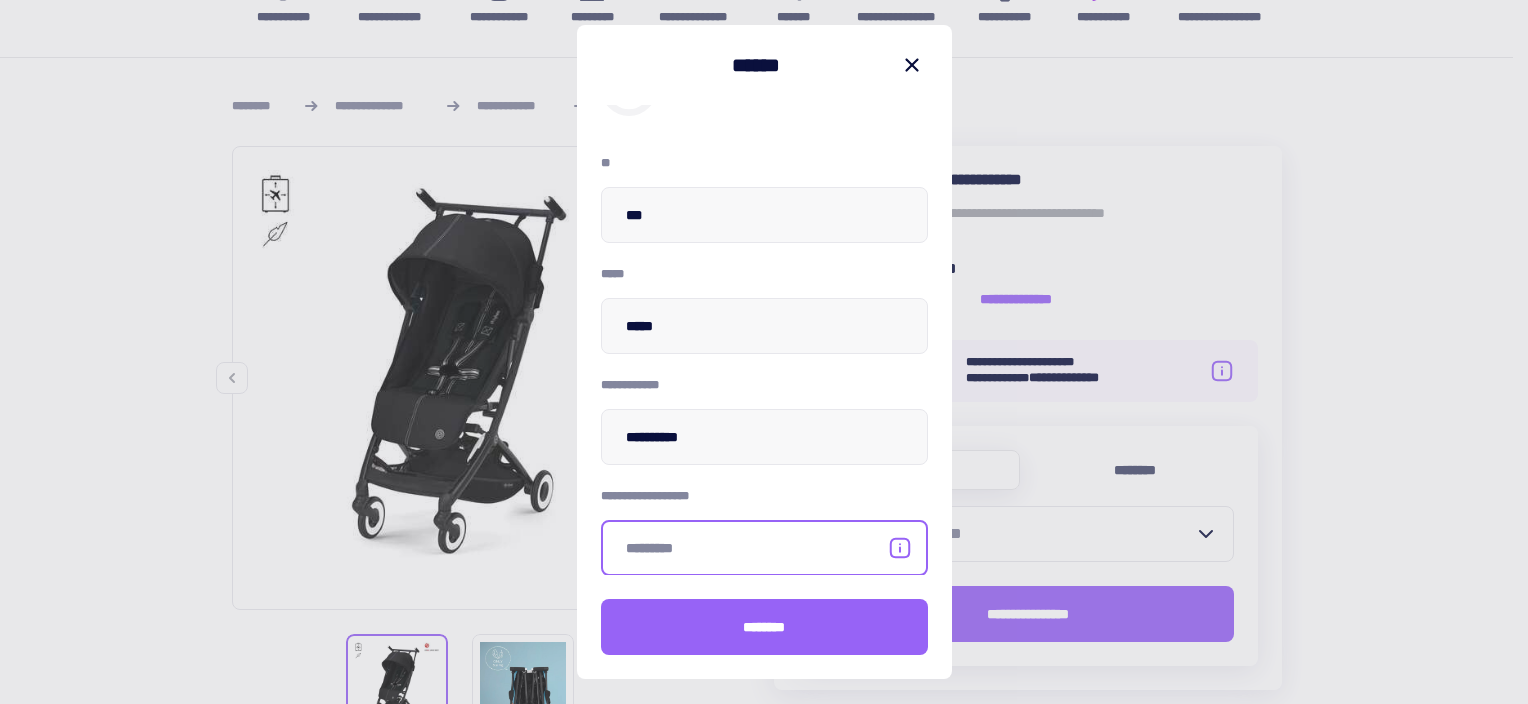 click at bounding box center [764, 548] 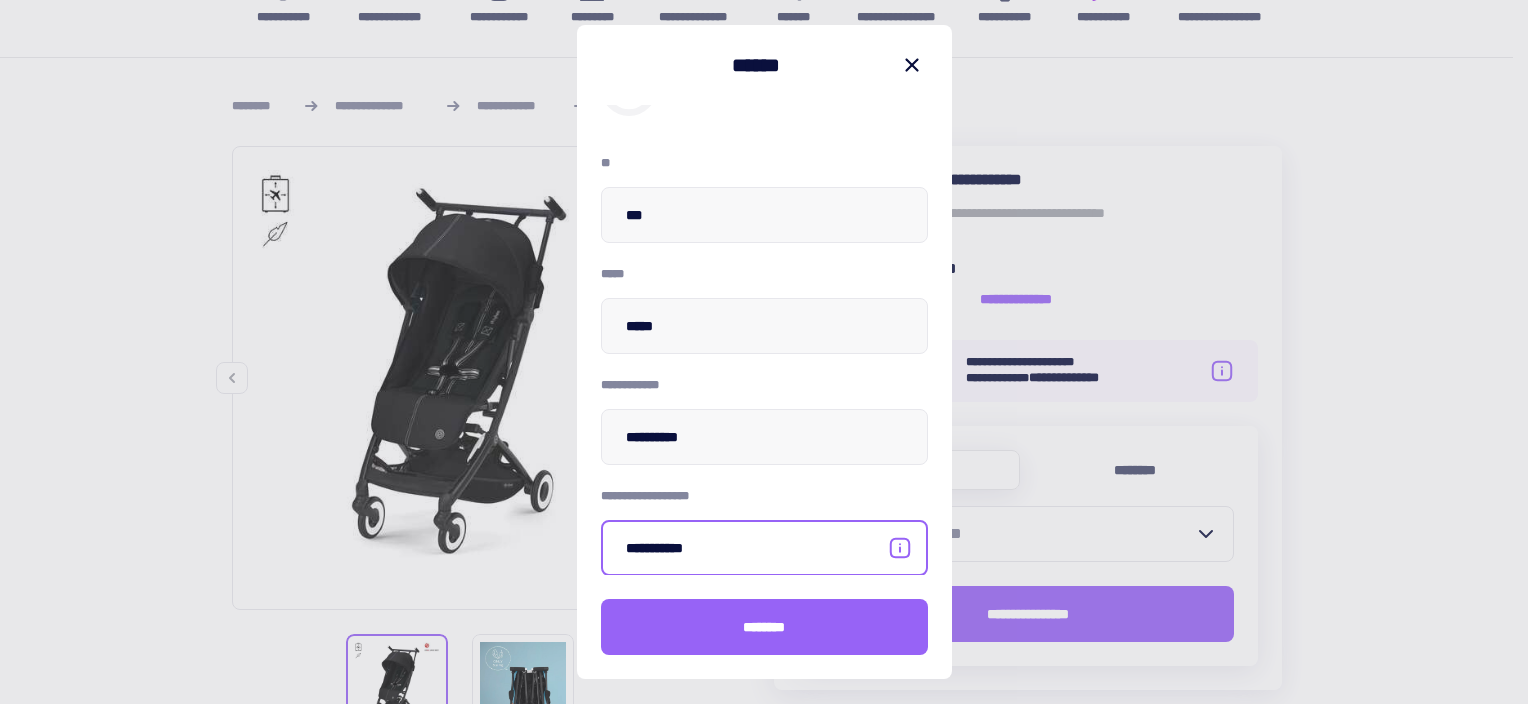 type on "**********" 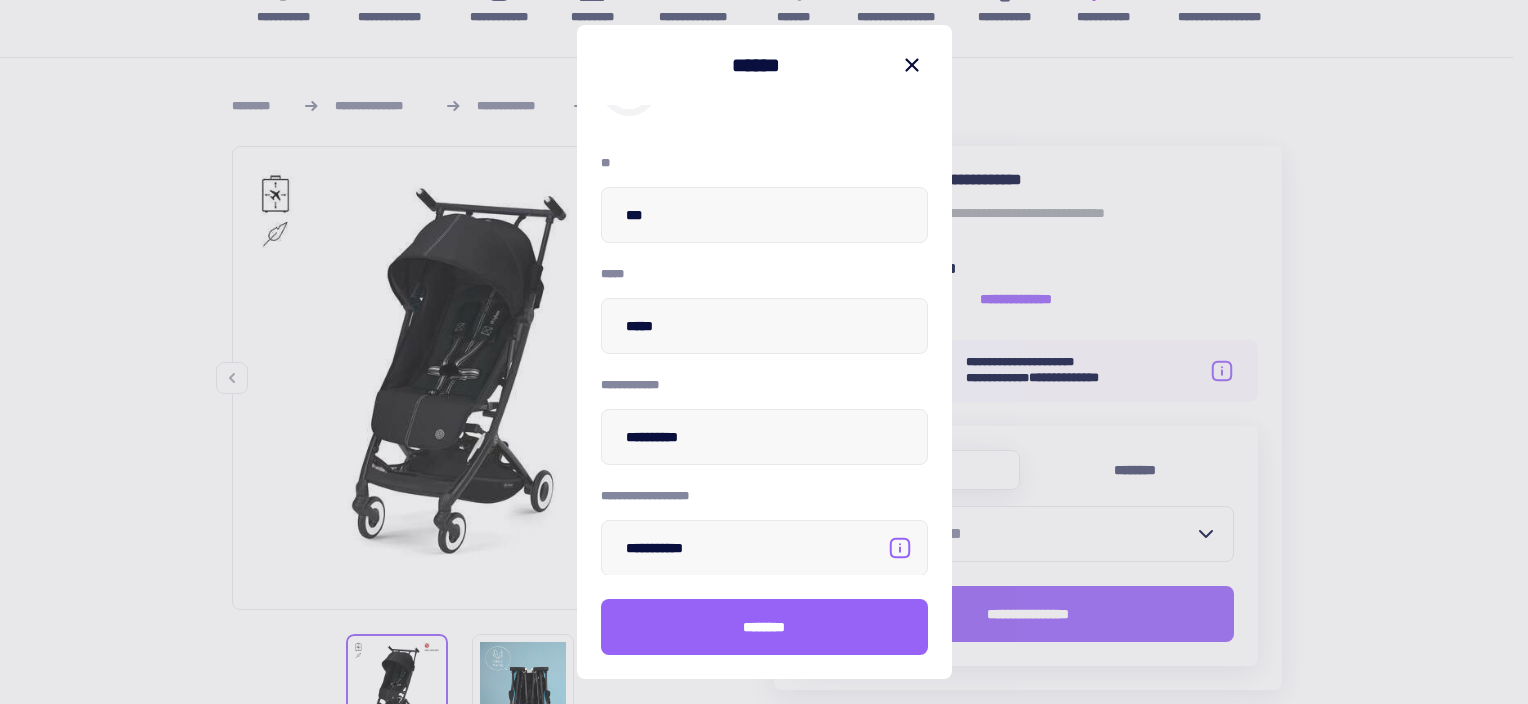click on "********" at bounding box center (764, 627) 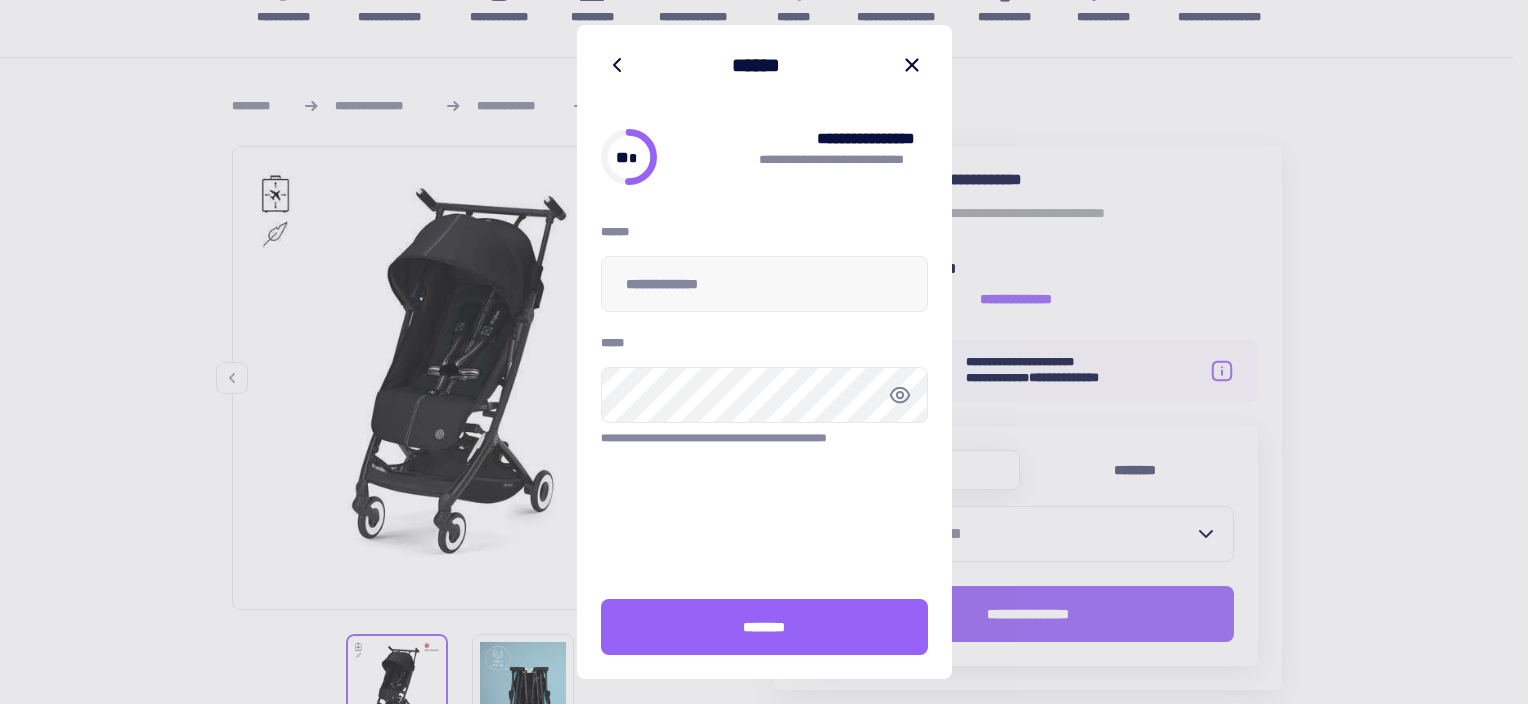 scroll, scrollTop: 0, scrollLeft: 0, axis: both 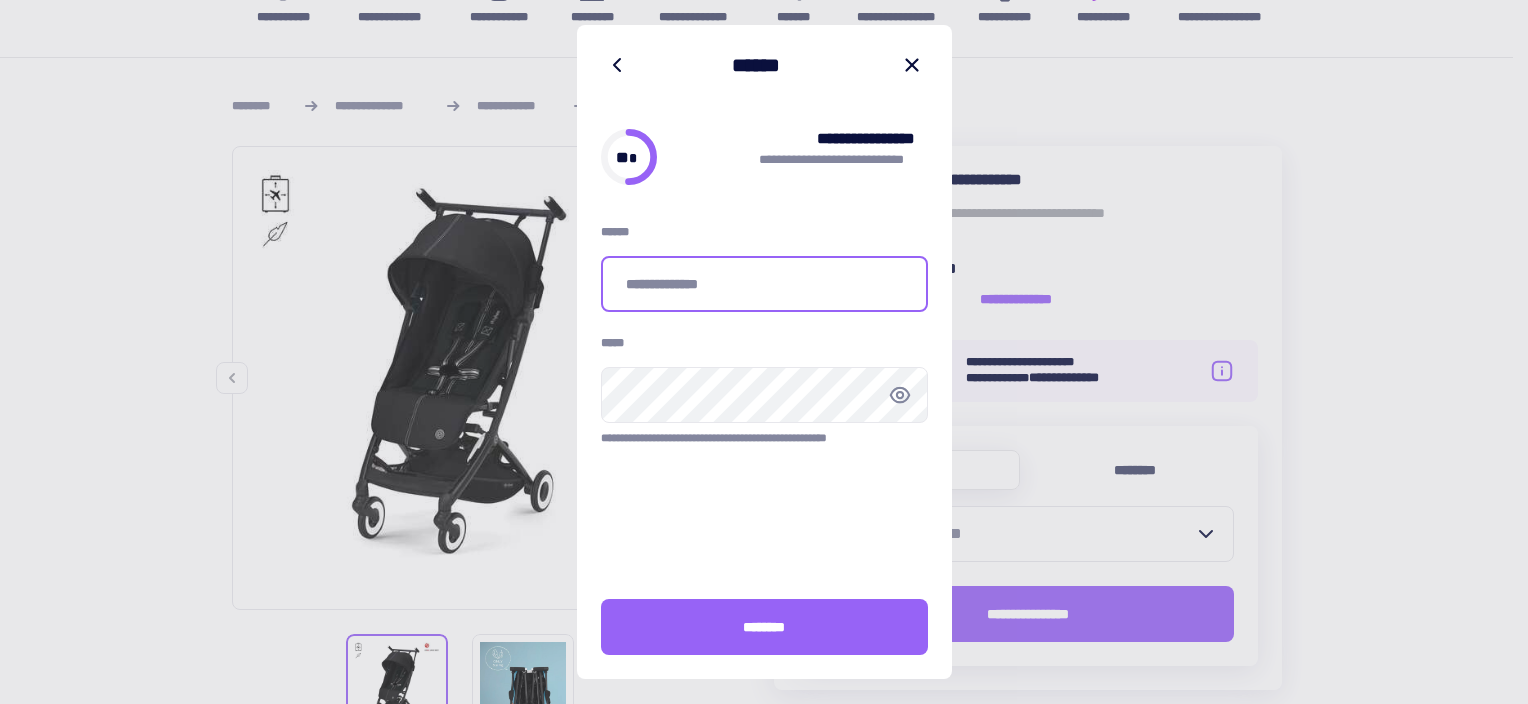 click at bounding box center [764, 284] 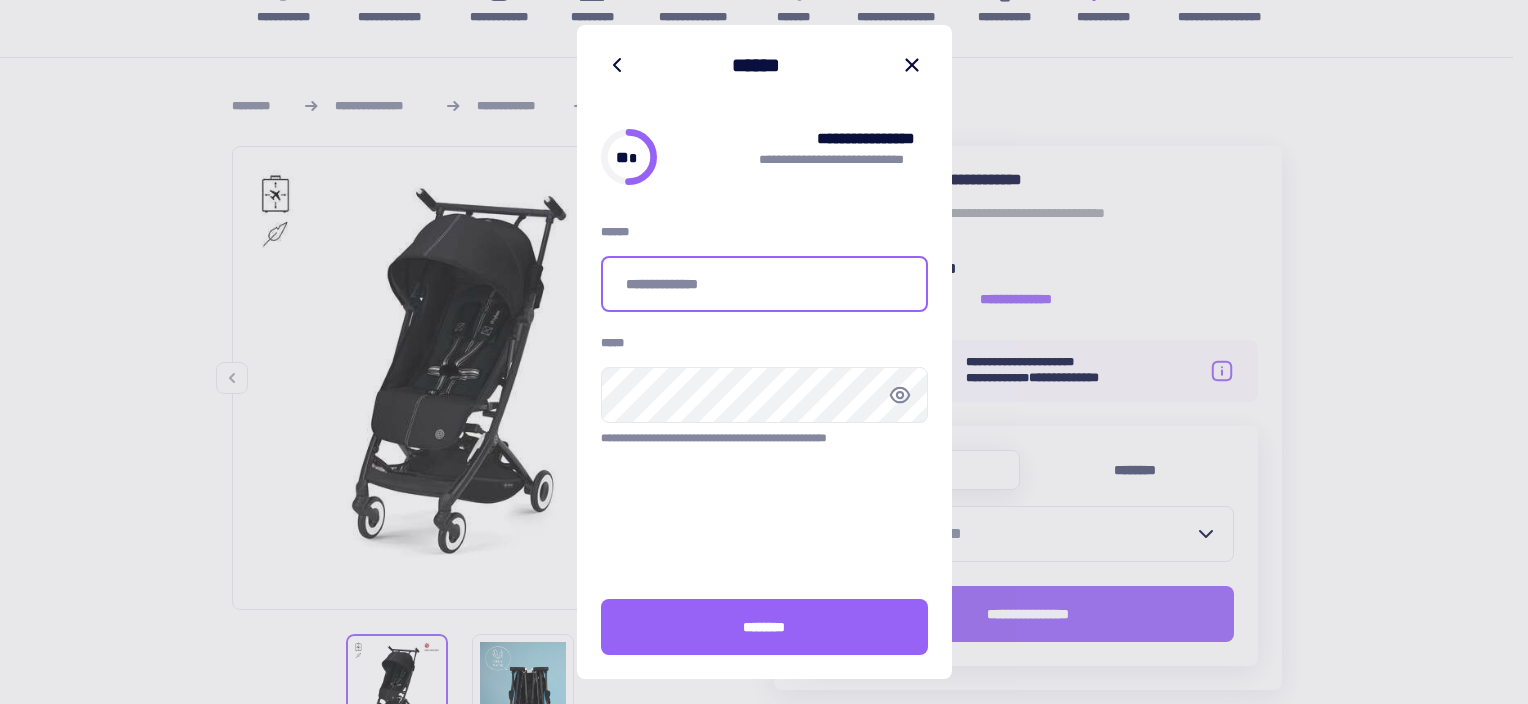 type on "**********" 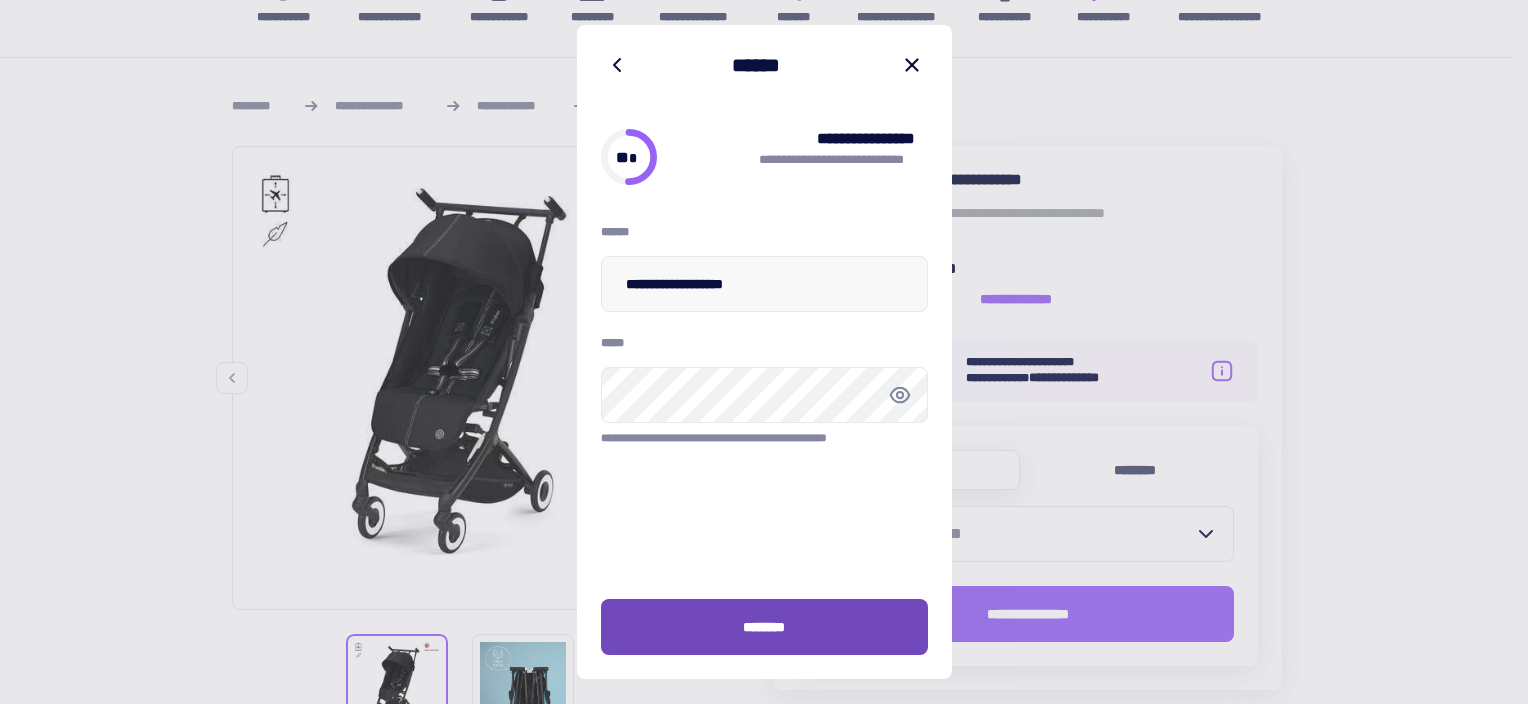 click on "********" at bounding box center [764, 627] 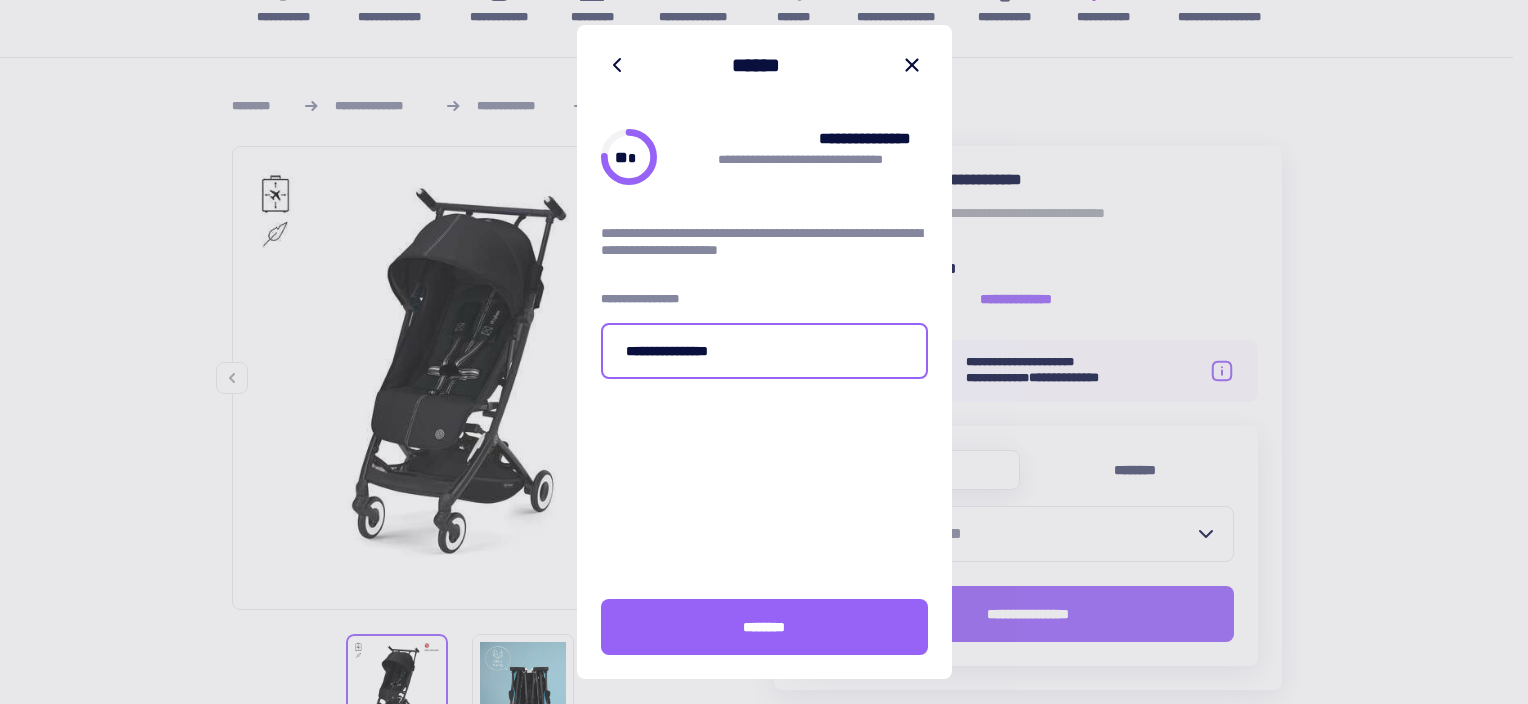 click on "**********" at bounding box center (764, 351) 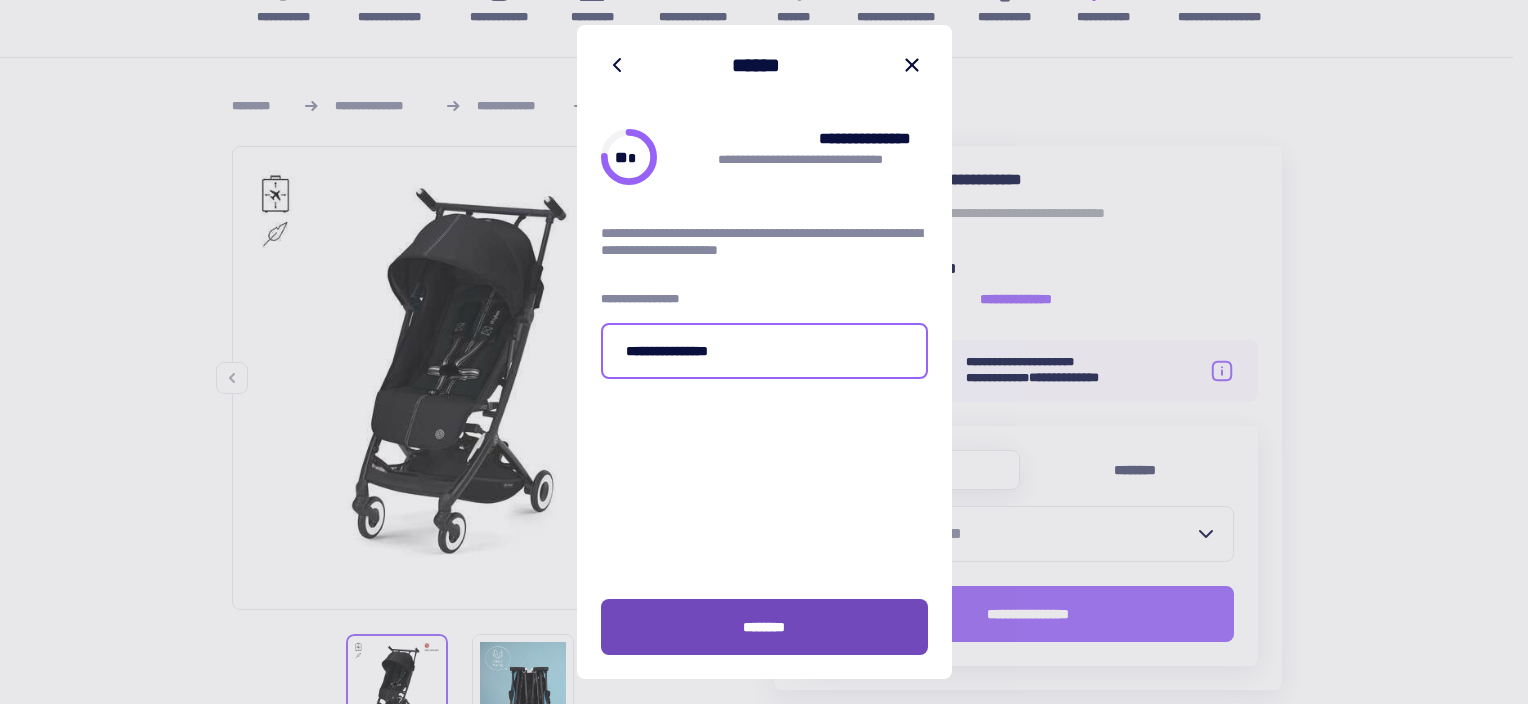 type on "**********" 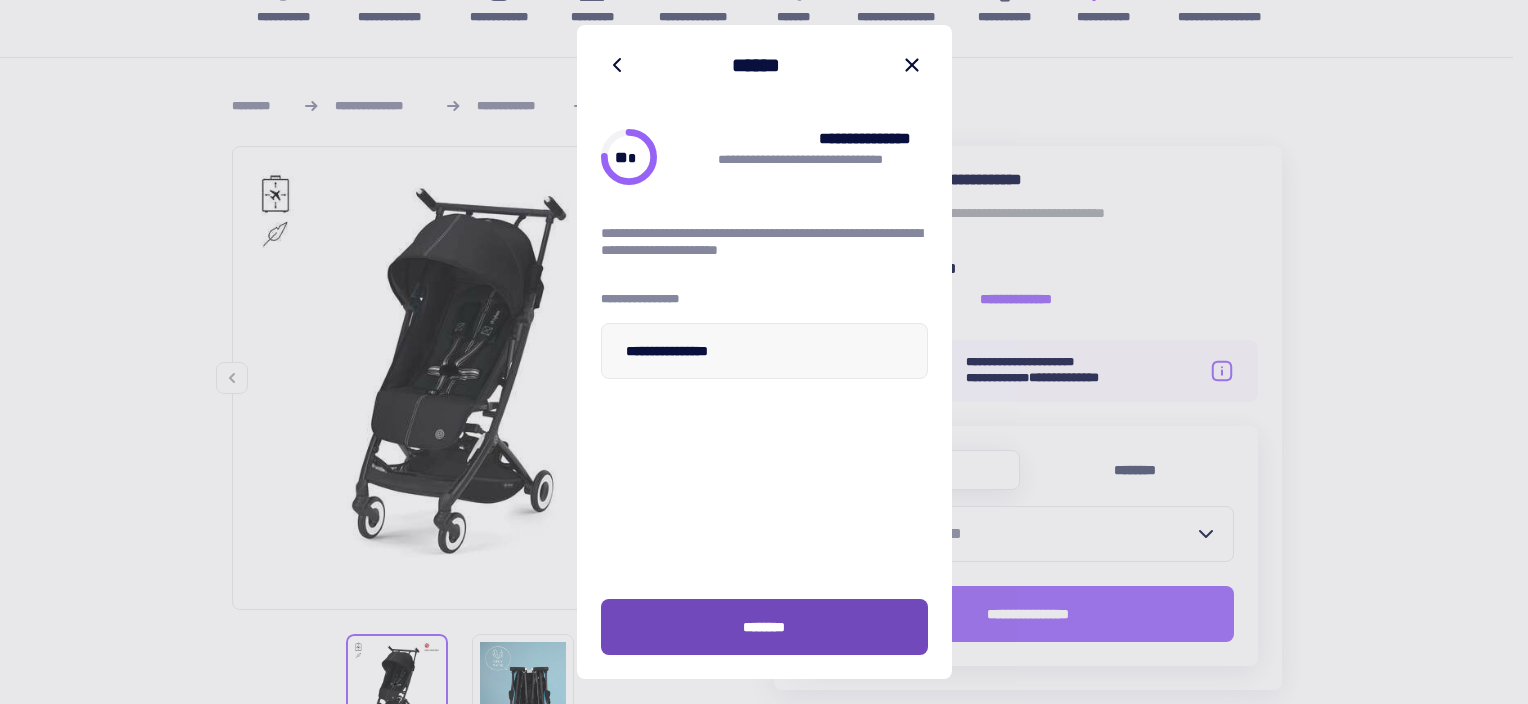 click on "********" at bounding box center [764, 627] 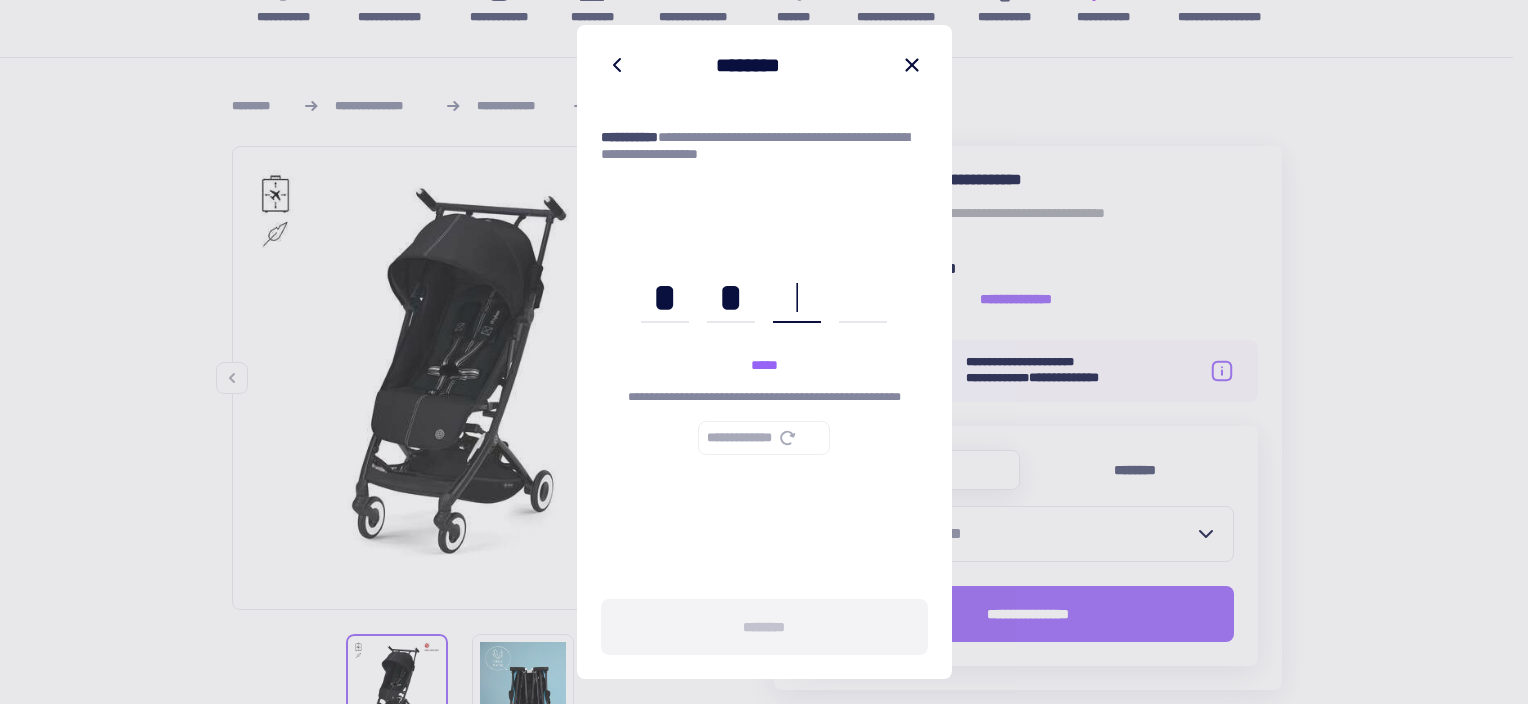 type on "****" 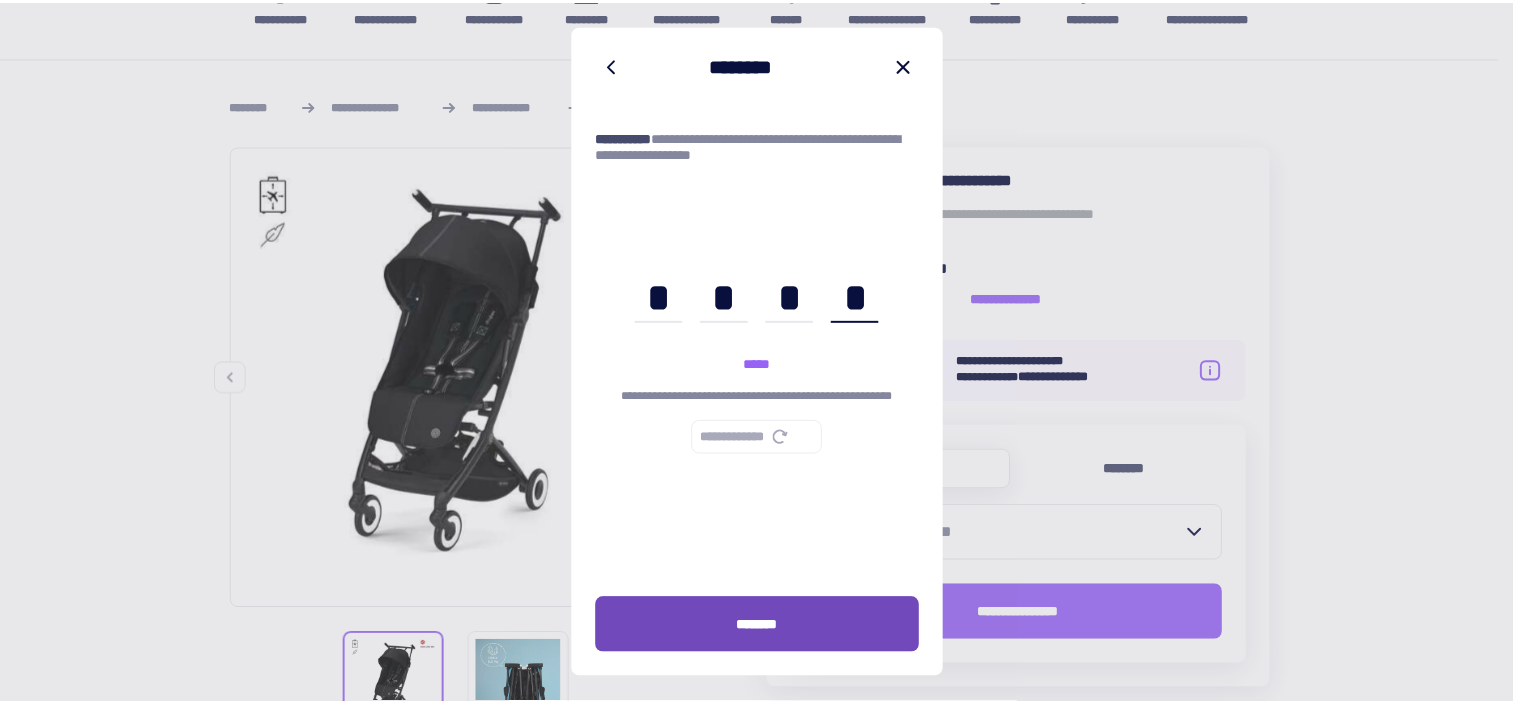 scroll, scrollTop: 0, scrollLeft: 39, axis: horizontal 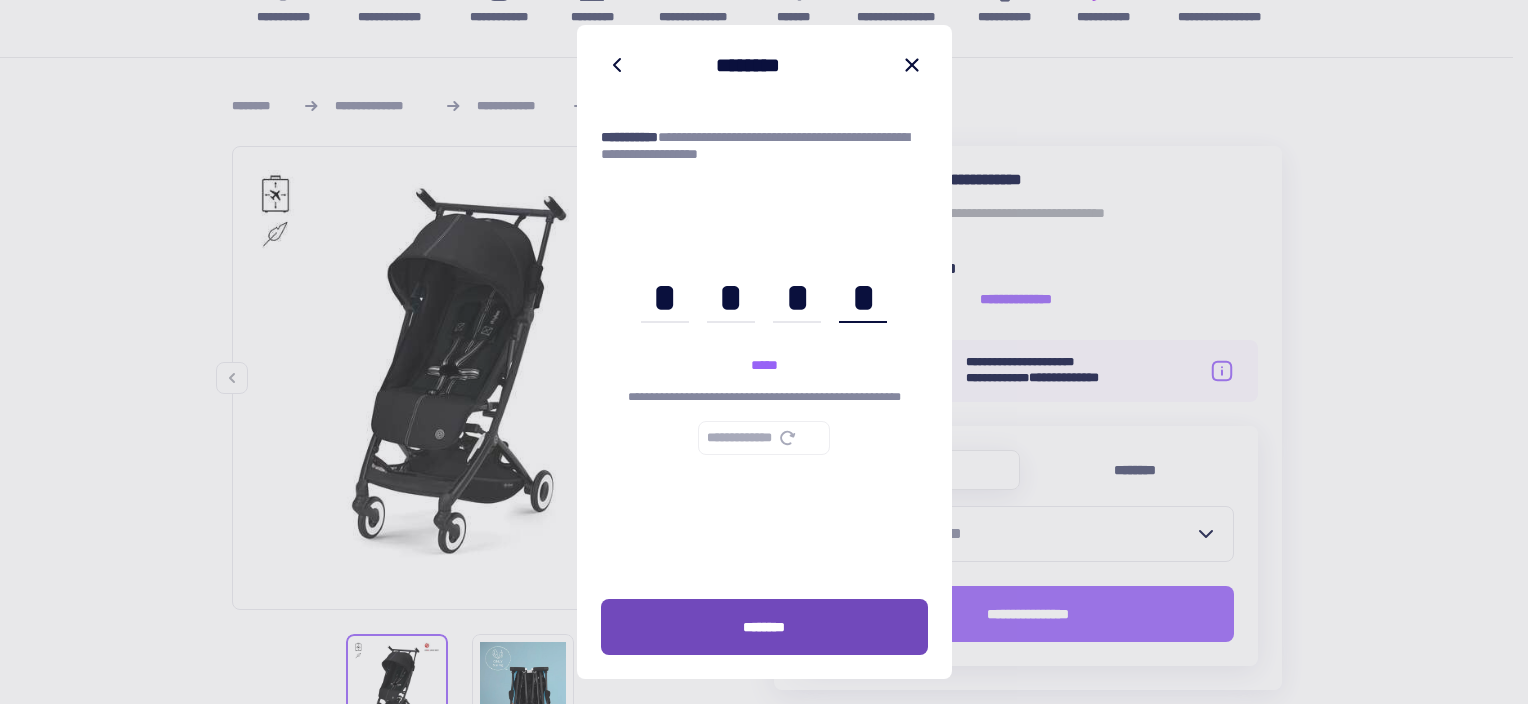 click on "********" at bounding box center [764, 627] 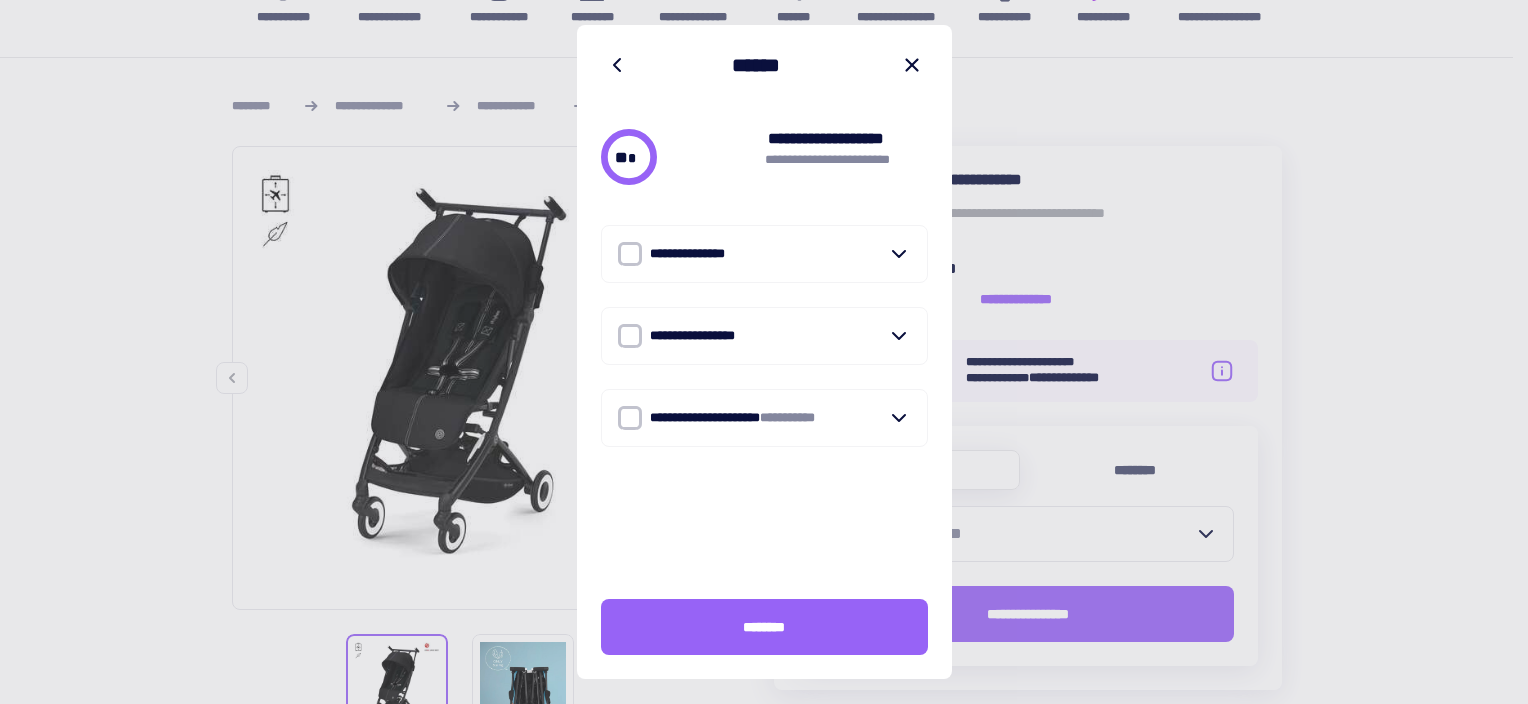 click at bounding box center (630, 254) 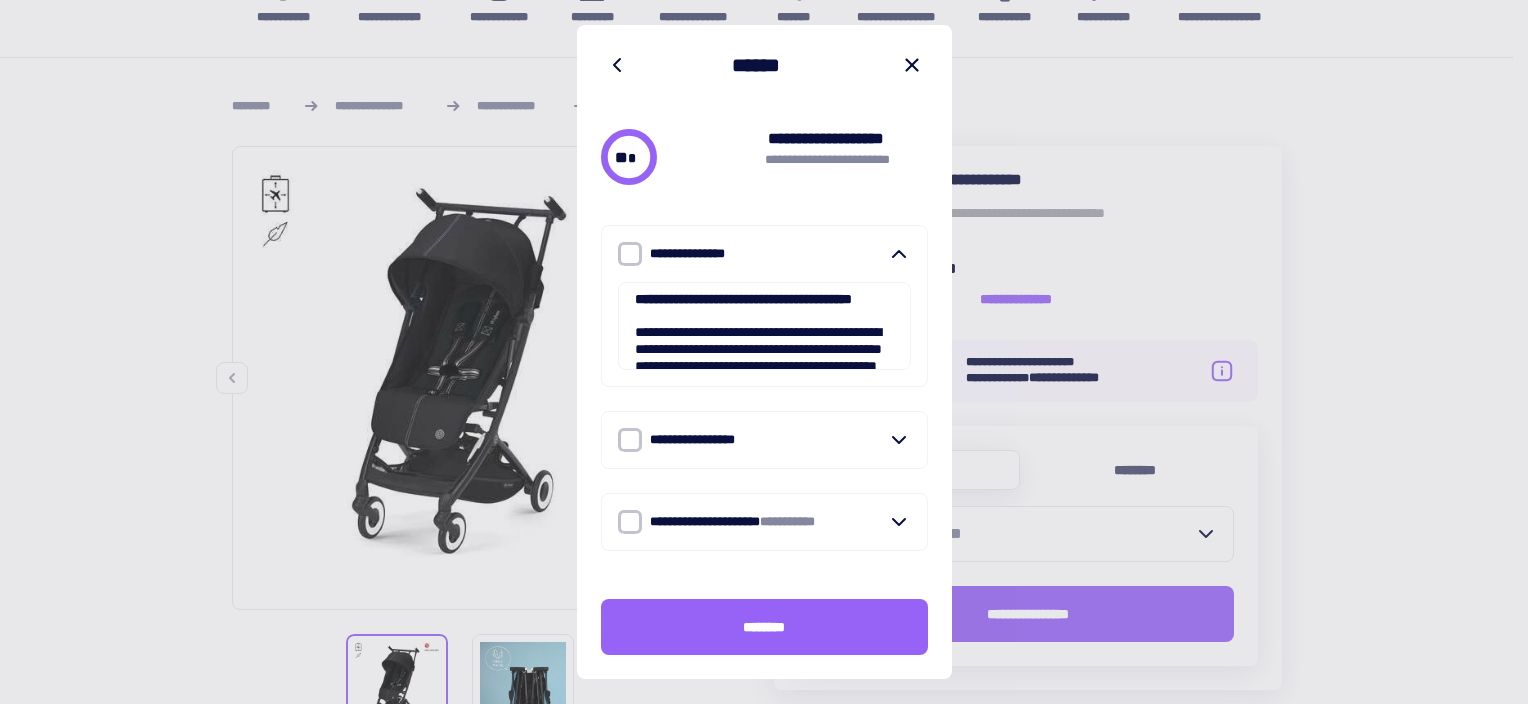 click at bounding box center [630, 440] 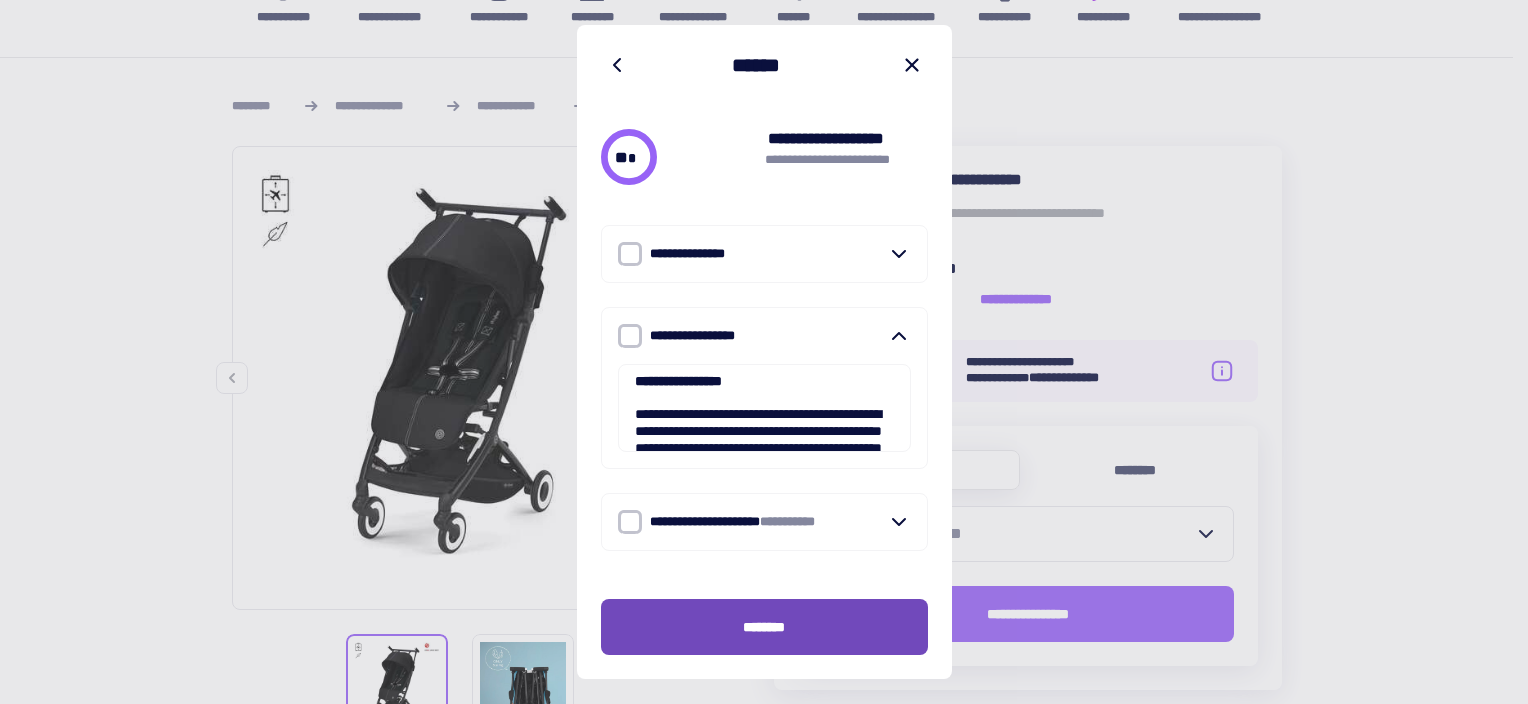 click on "********" at bounding box center [764, 627] 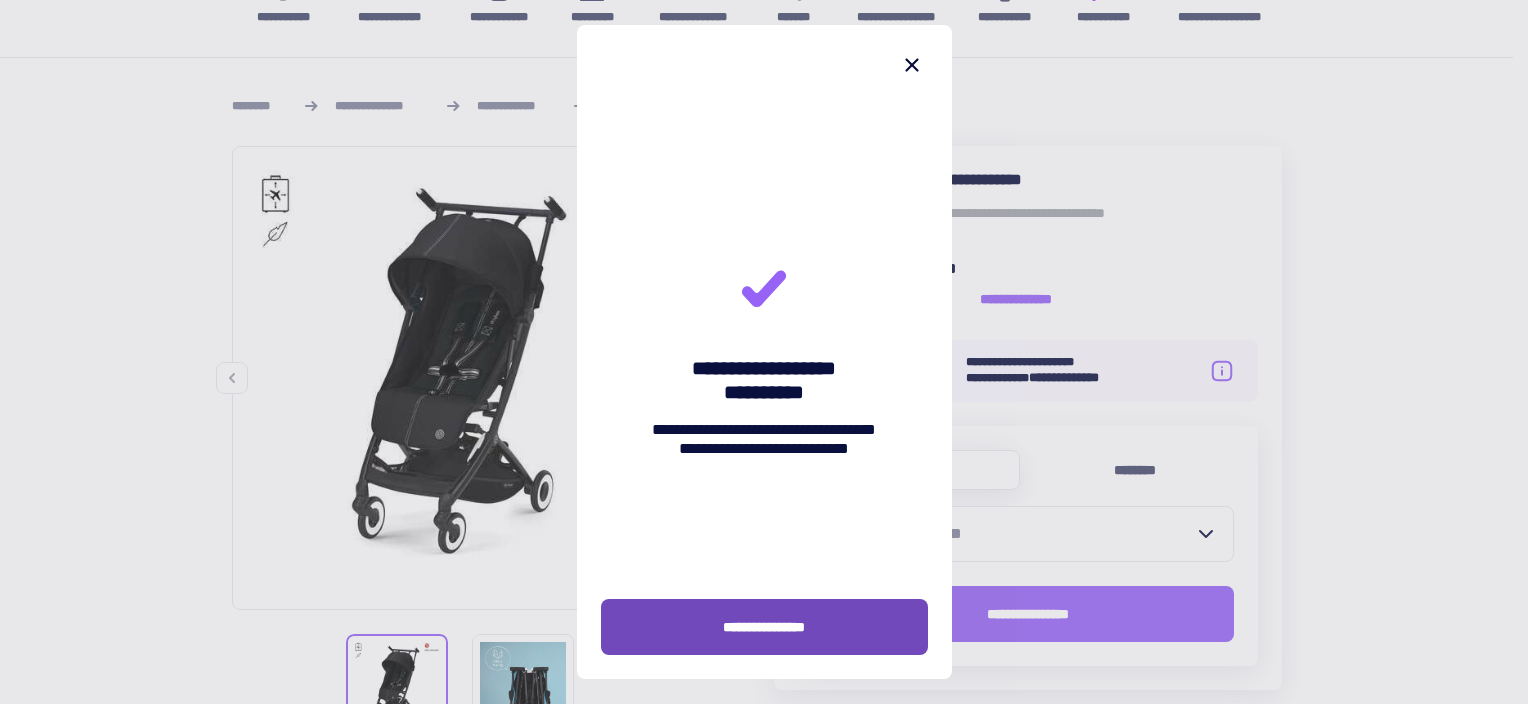 click on "**********" at bounding box center [764, 627] 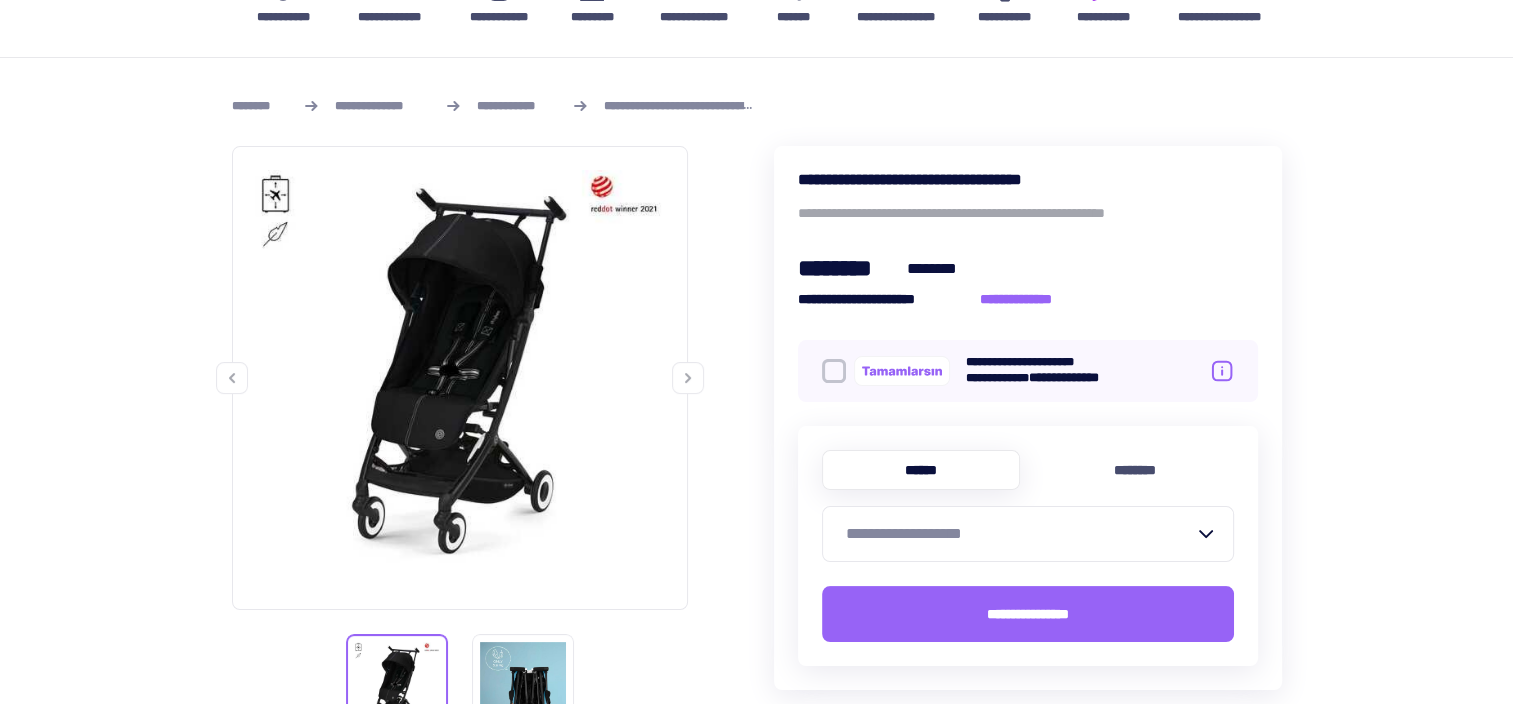 scroll, scrollTop: 0, scrollLeft: 0, axis: both 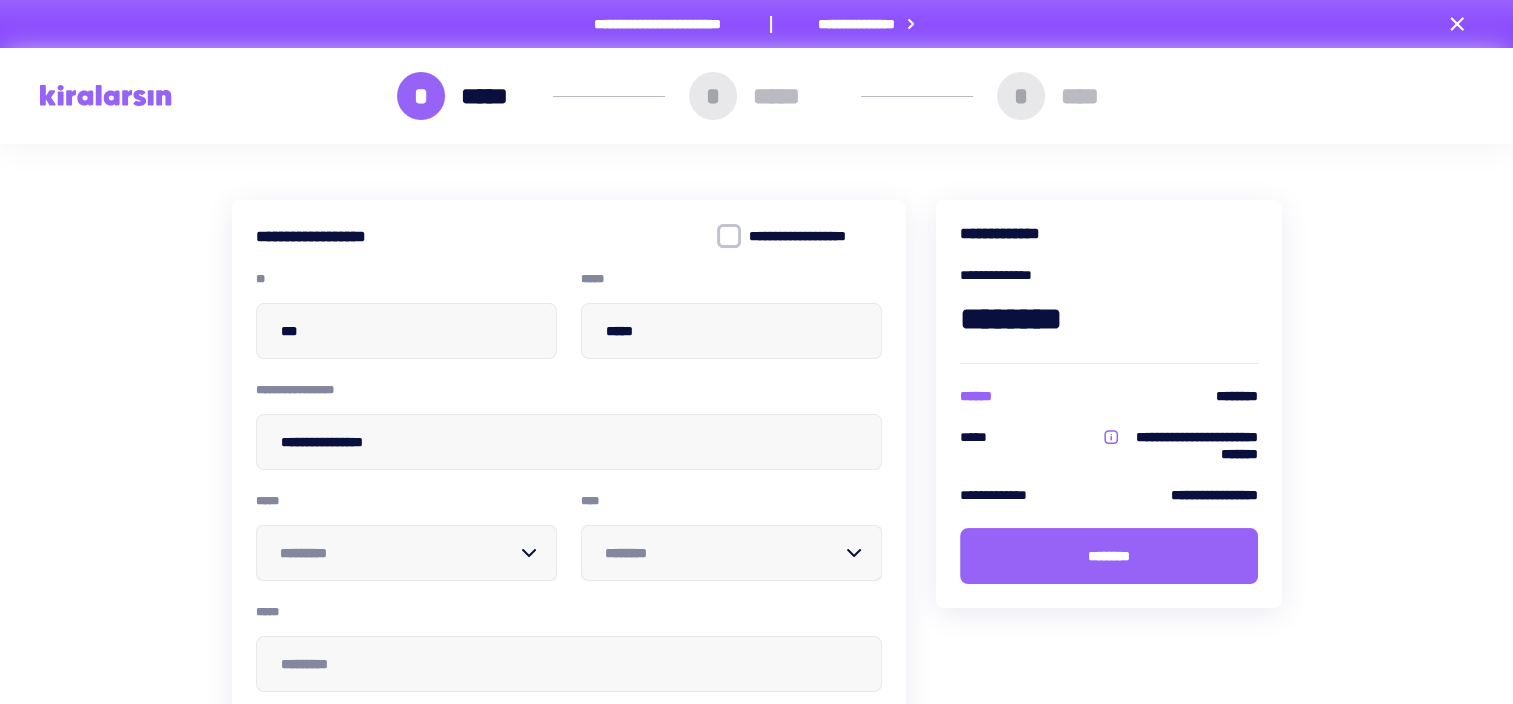 click at bounding box center [106, 95] 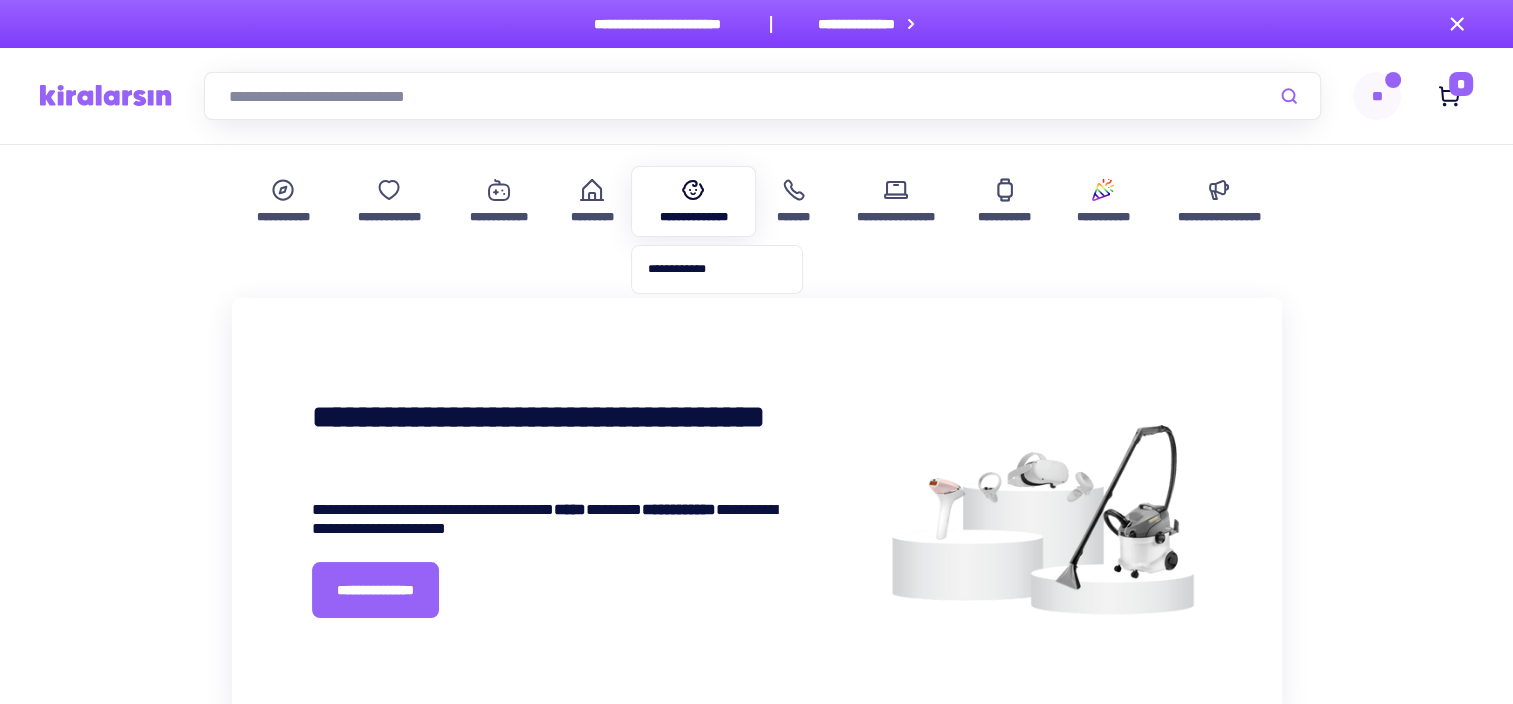 click on "**********" at bounding box center (694, 201) 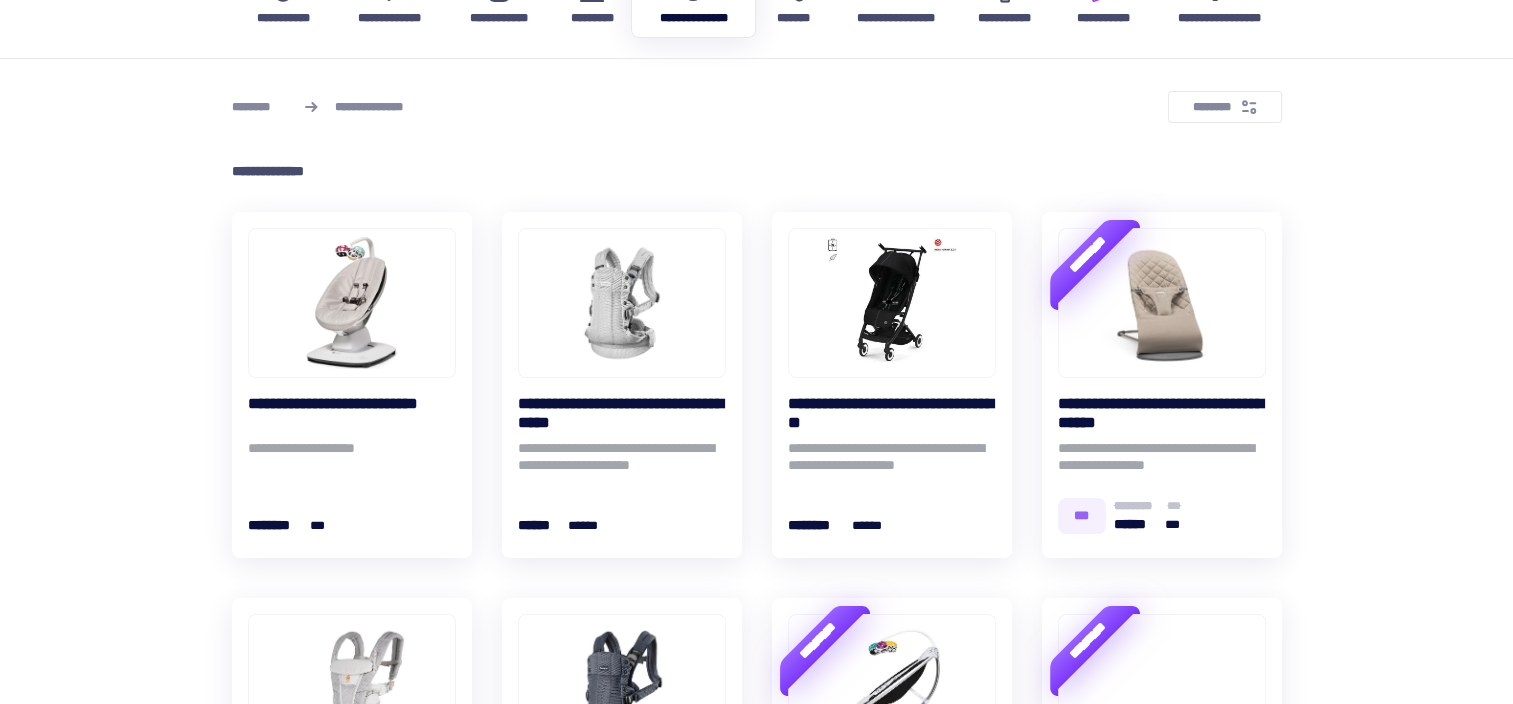 scroll, scrollTop: 0, scrollLeft: 0, axis: both 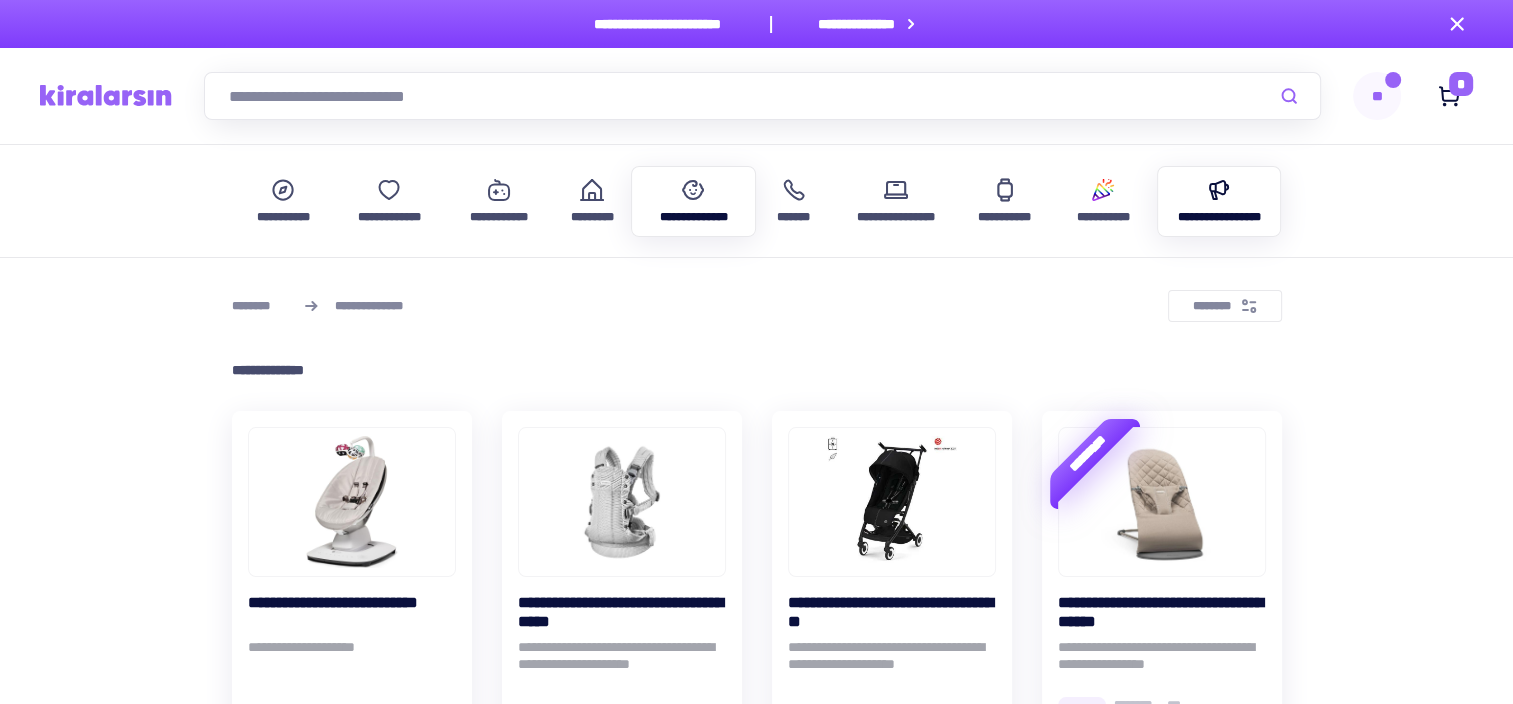 click on "**********" at bounding box center [1219, 217] 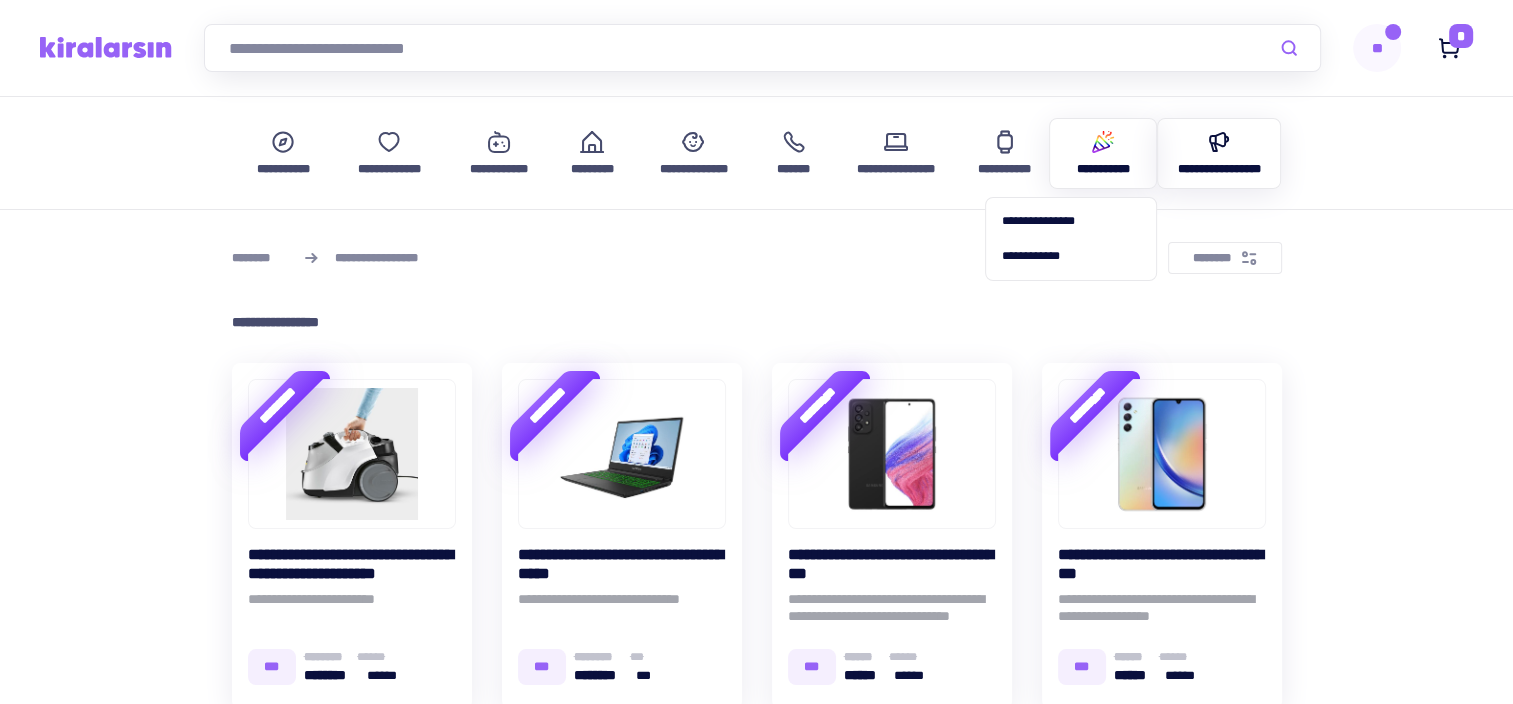 click on "**********" at bounding box center [1103, 169] 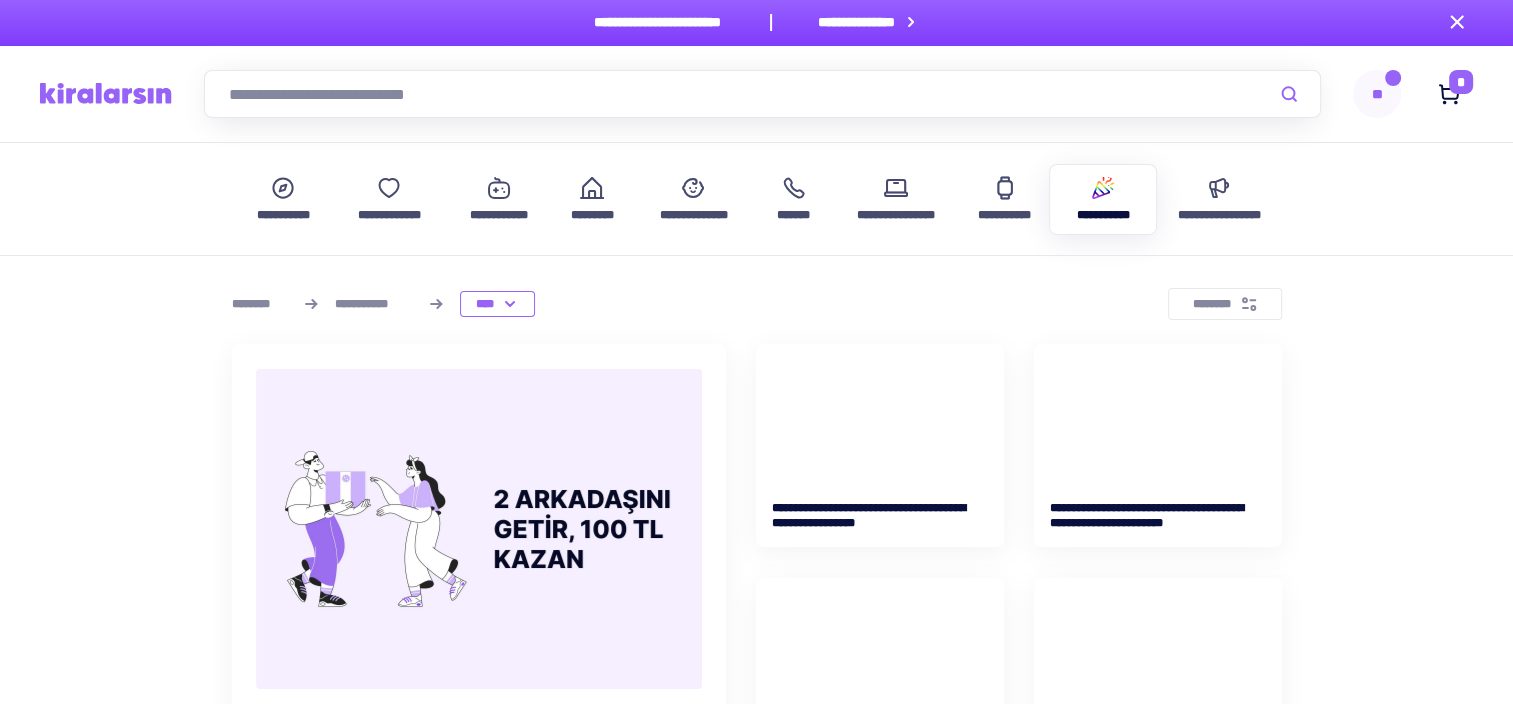 scroll, scrollTop: 0, scrollLeft: 0, axis: both 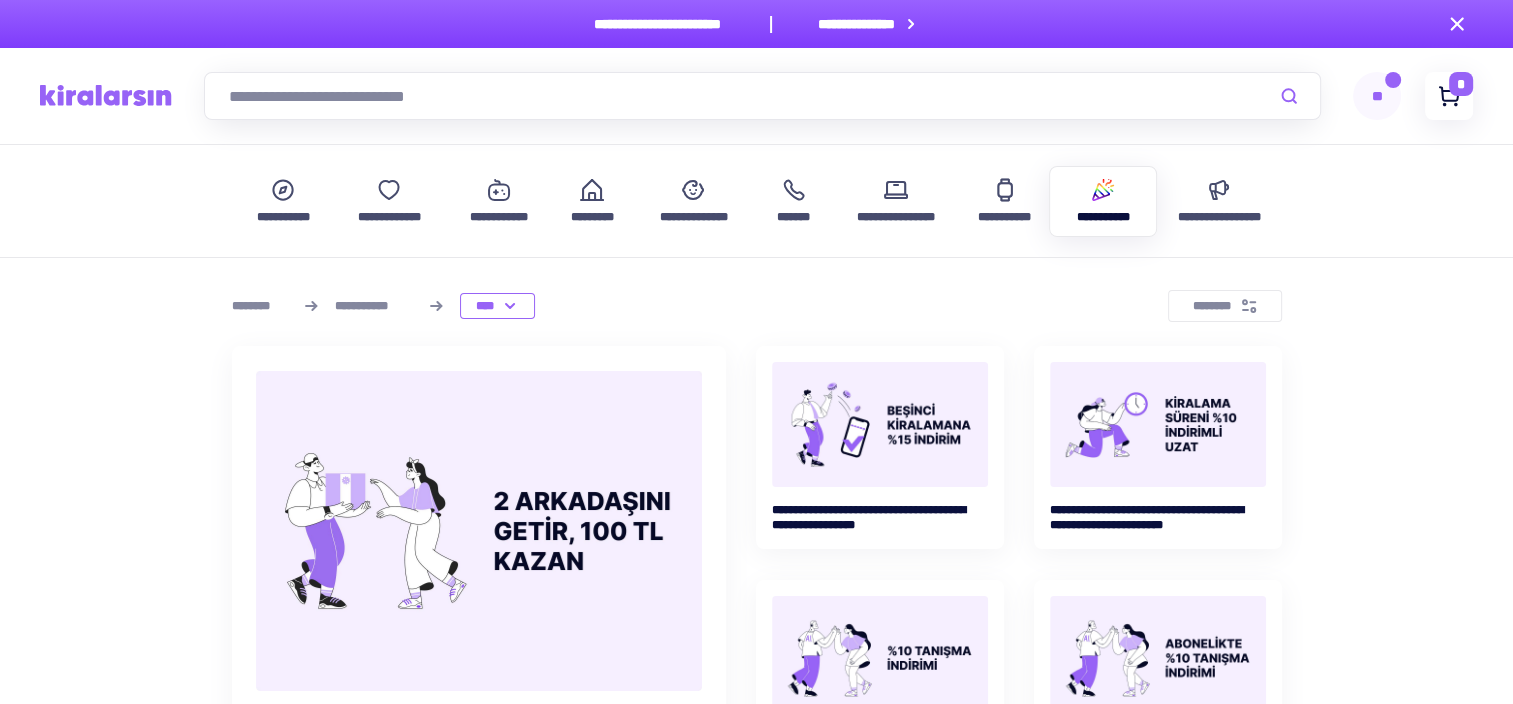 click 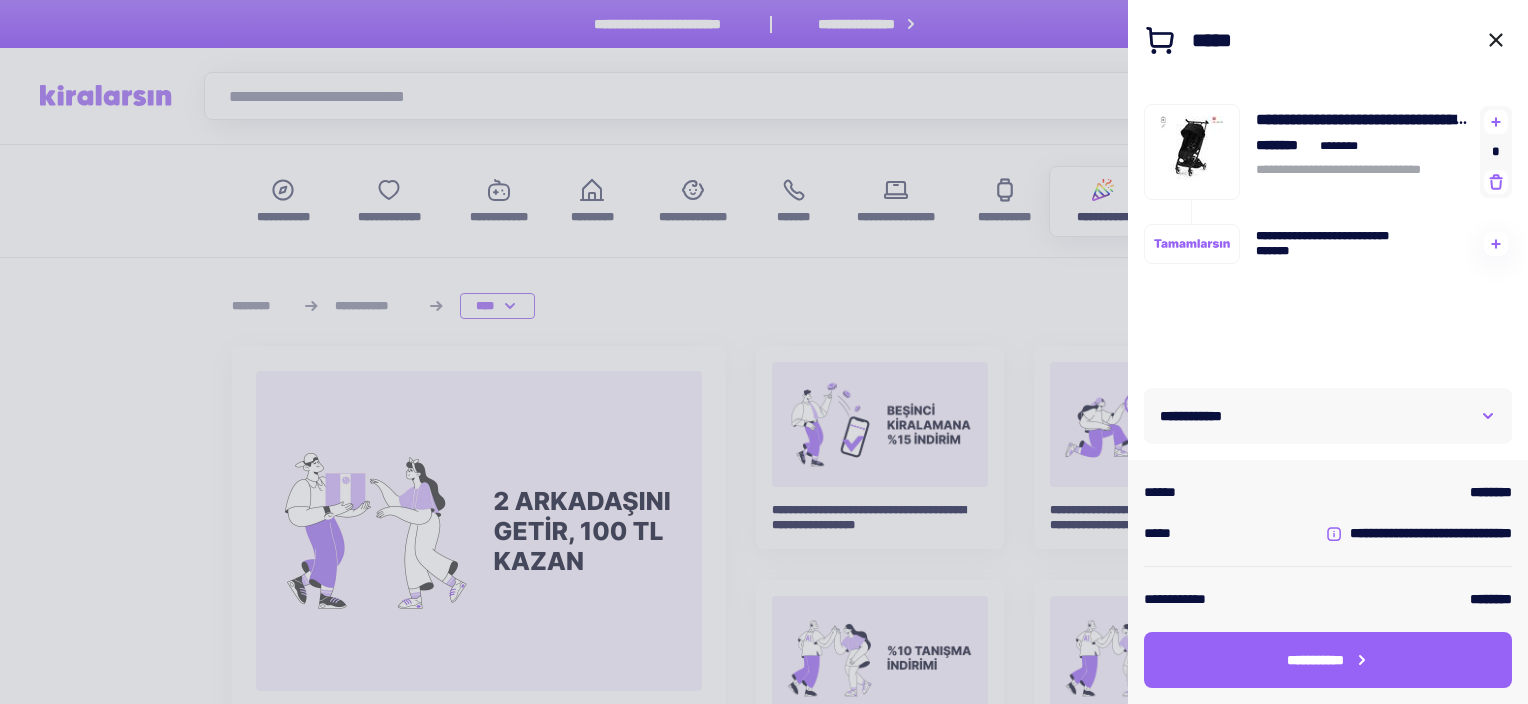 click on "**********" at bounding box center [1328, 416] 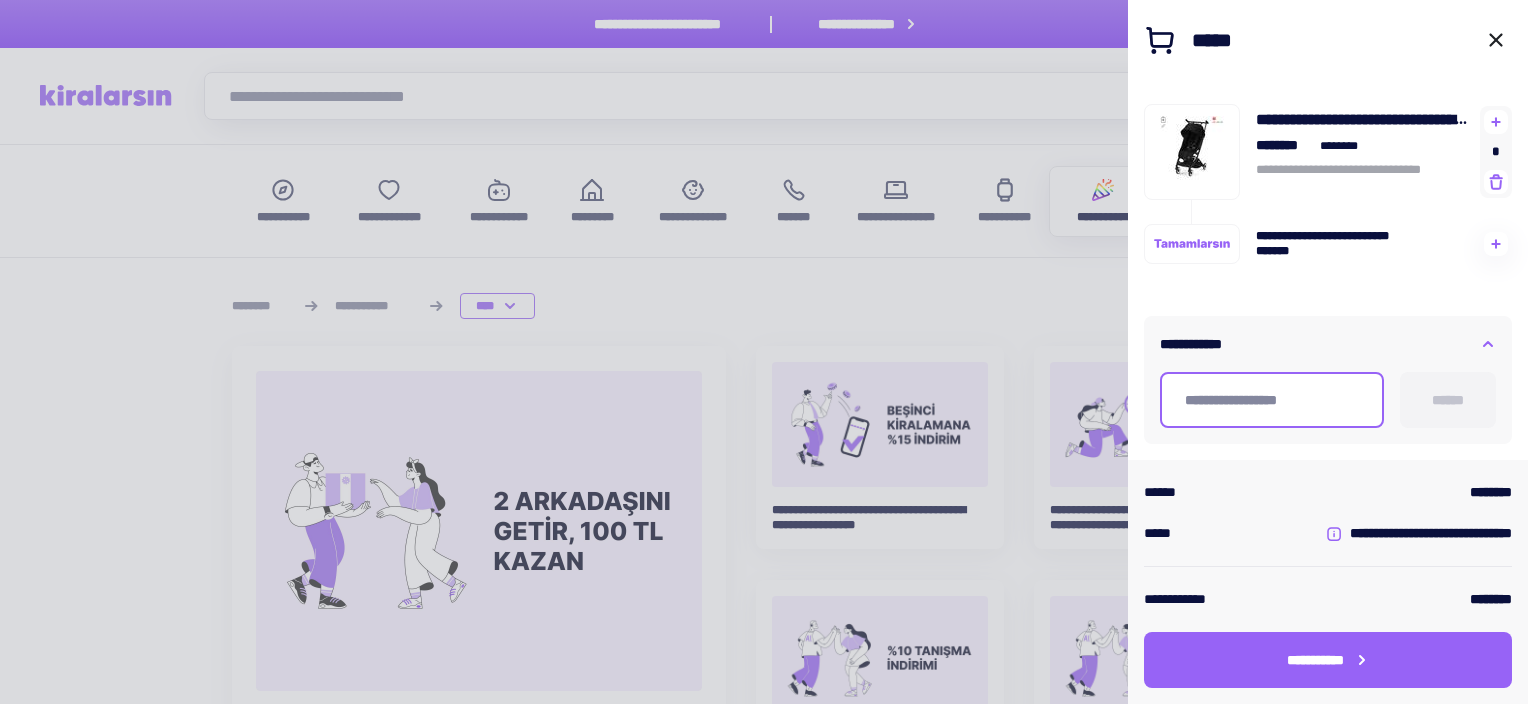 click at bounding box center (1272, 400) 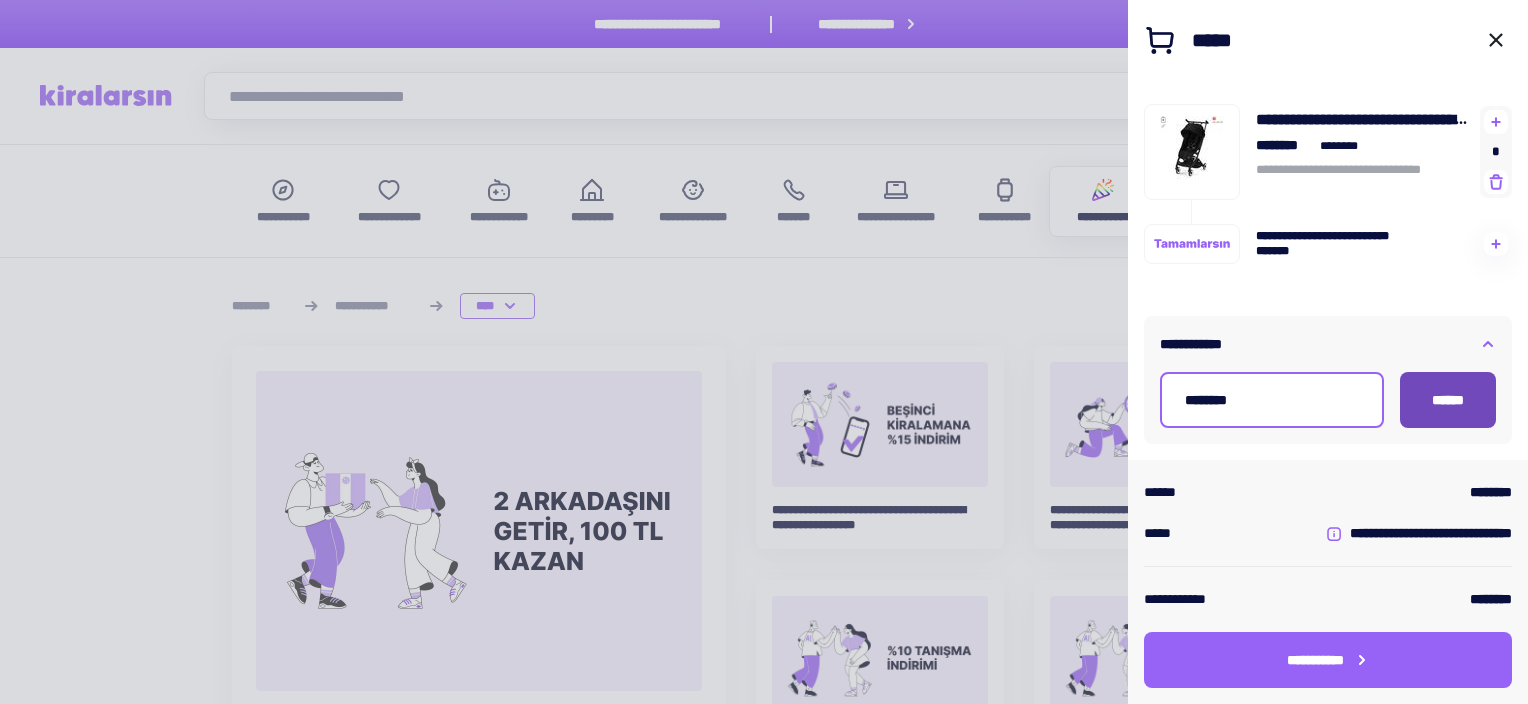 type on "********" 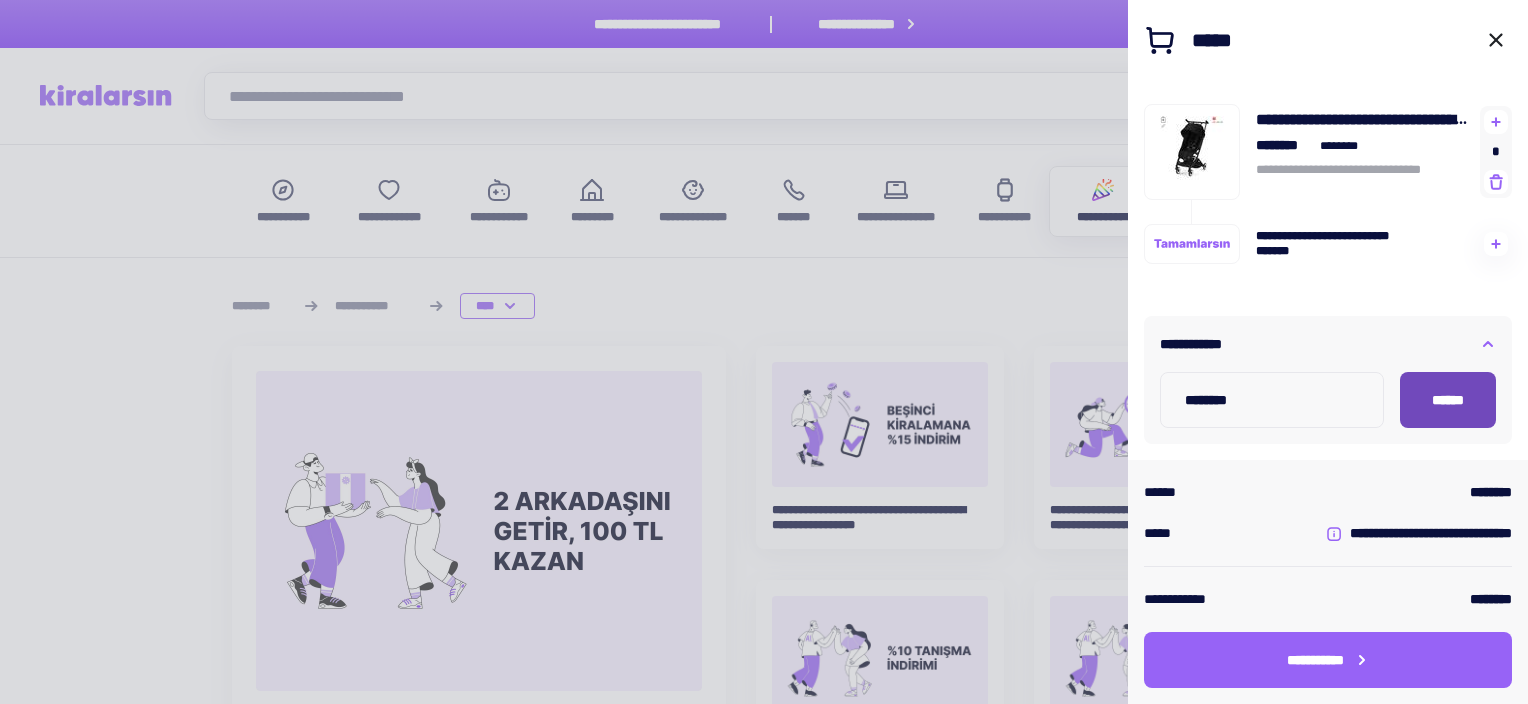 click on "******" at bounding box center [1448, 400] 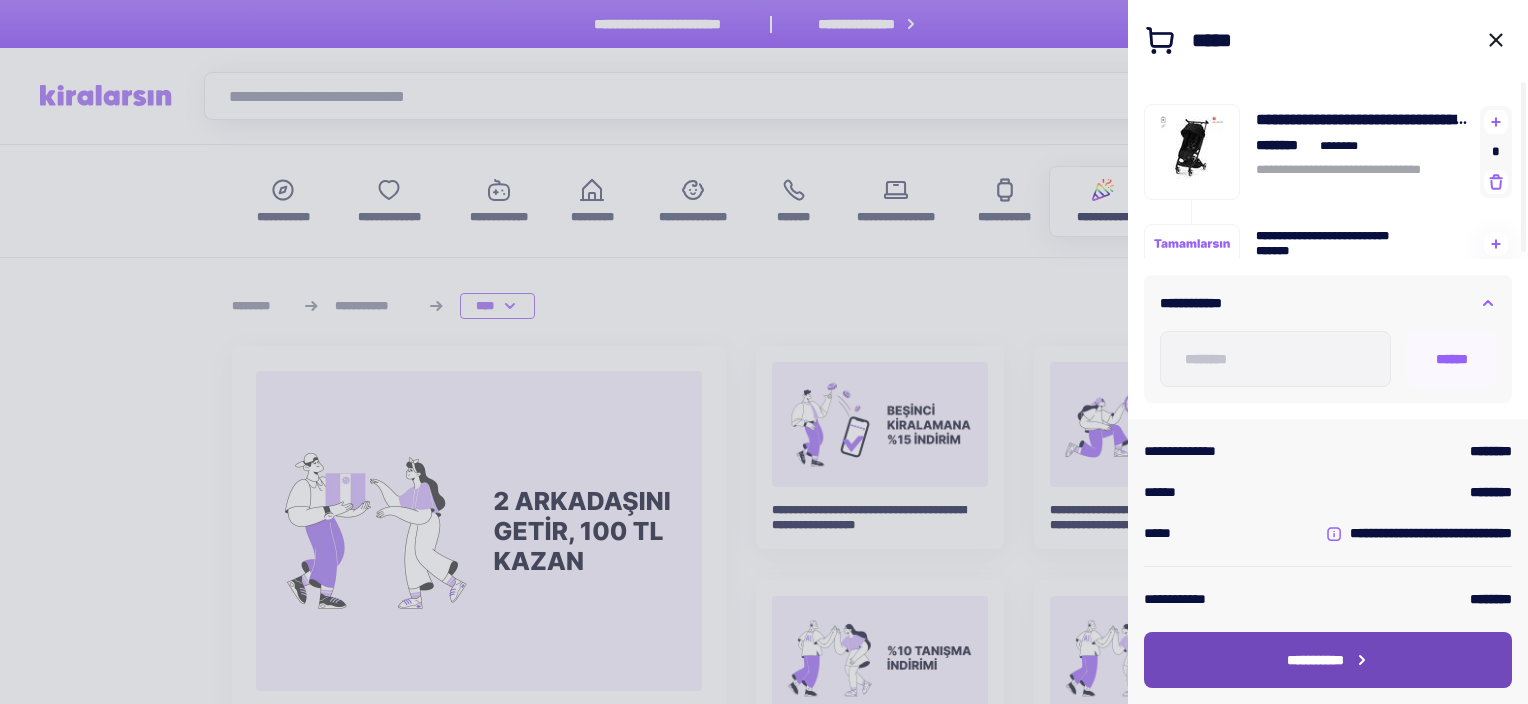 click on "**********" at bounding box center [1315, 660] 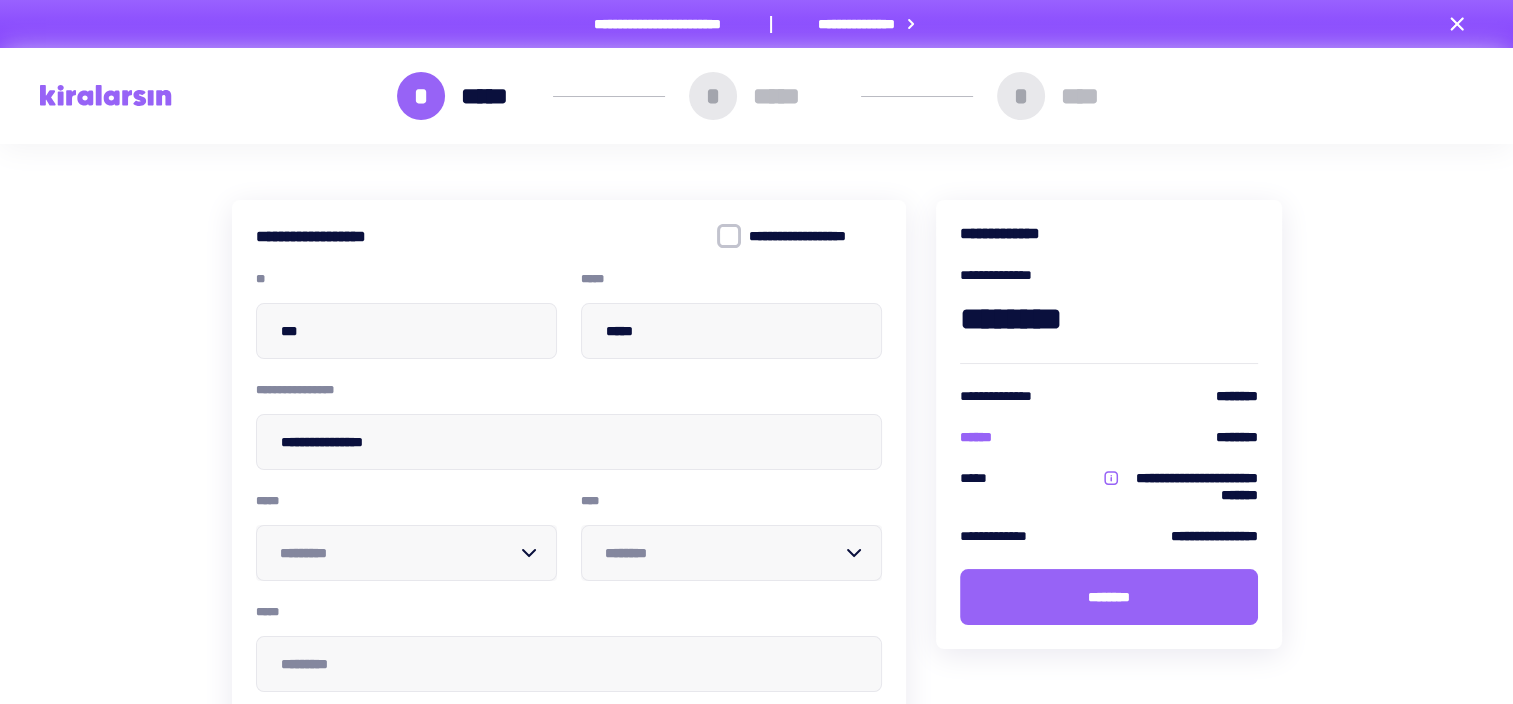 click on "**********" at bounding box center (757, 570) 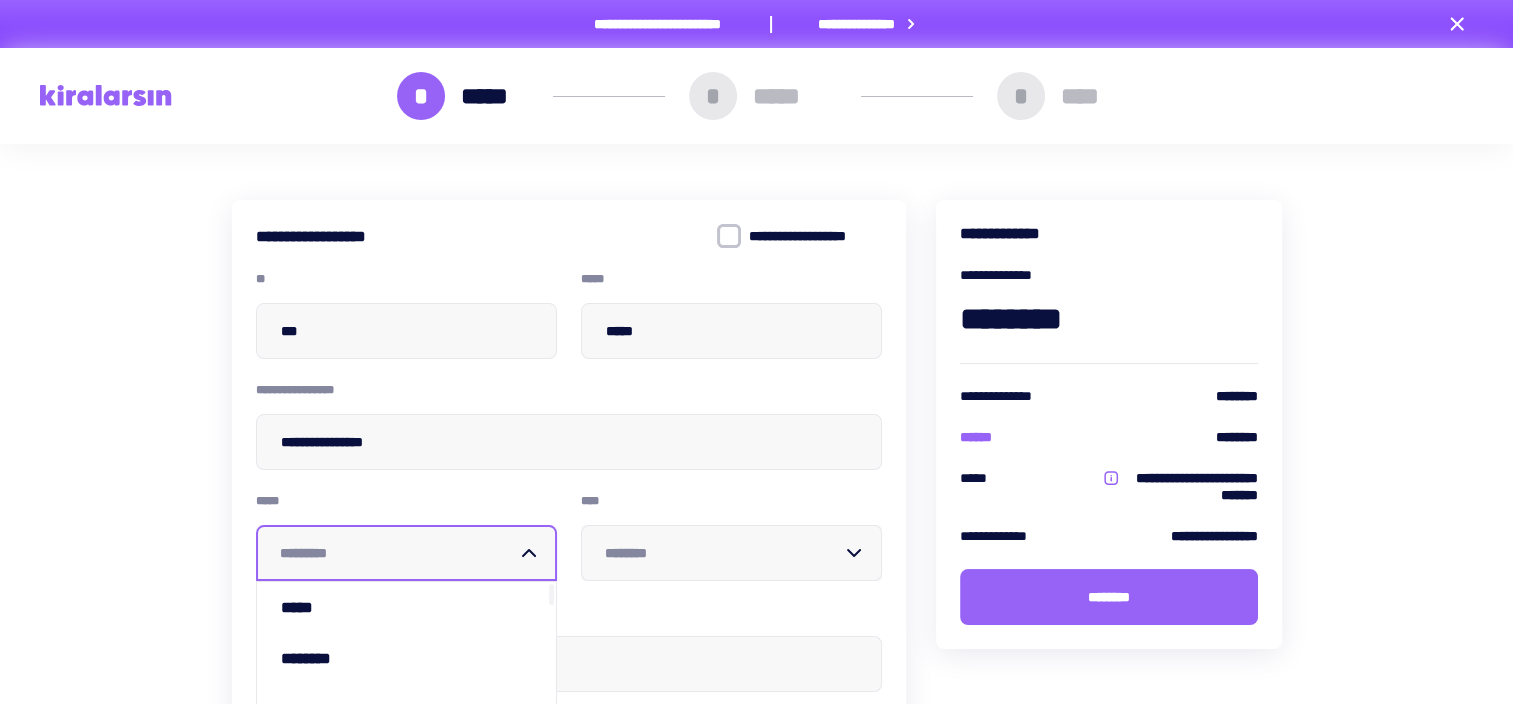 click at bounding box center [394, 553] 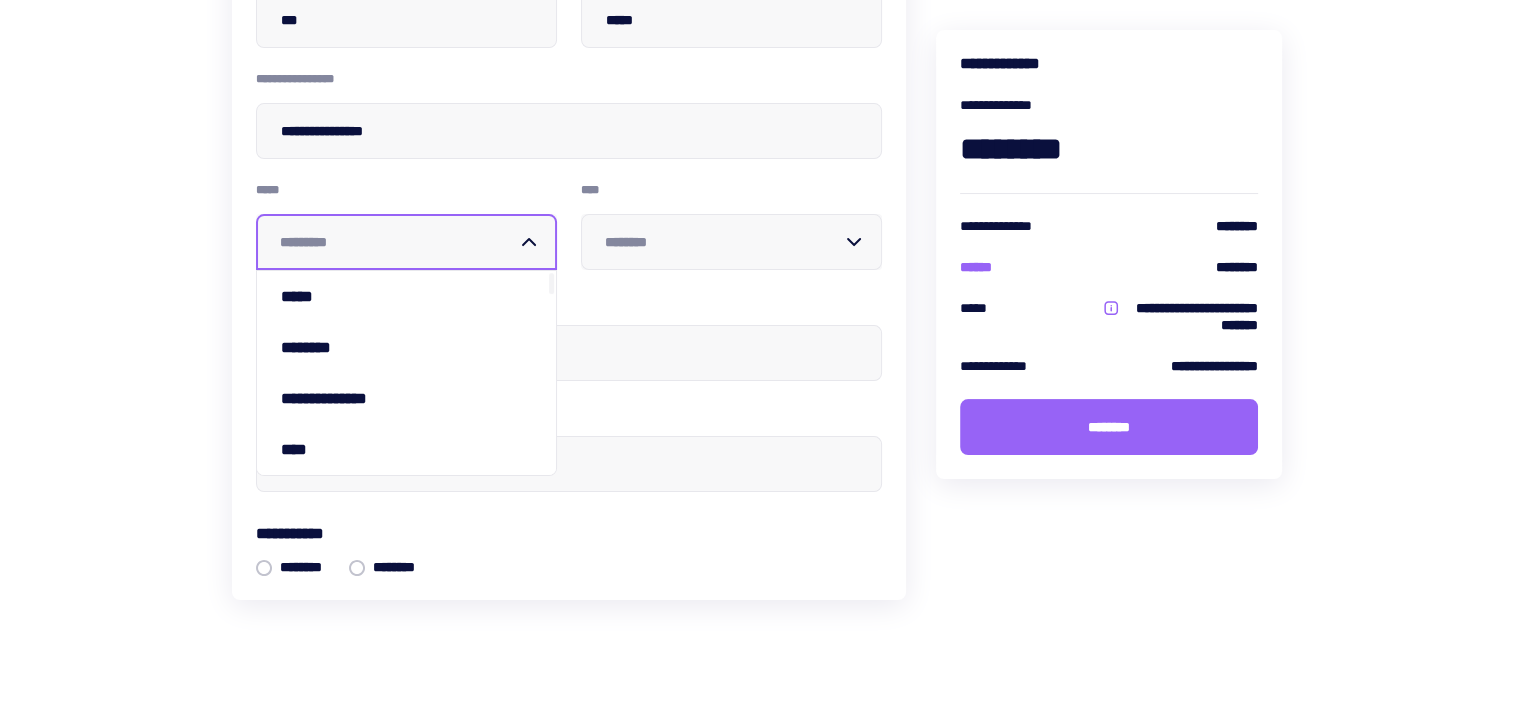 scroll, scrollTop: 332, scrollLeft: 0, axis: vertical 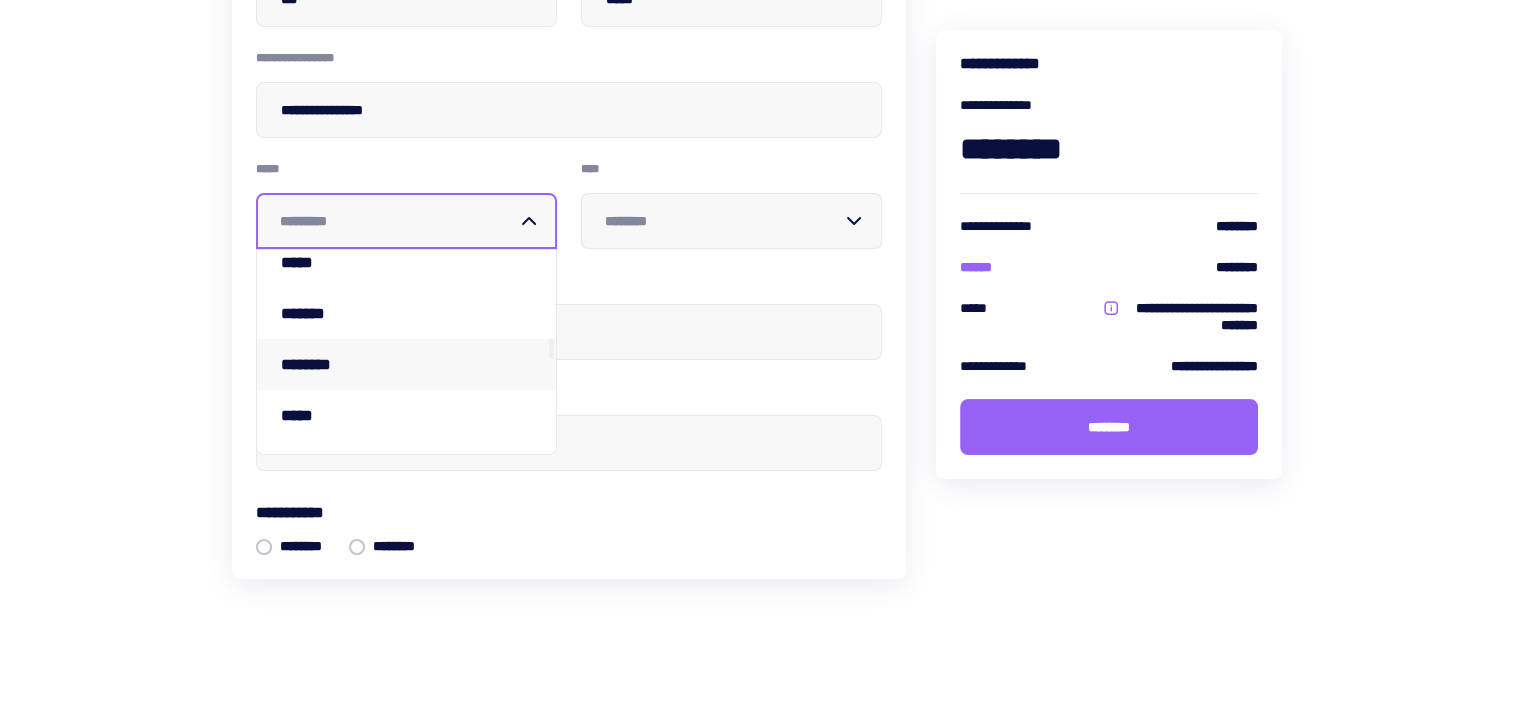 click on "********" at bounding box center [406, 364] 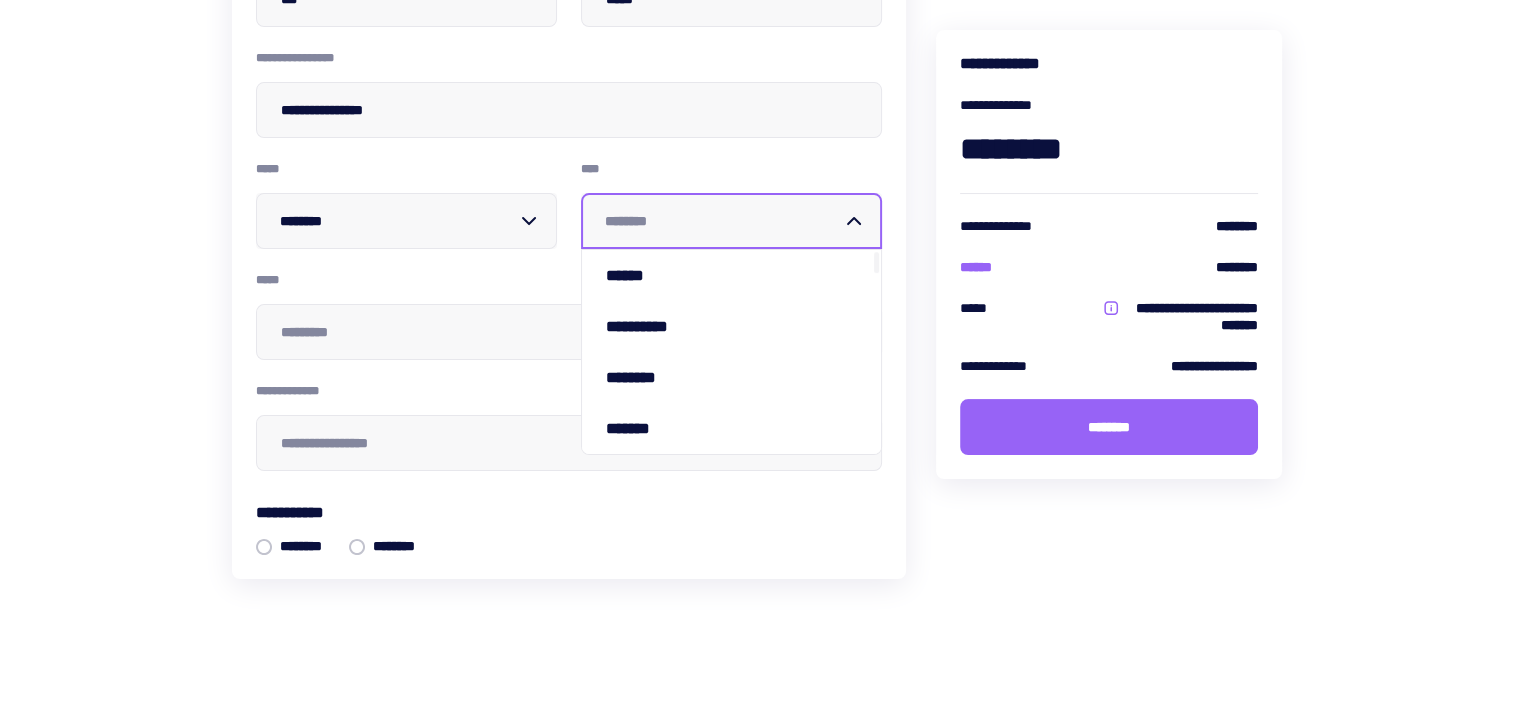click at bounding box center (719, 221) 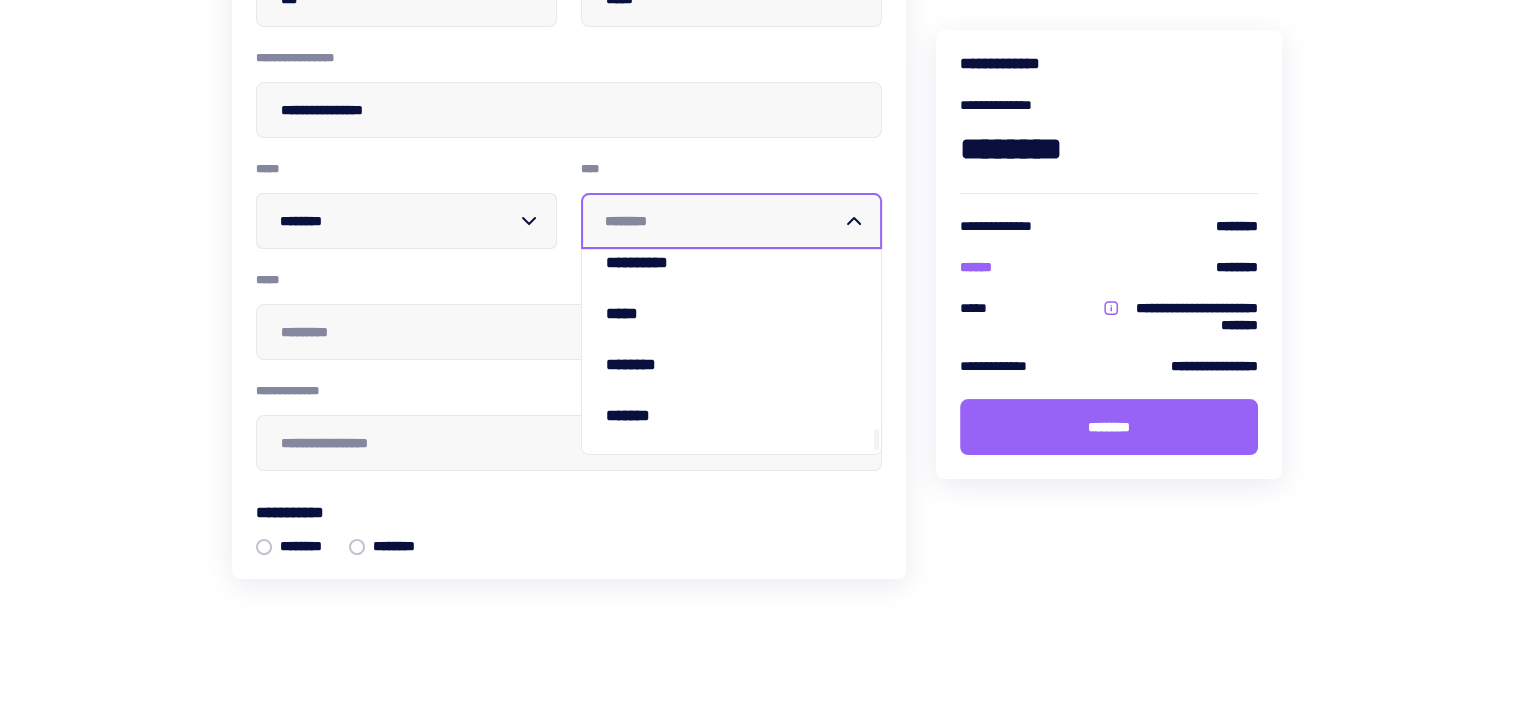 scroll, scrollTop: 1784, scrollLeft: 0, axis: vertical 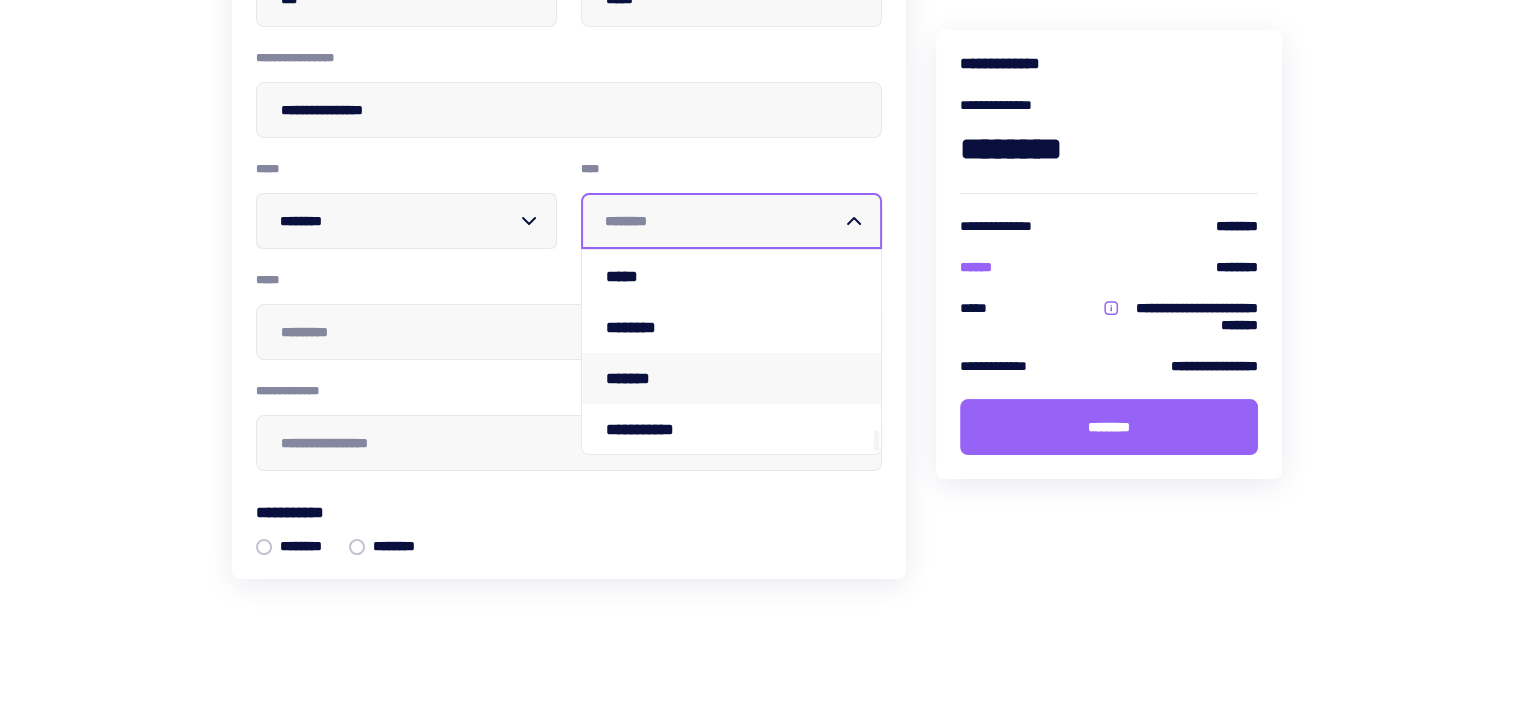 click on "*******" at bounding box center (731, 378) 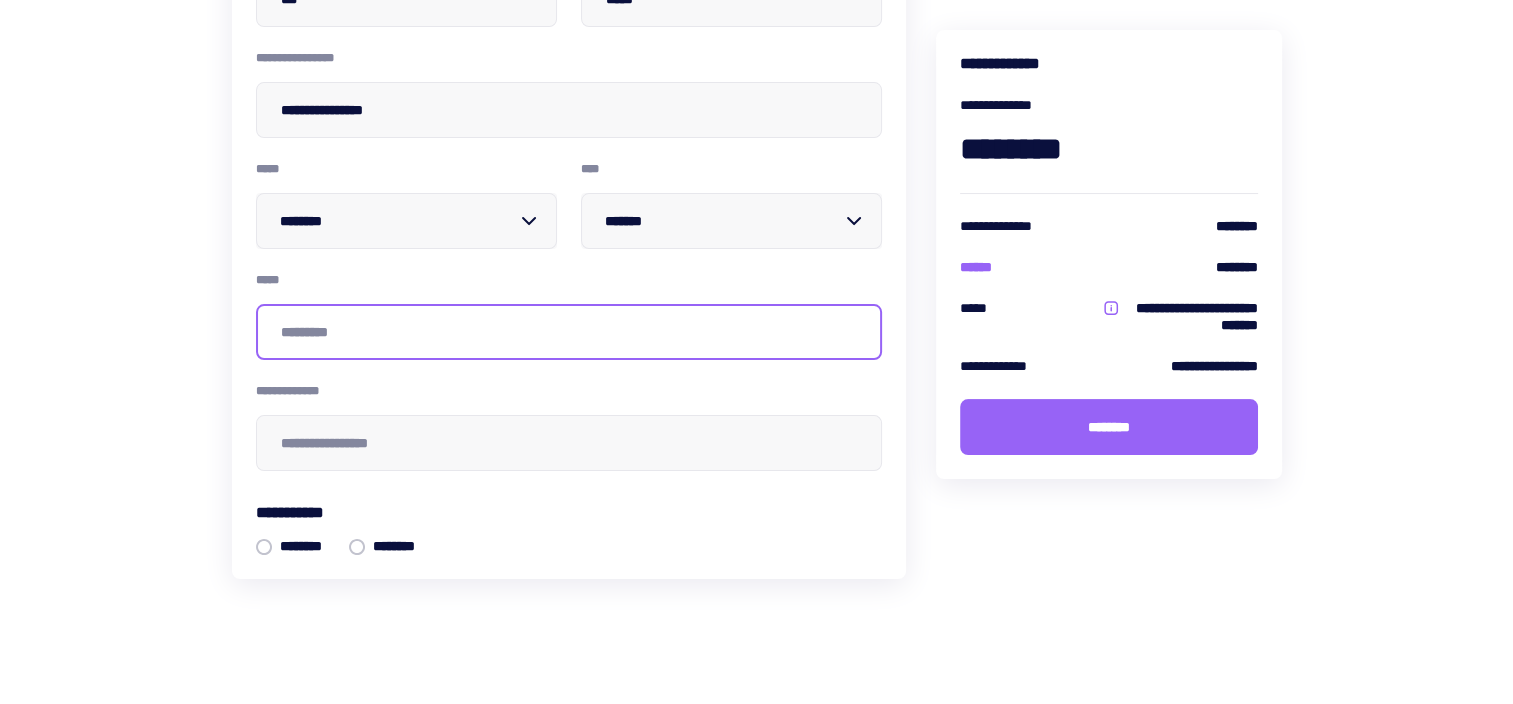 click at bounding box center [569, 332] 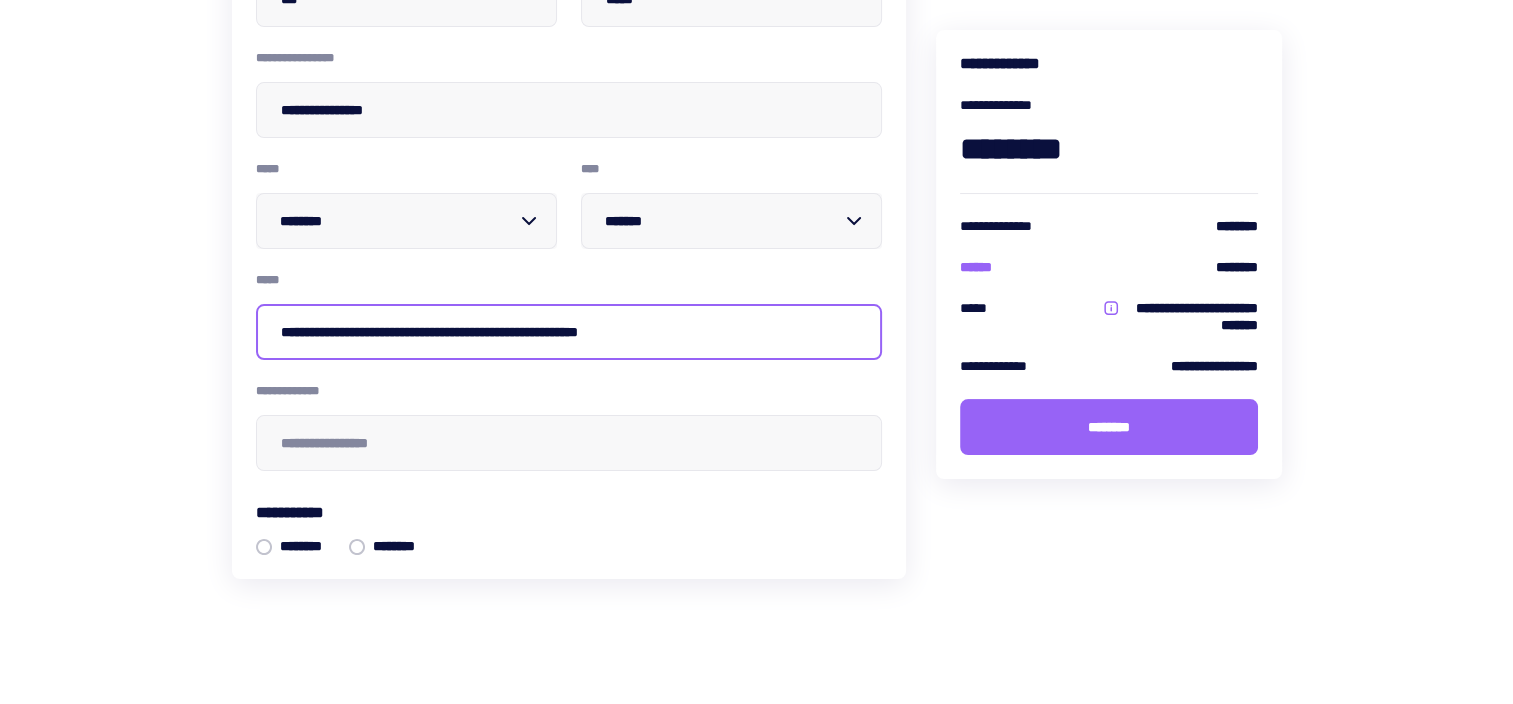 type on "**********" 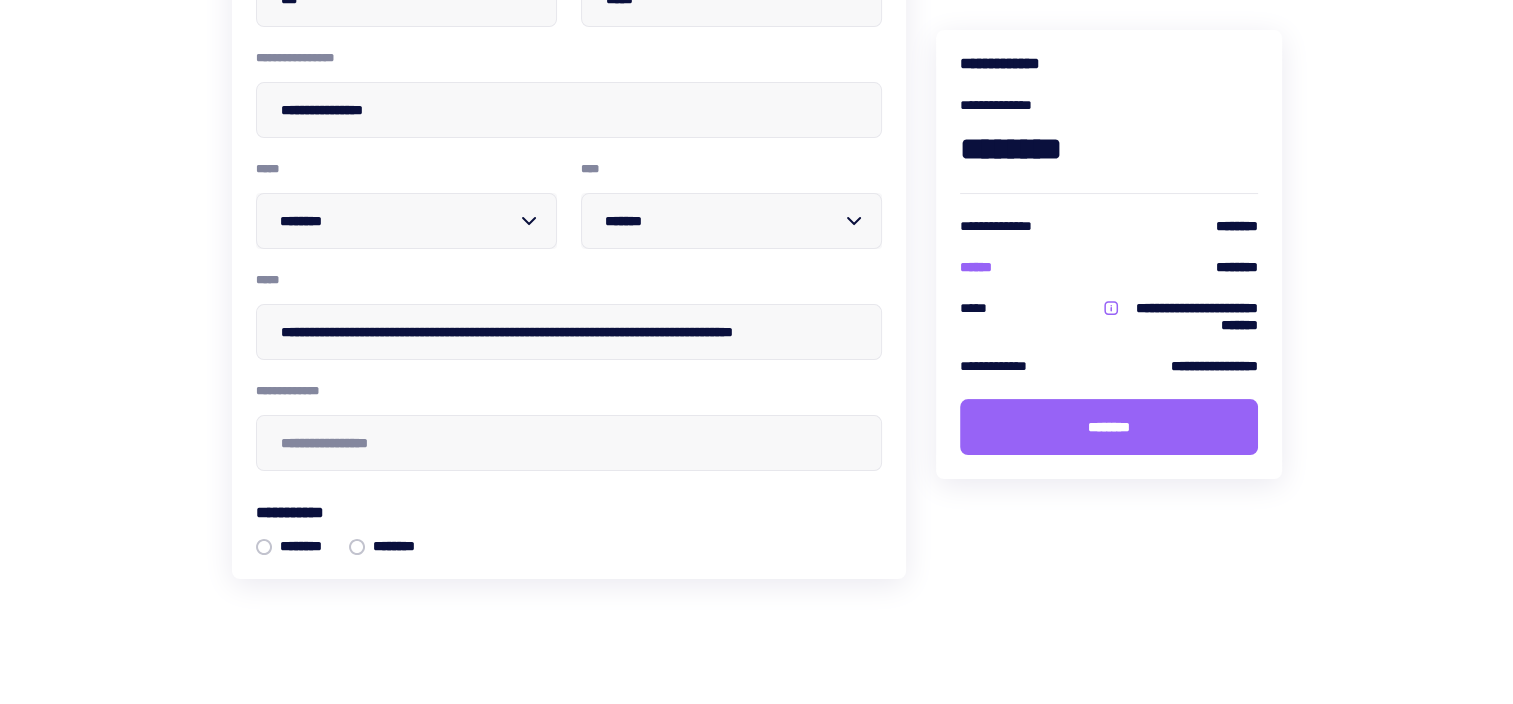 type on "*******" 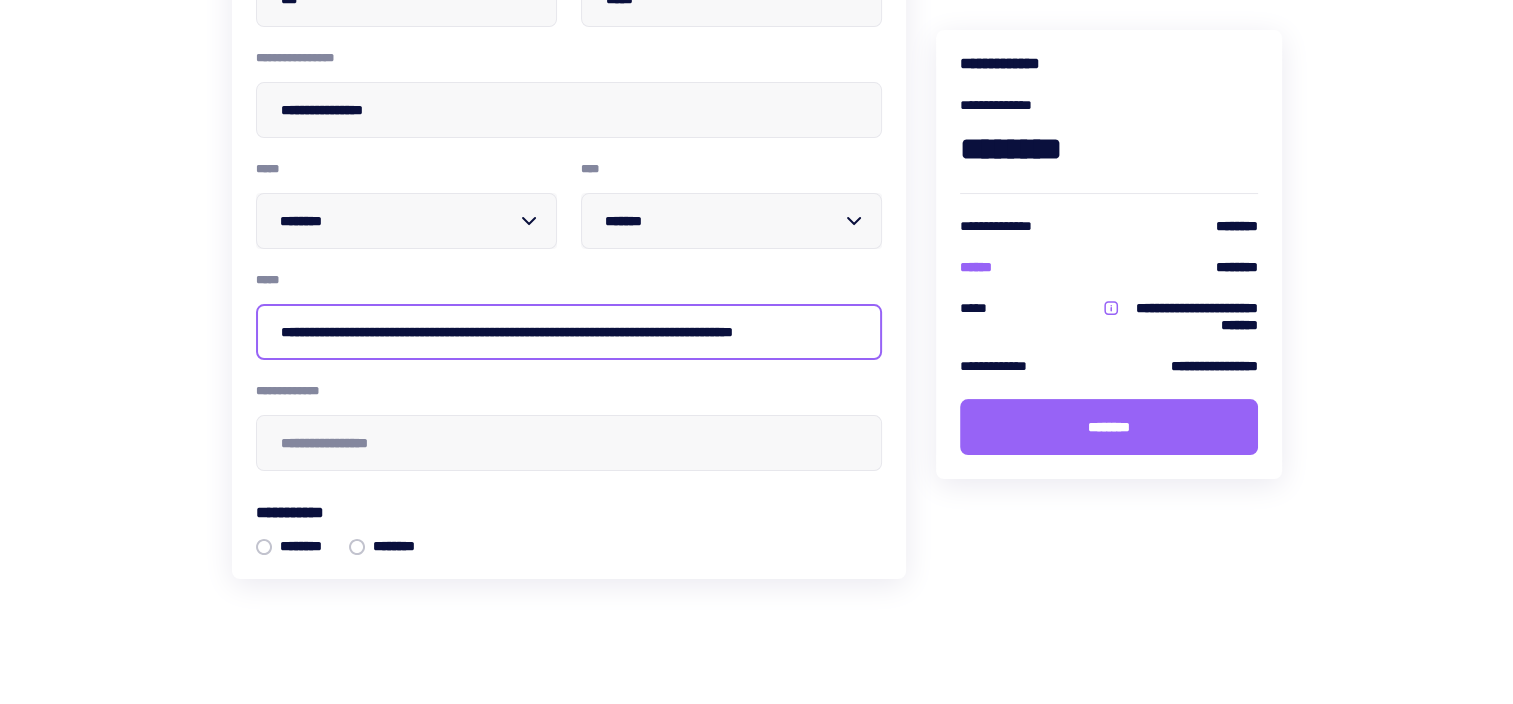 type 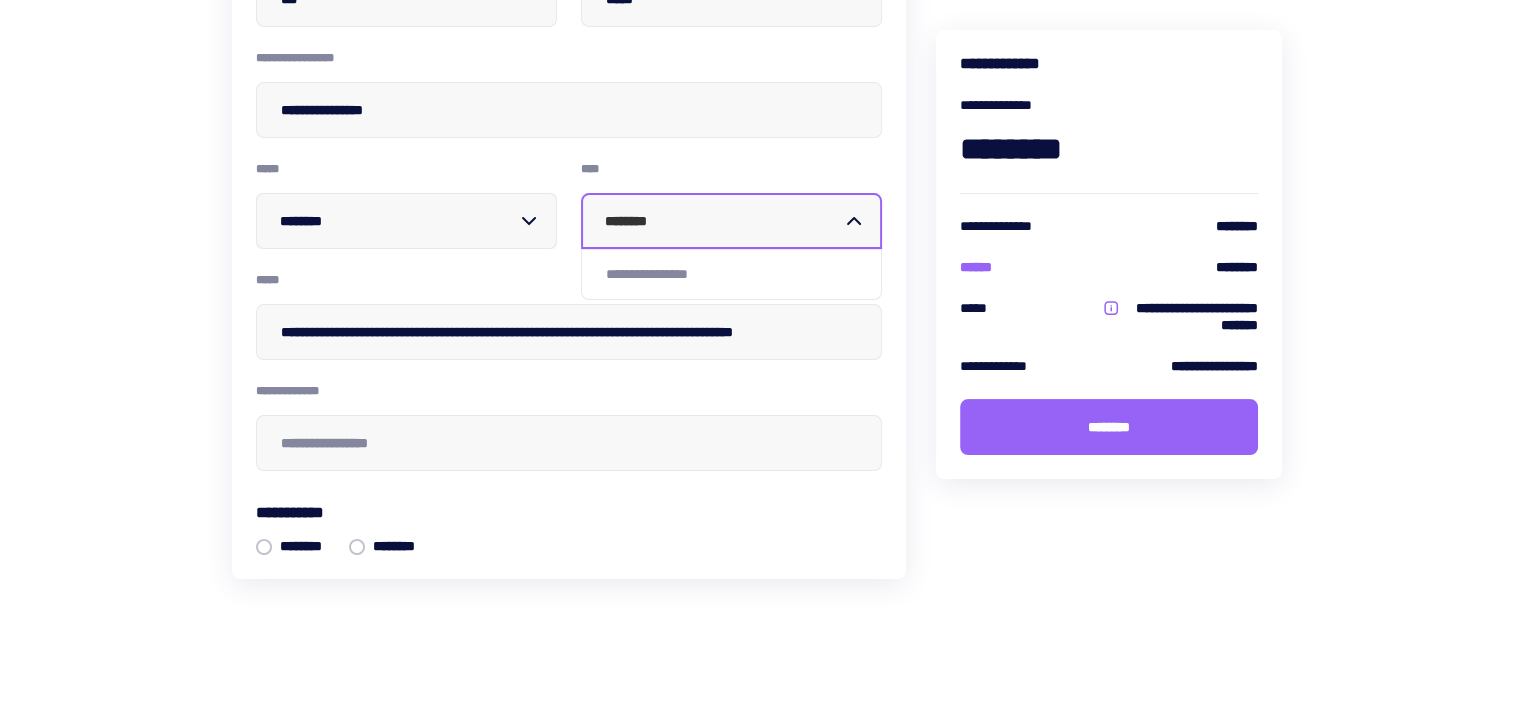 type 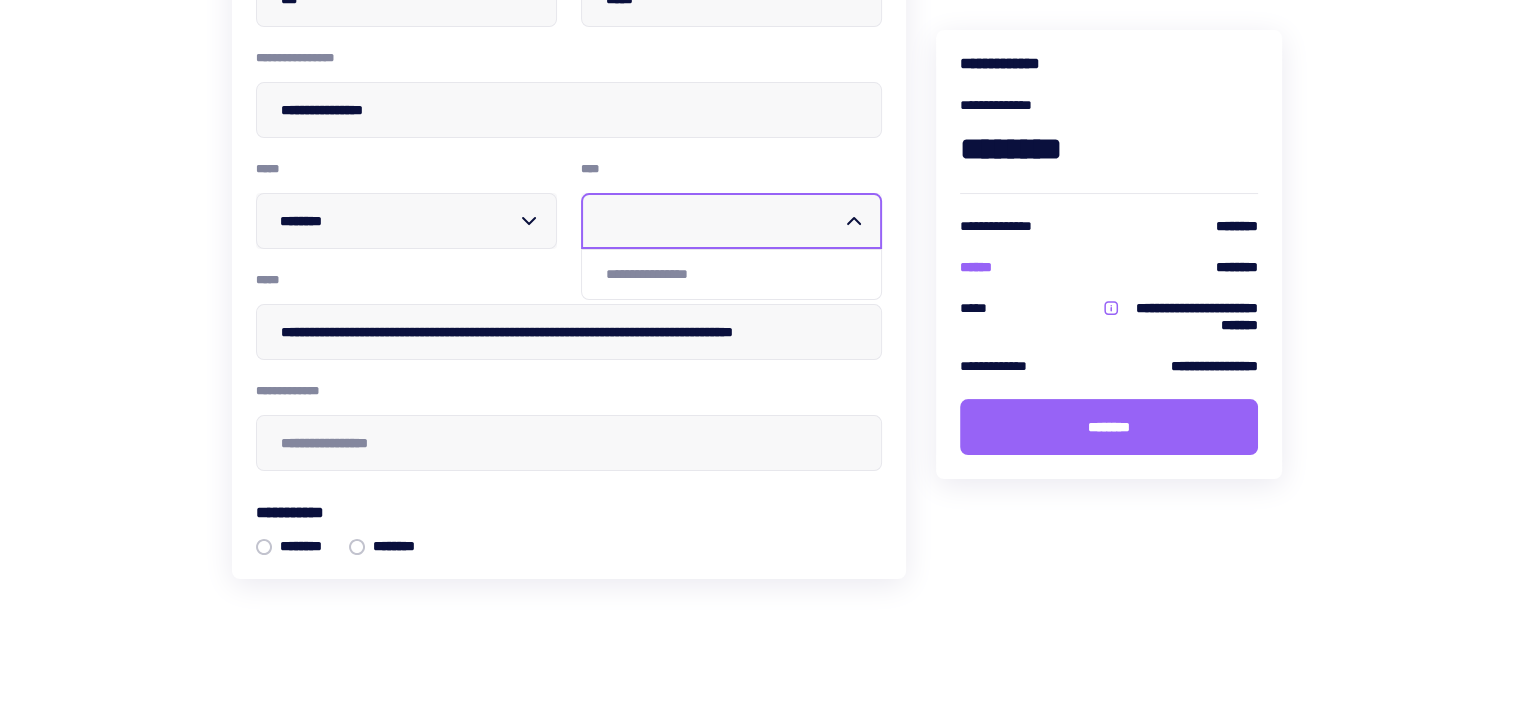 click on "**********" at bounding box center [569, 247] 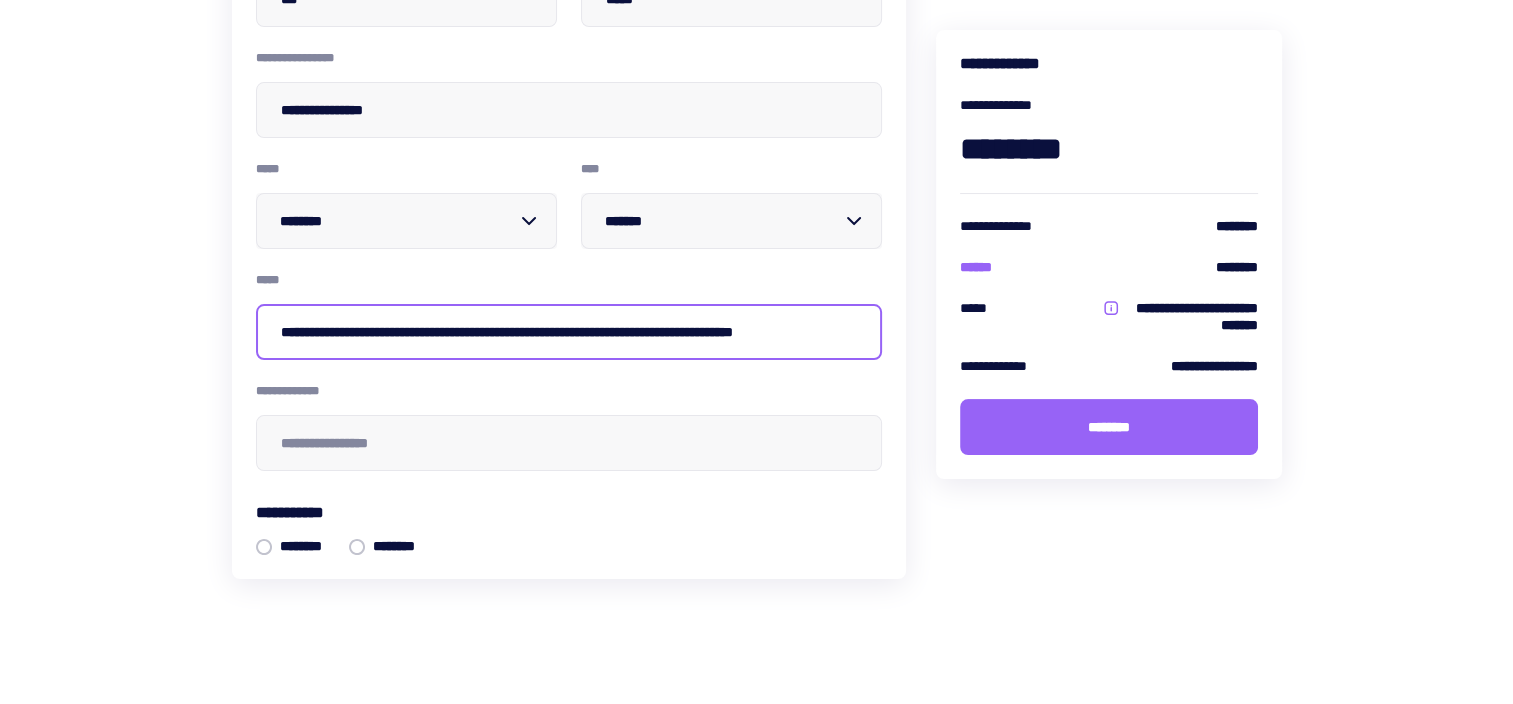 drag, startPoint x: 416, startPoint y: 331, endPoint x: 580, endPoint y: 328, distance: 164.02744 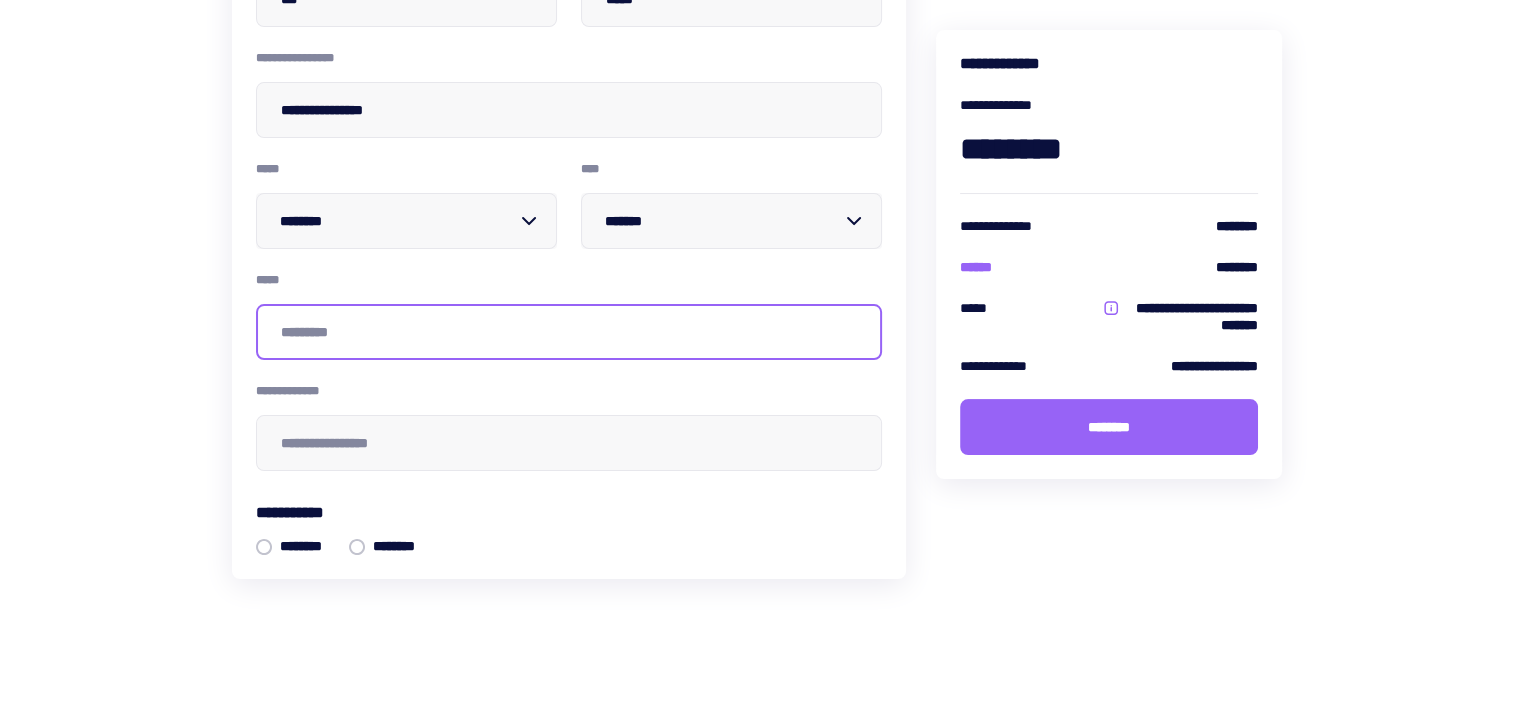 click at bounding box center [569, 332] 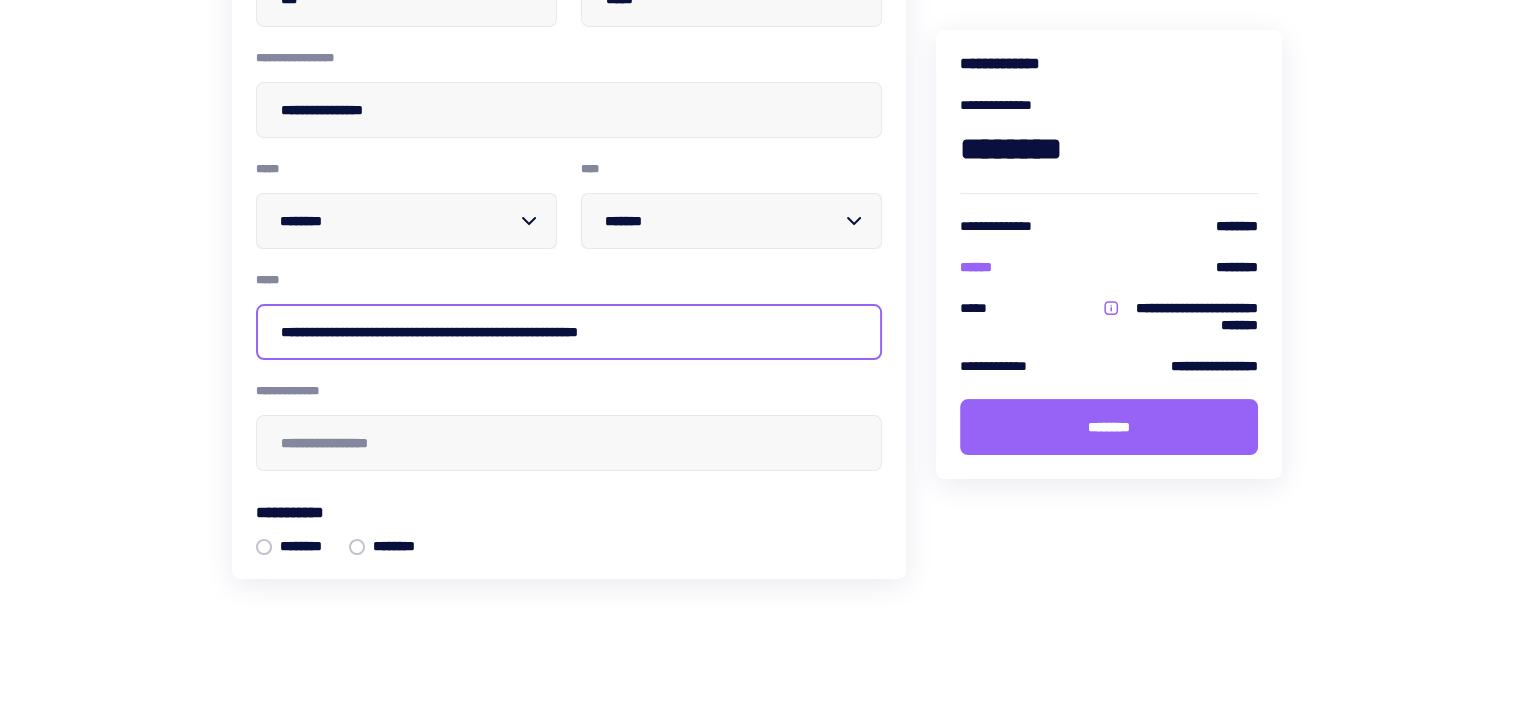 type on "**********" 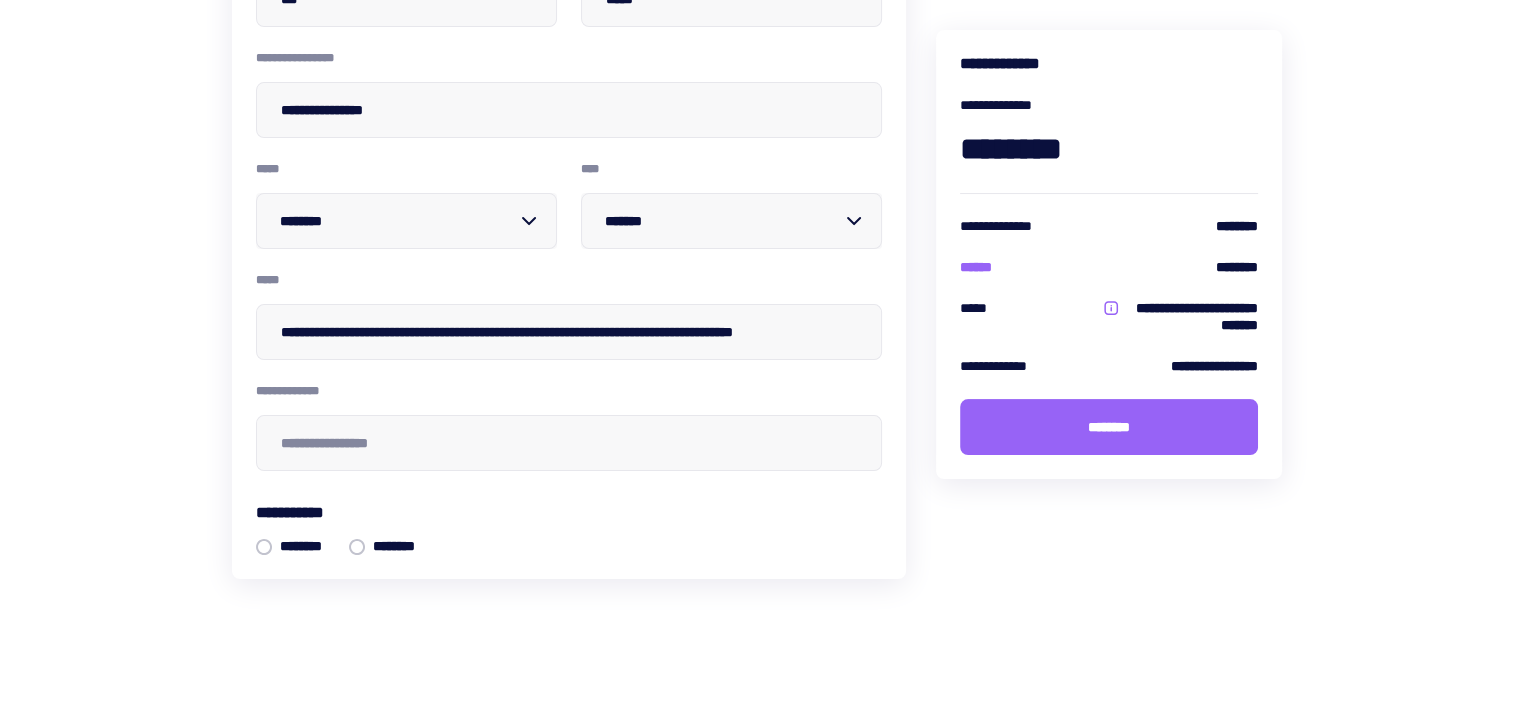 type on "*******" 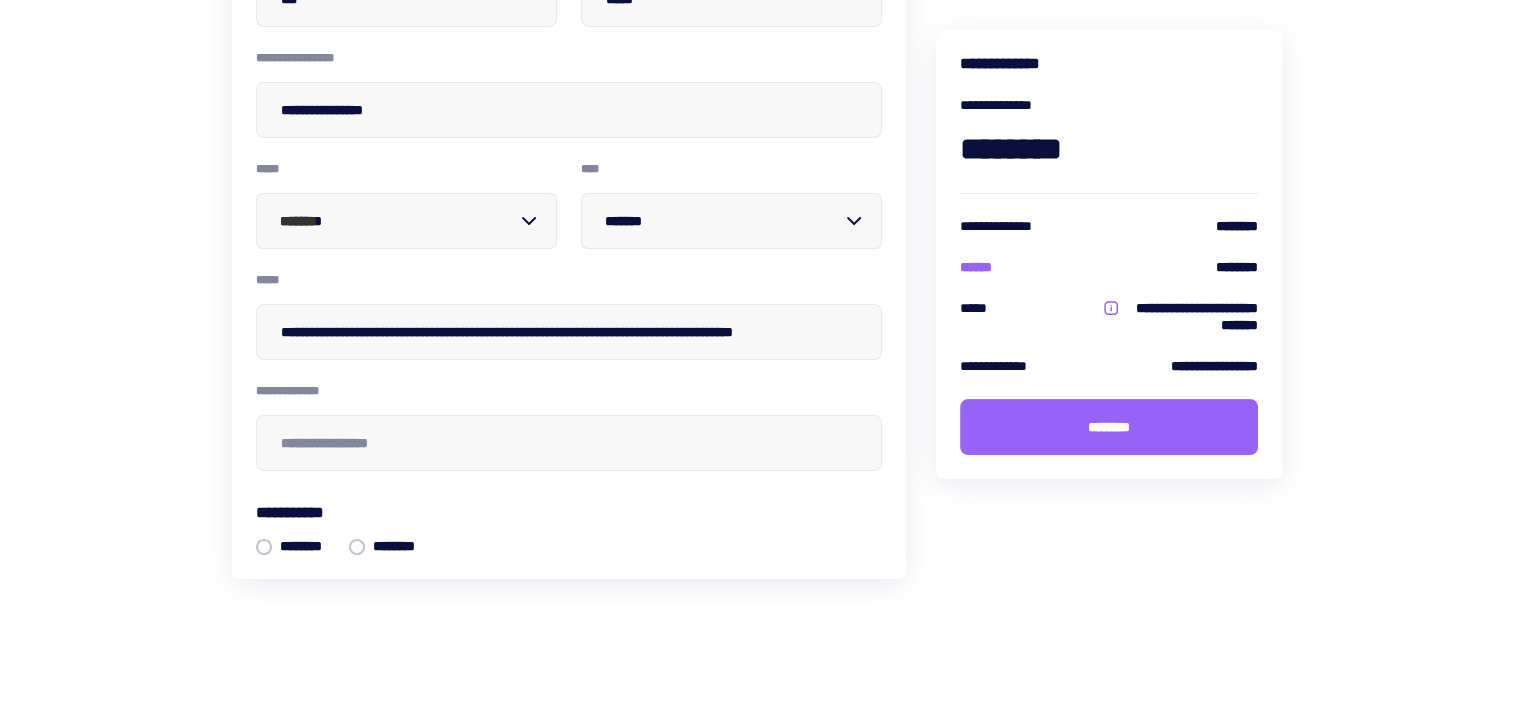 type on "********" 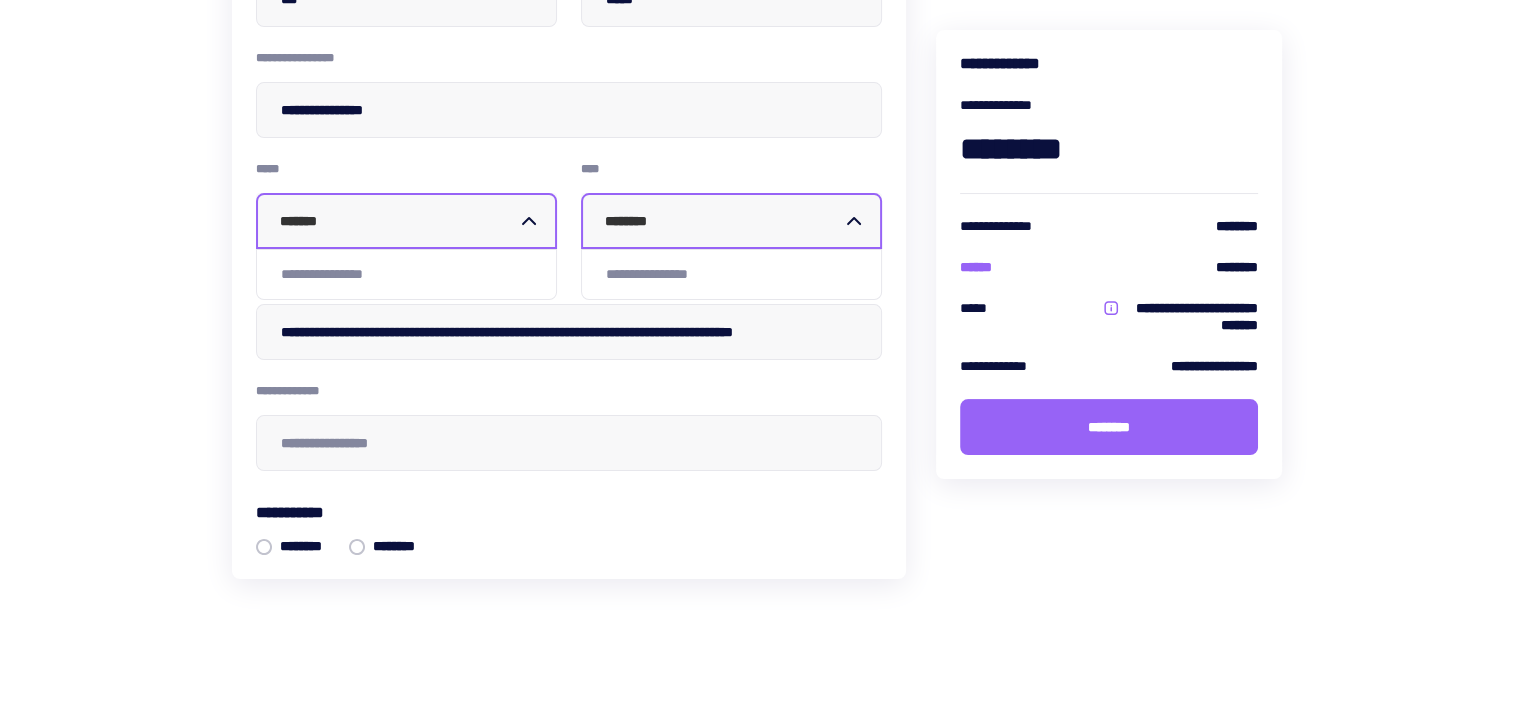 click on "**********" at bounding box center (569, 391) 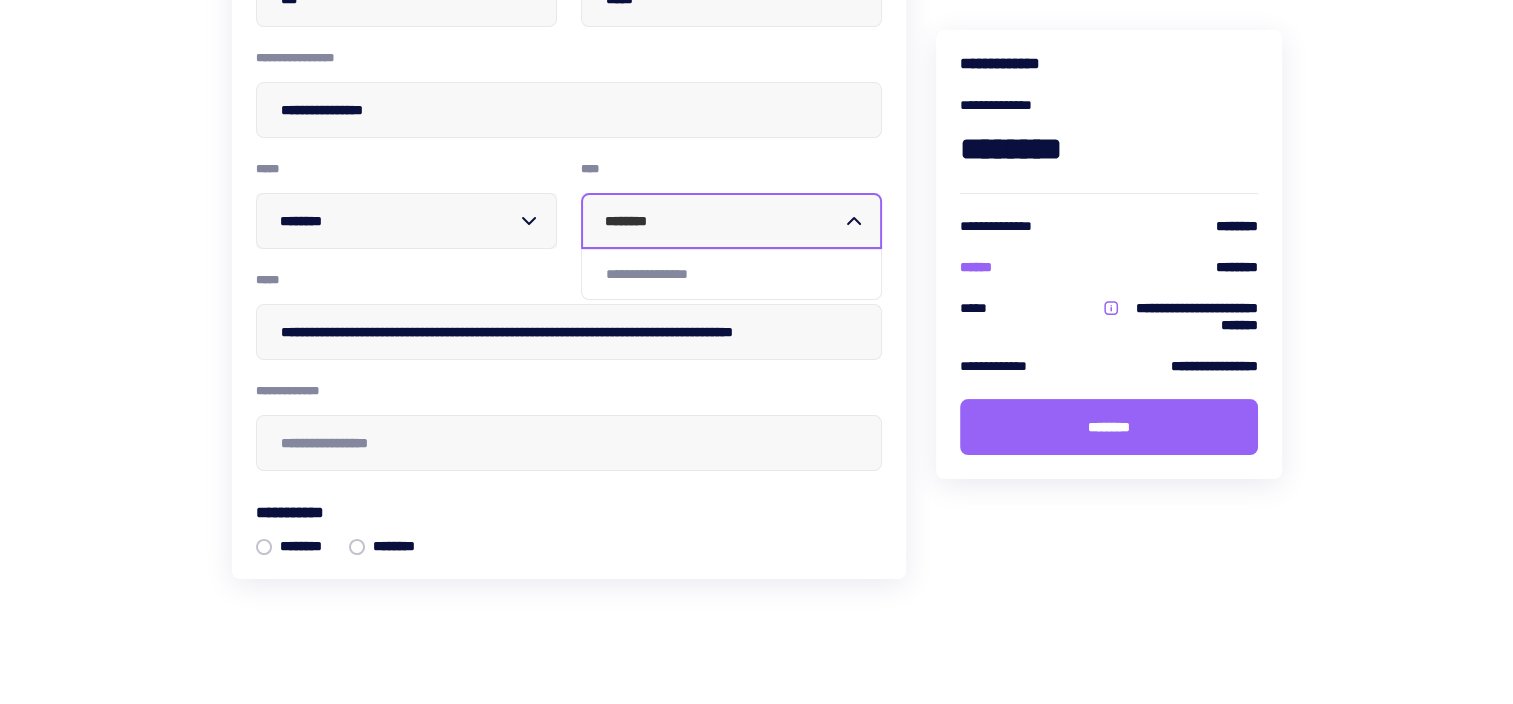 click on "********" at bounding box center (394, 221) 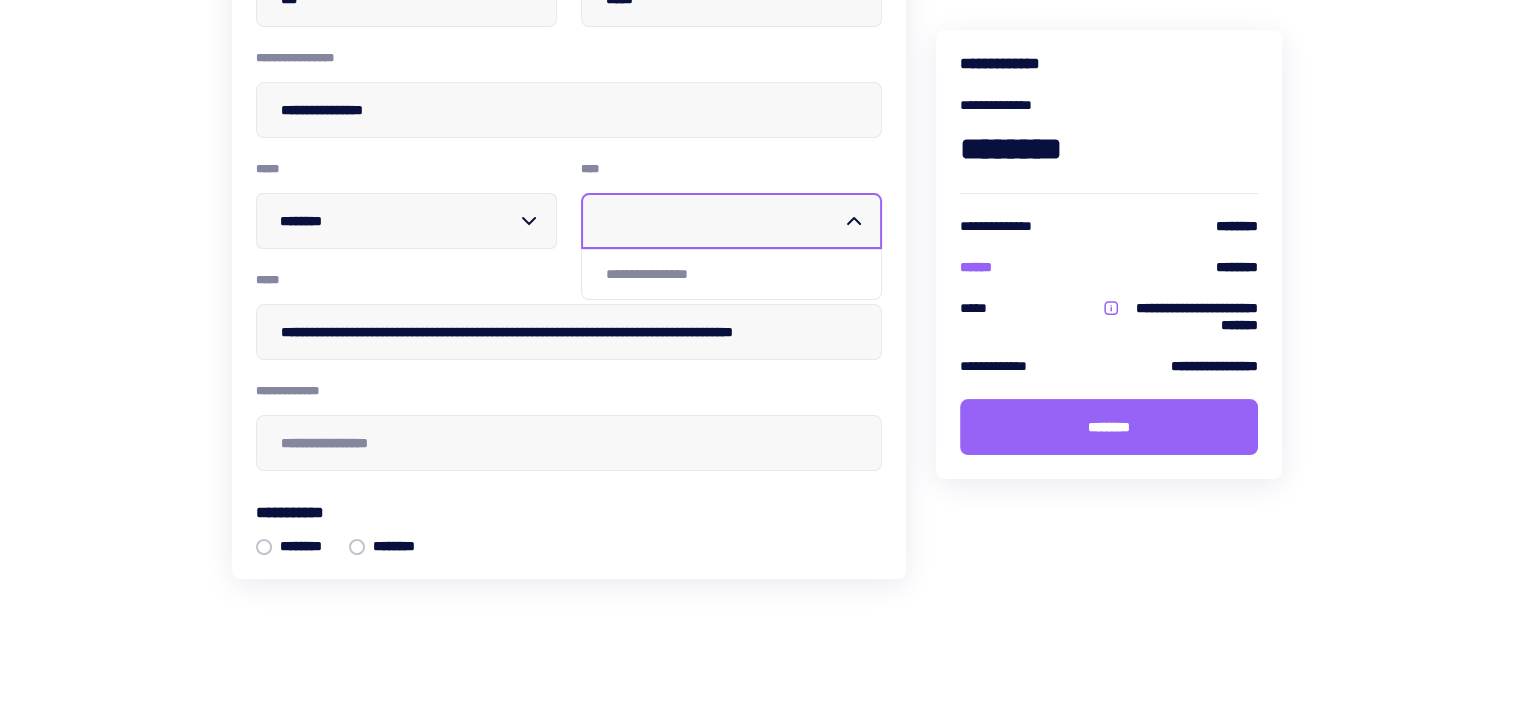 click at bounding box center (719, 221) 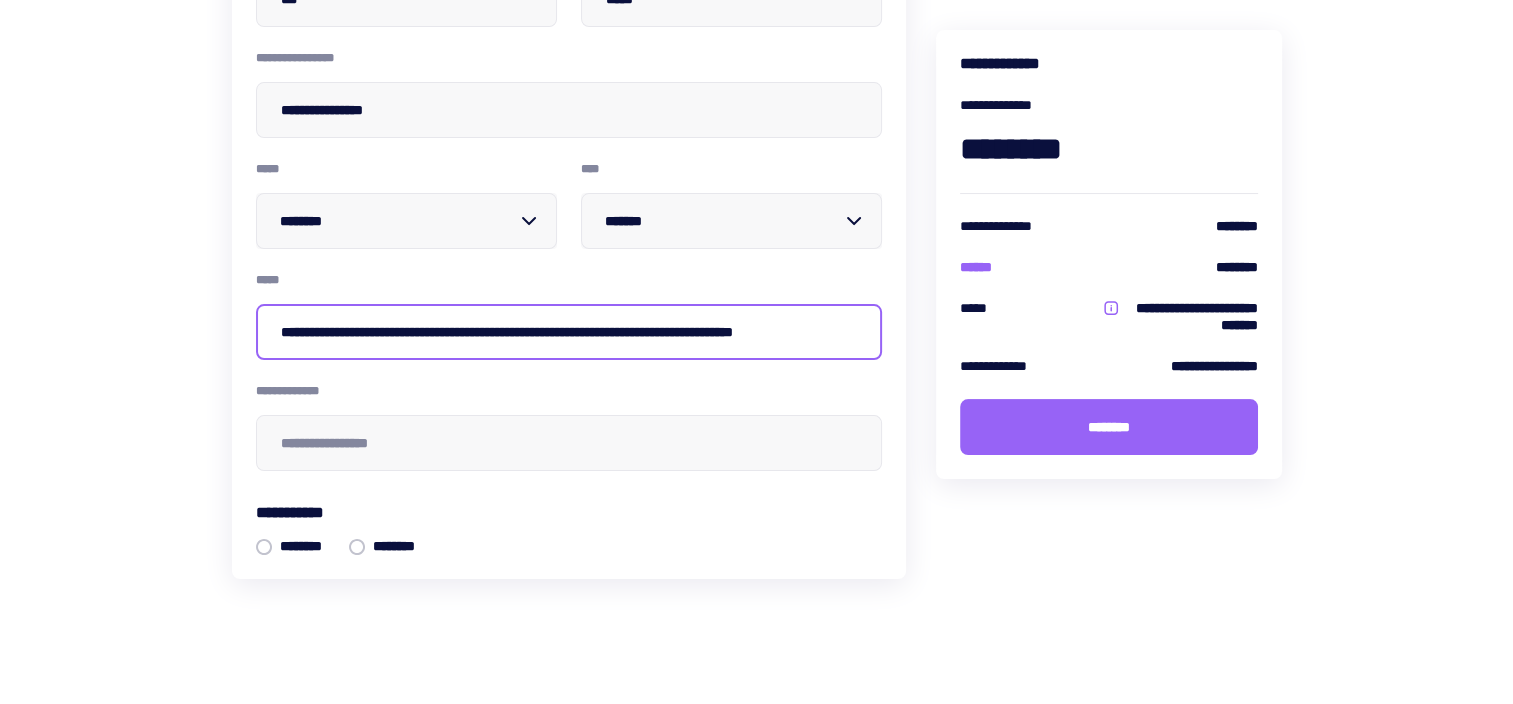 click on "**********" at bounding box center (569, 332) 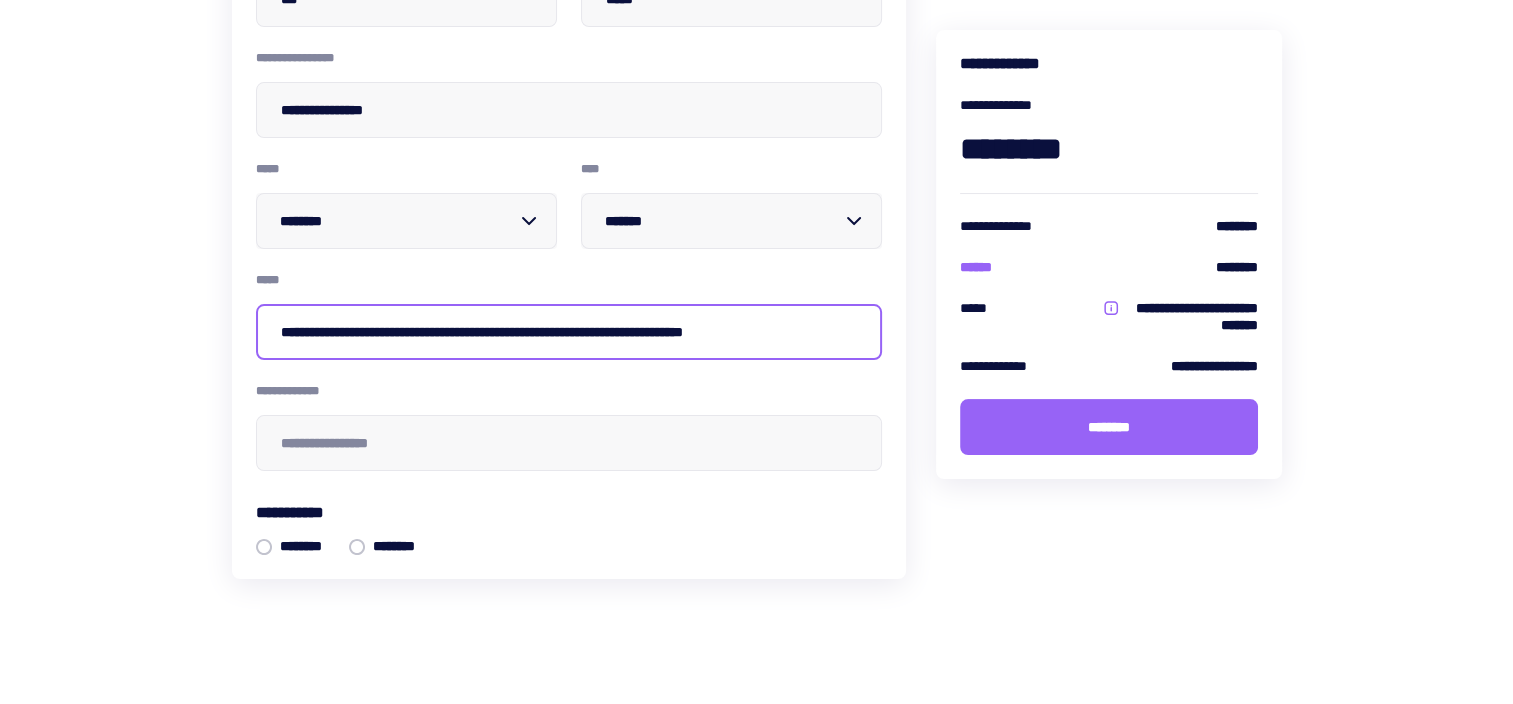 click on "**********" at bounding box center (569, 332) 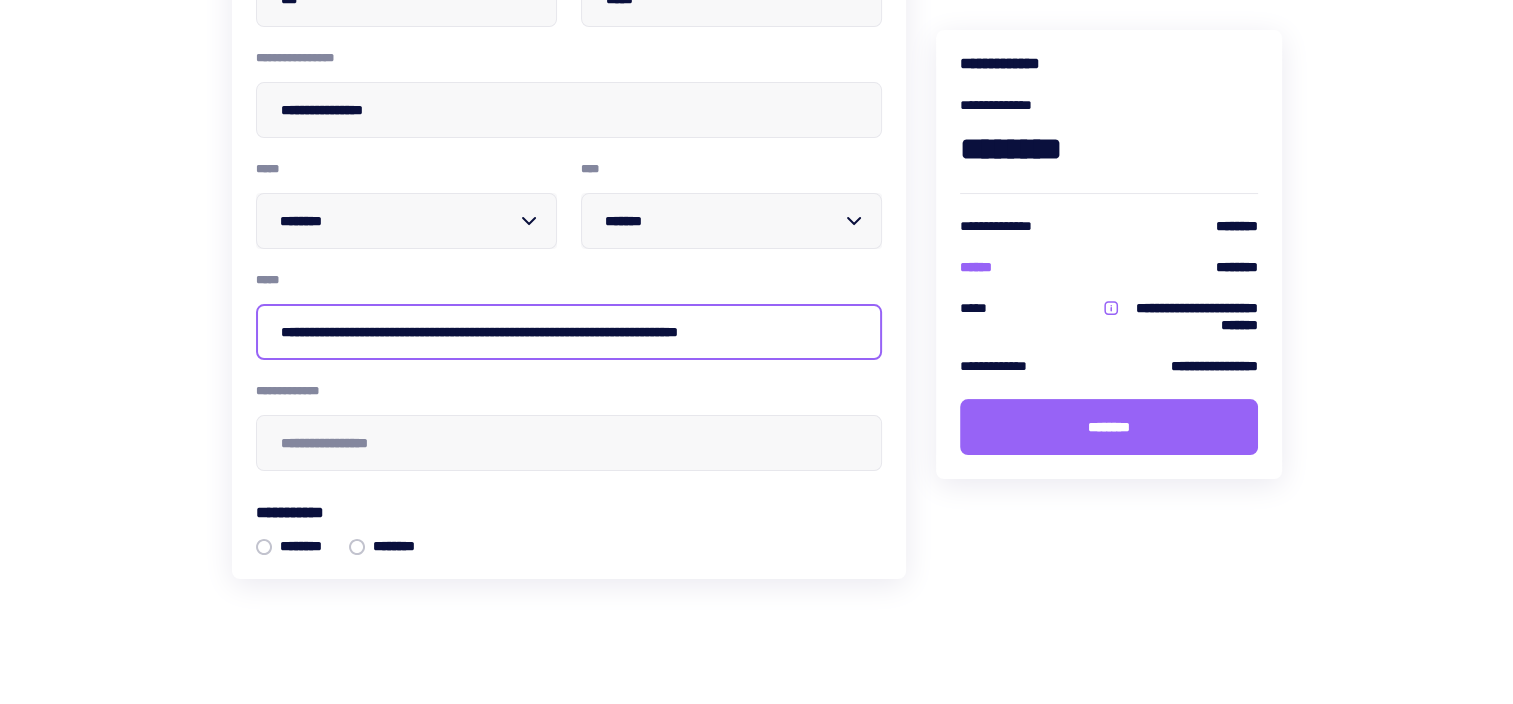 scroll, scrollTop: 0, scrollLeft: 40, axis: horizontal 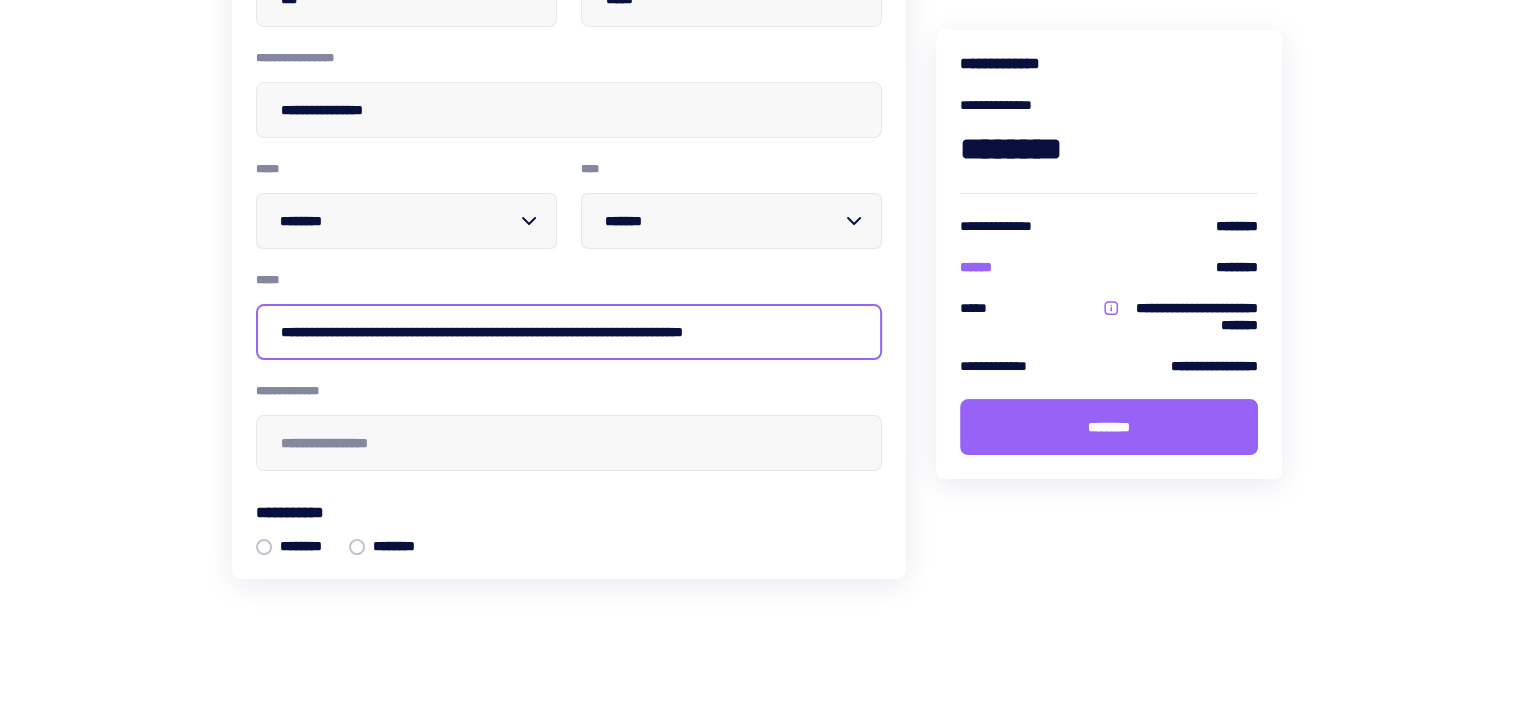 click on "**********" at bounding box center [569, 332] 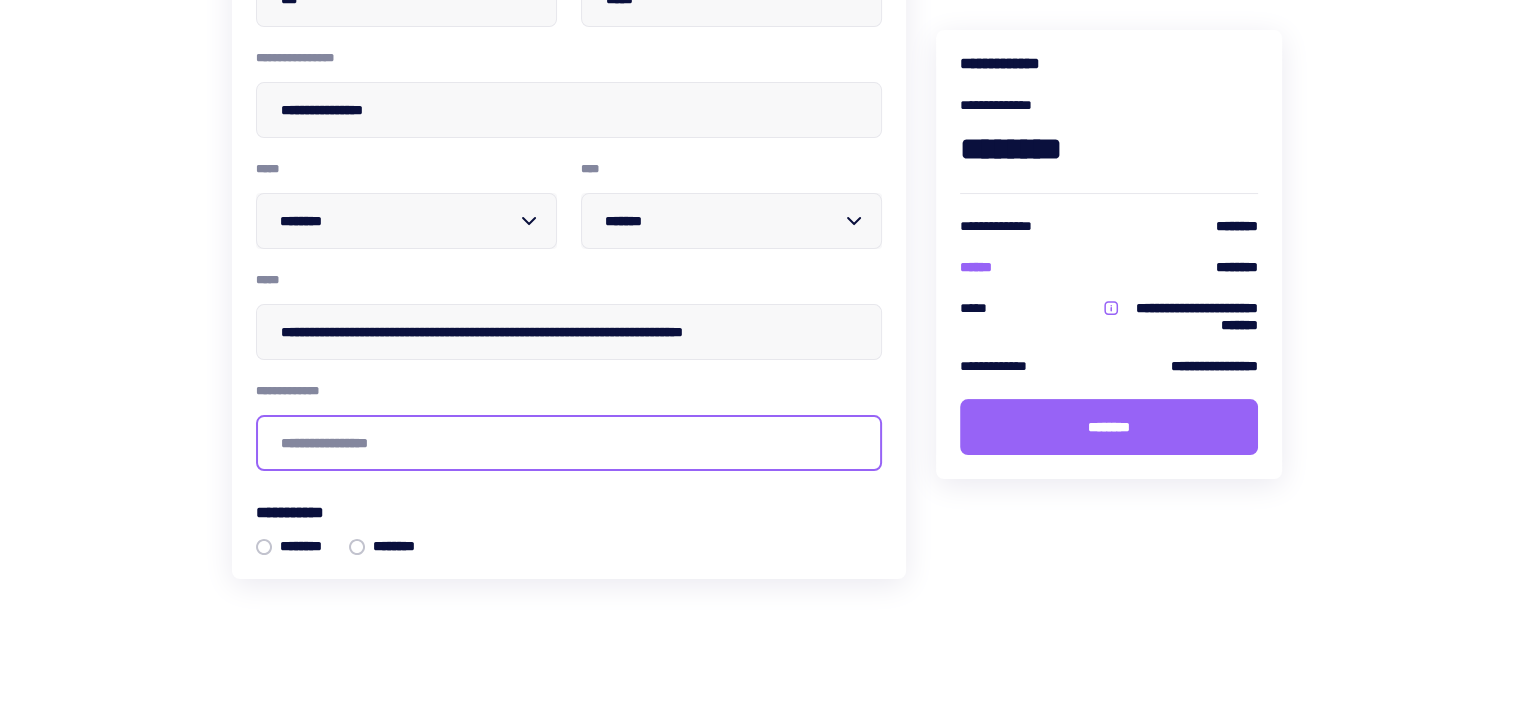 click at bounding box center (569, 443) 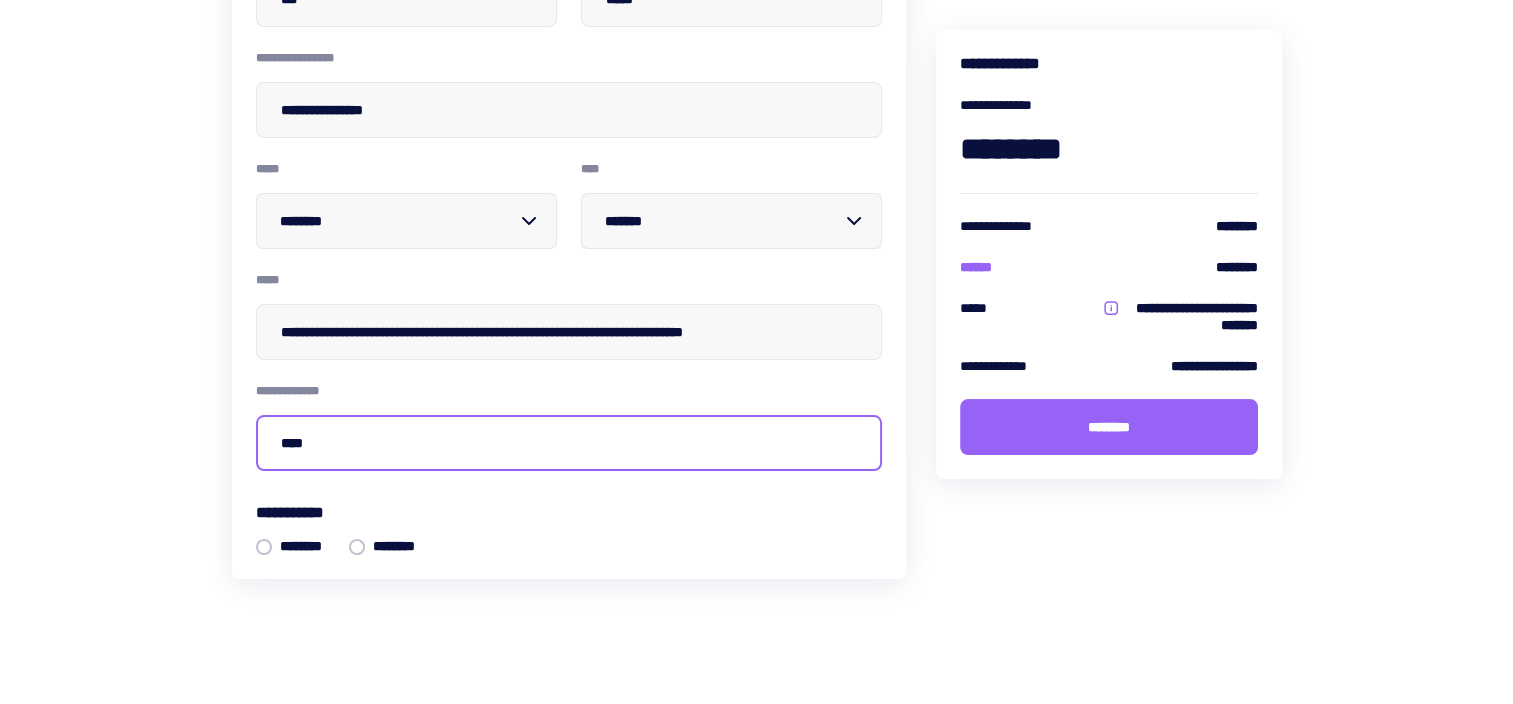 type on "****" 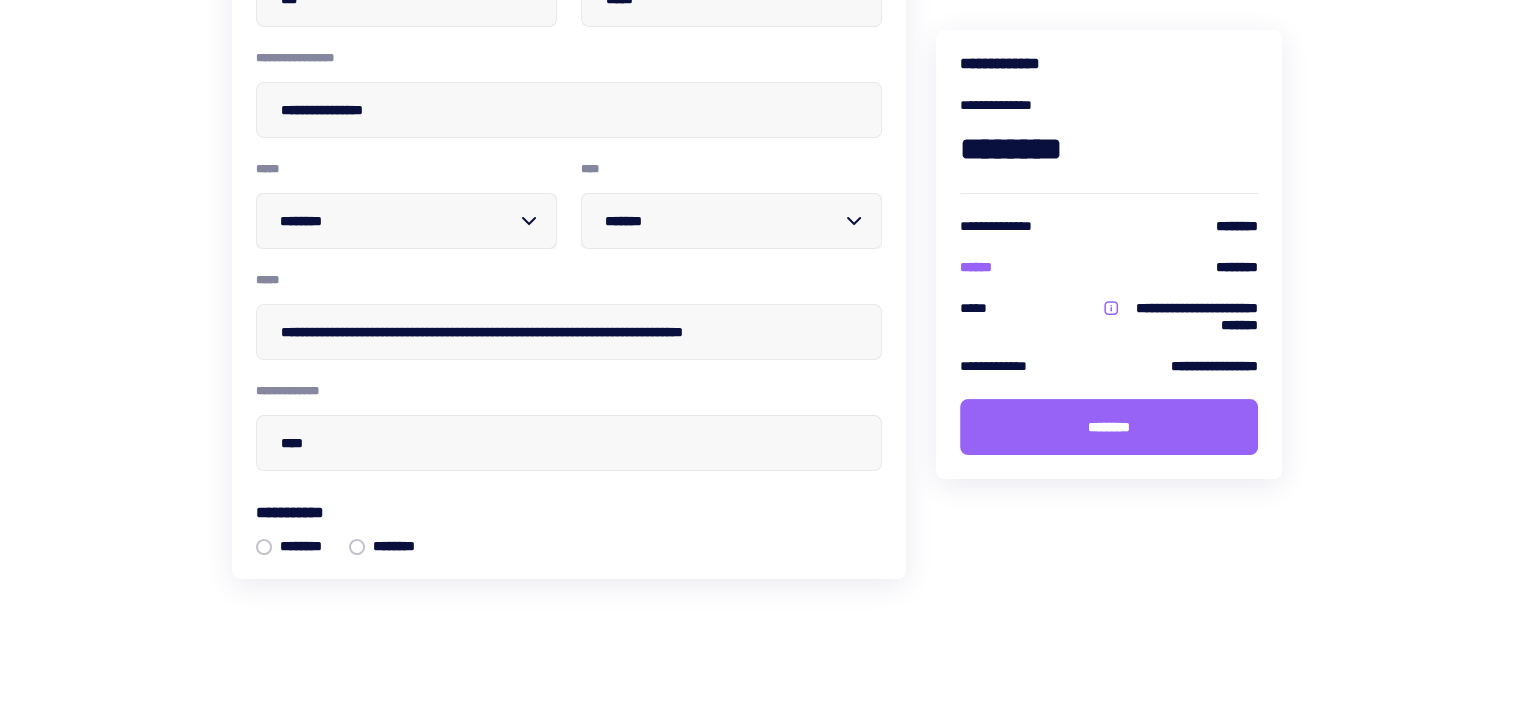 click on "**********" at bounding box center [569, 238] 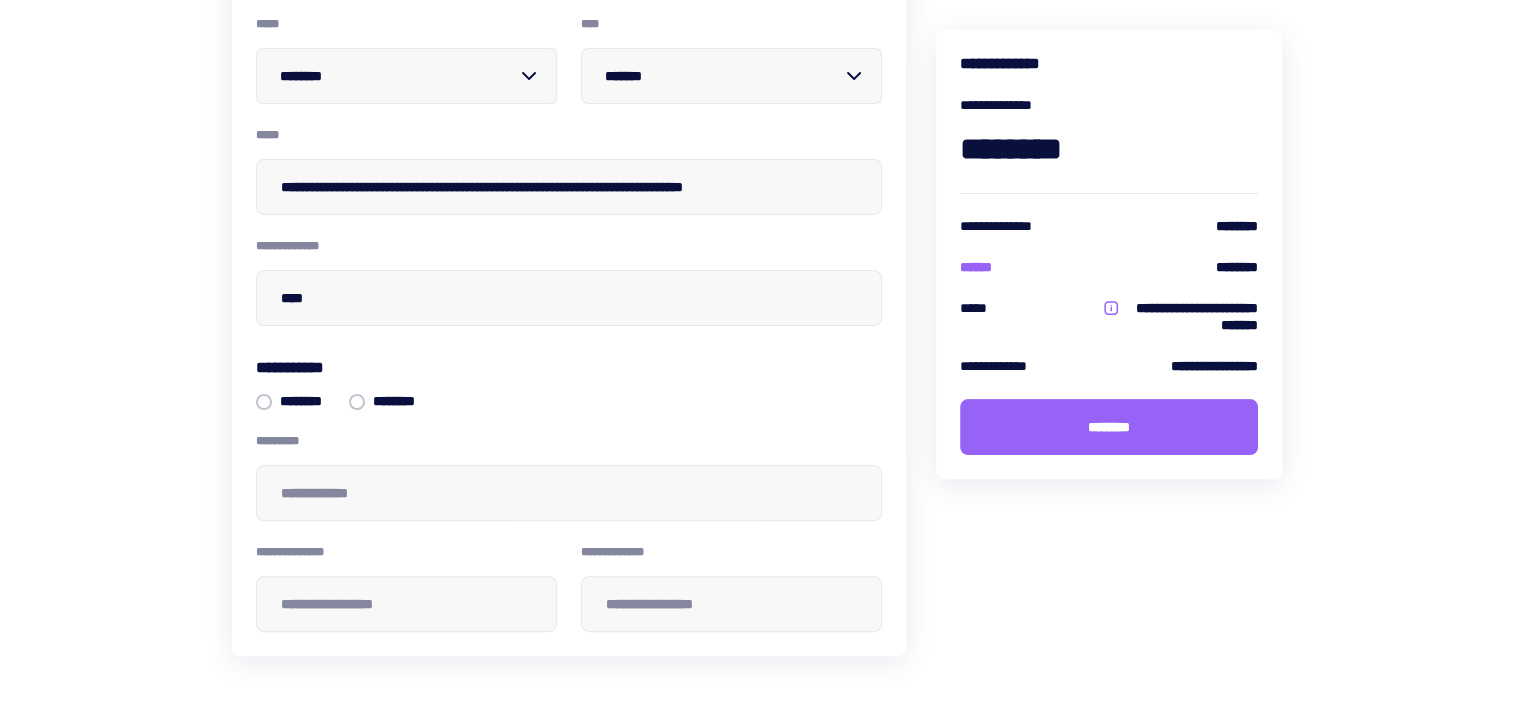 scroll, scrollTop: 504, scrollLeft: 0, axis: vertical 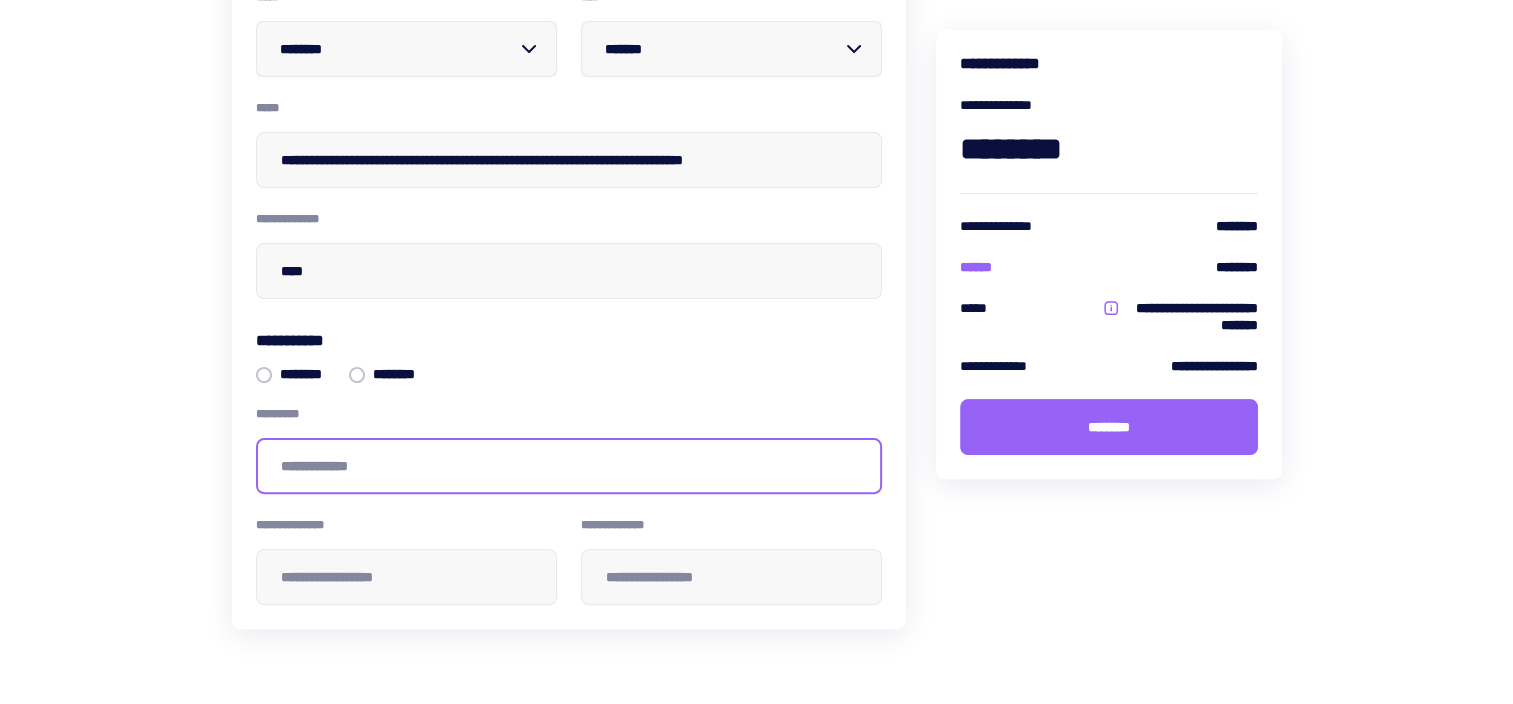 click at bounding box center [569, 466] 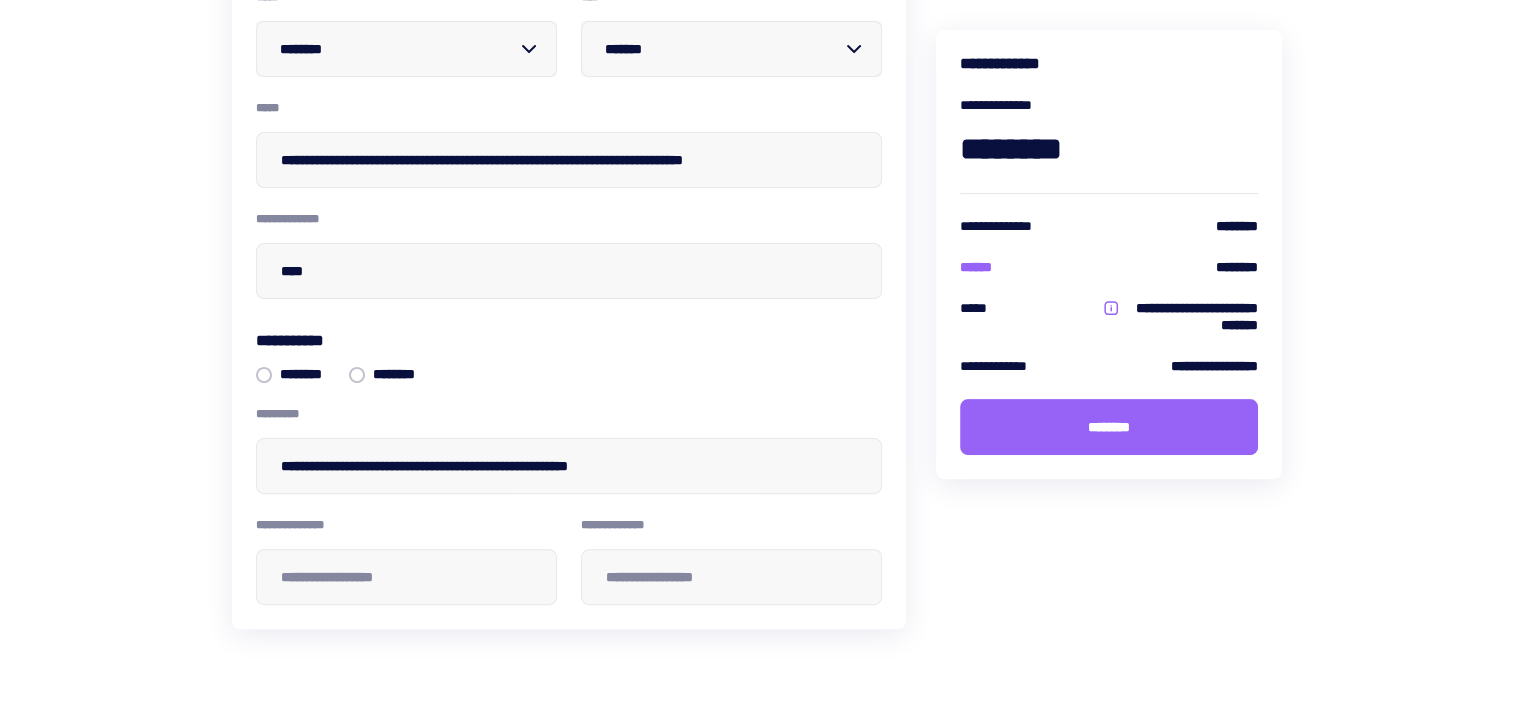 type on "*******" 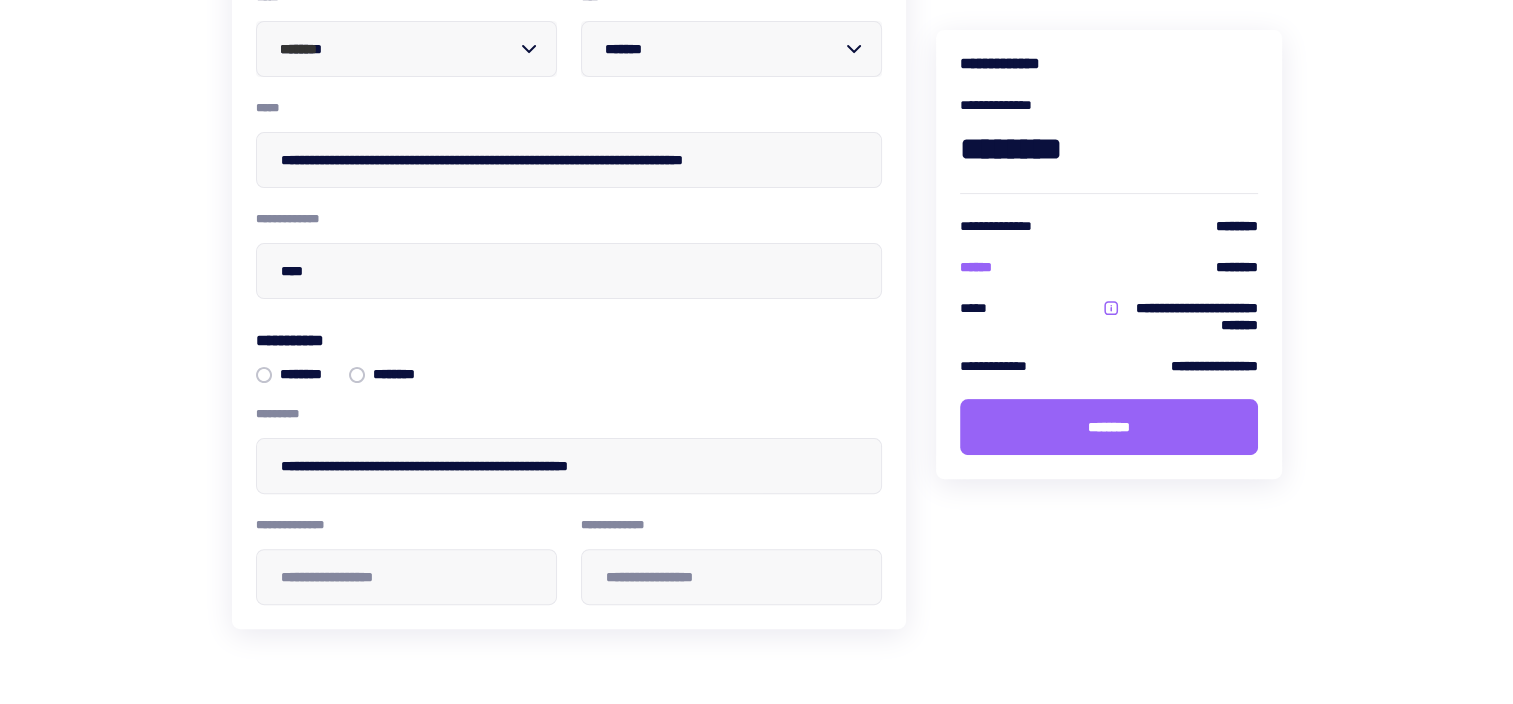 type on "********" 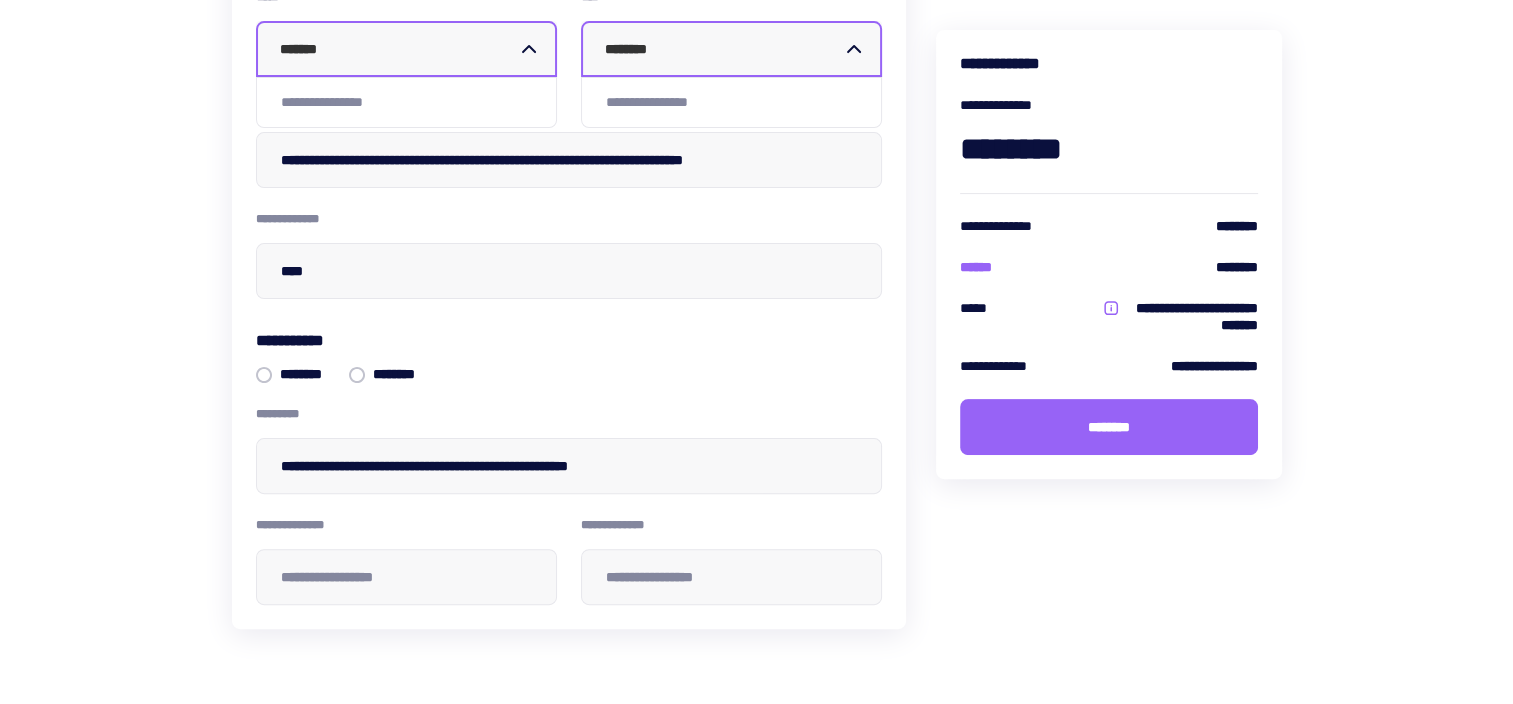 click on "**********" at bounding box center [406, 525] 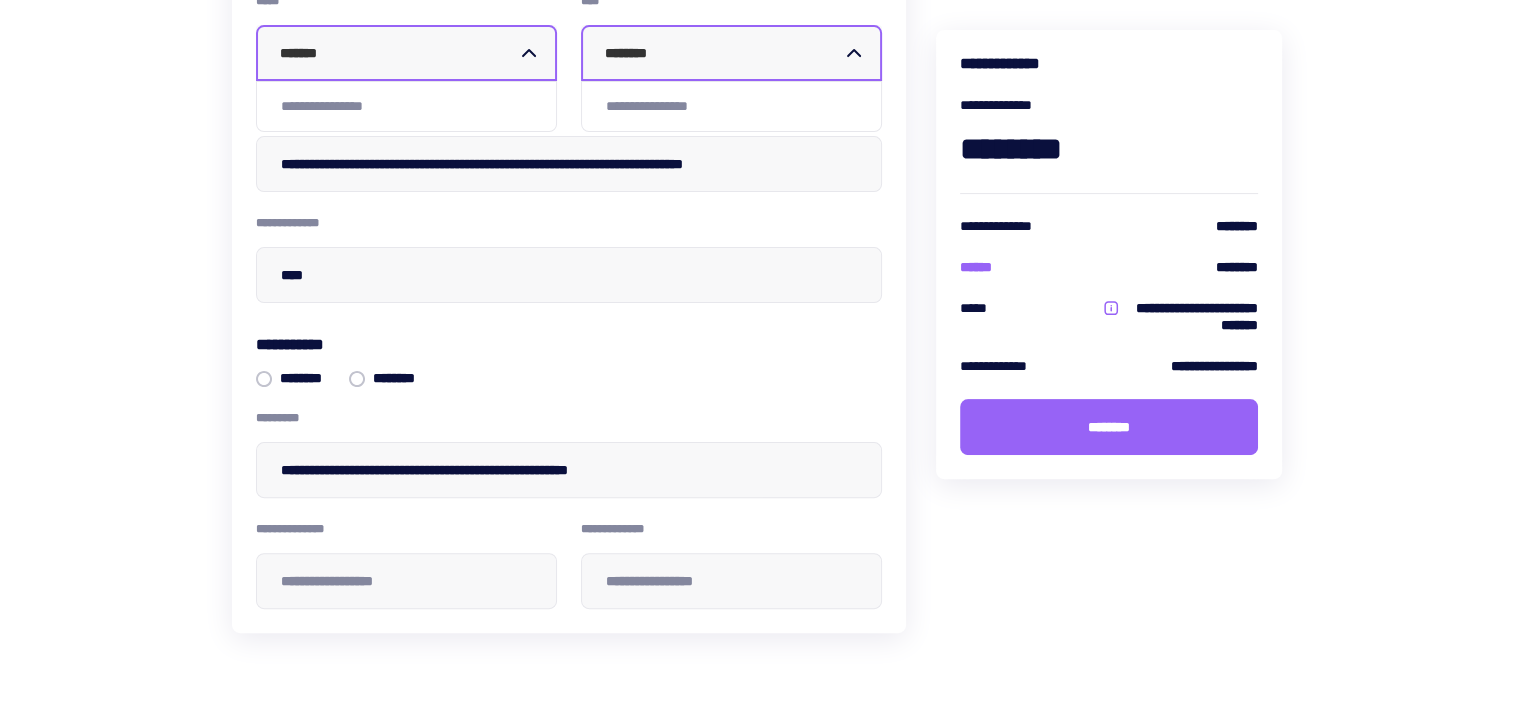scroll, scrollTop: 504, scrollLeft: 0, axis: vertical 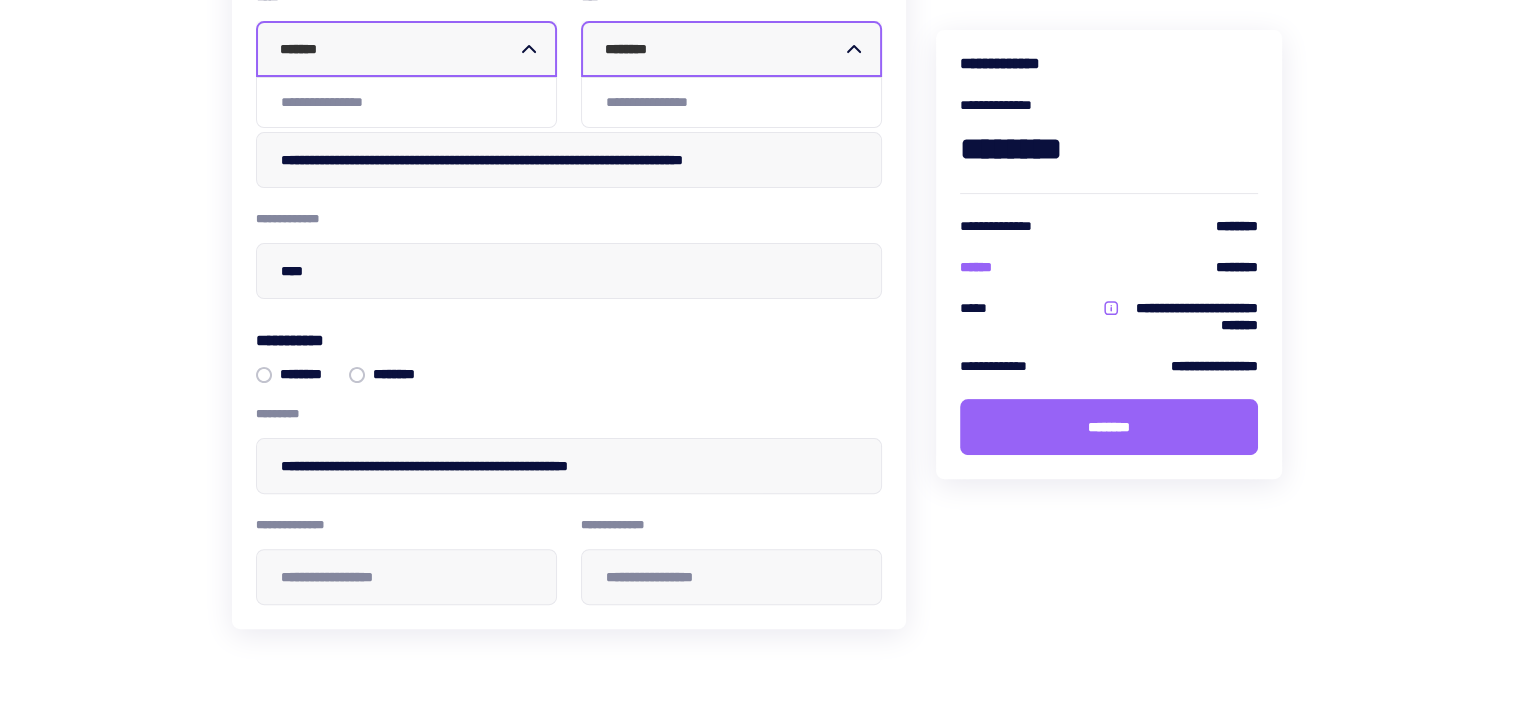 click on "*******" at bounding box center [394, 49] 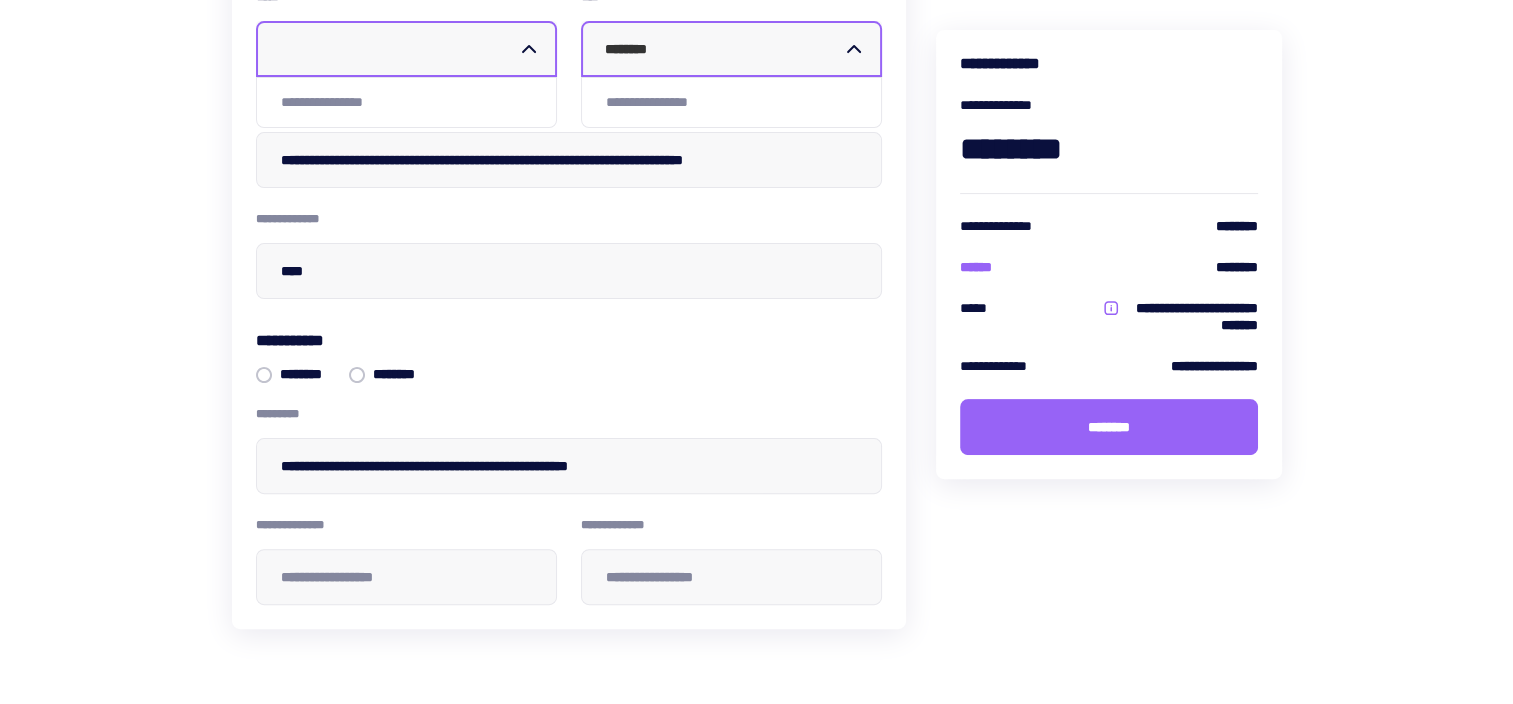 click on "**********" at bounding box center [756, 125] 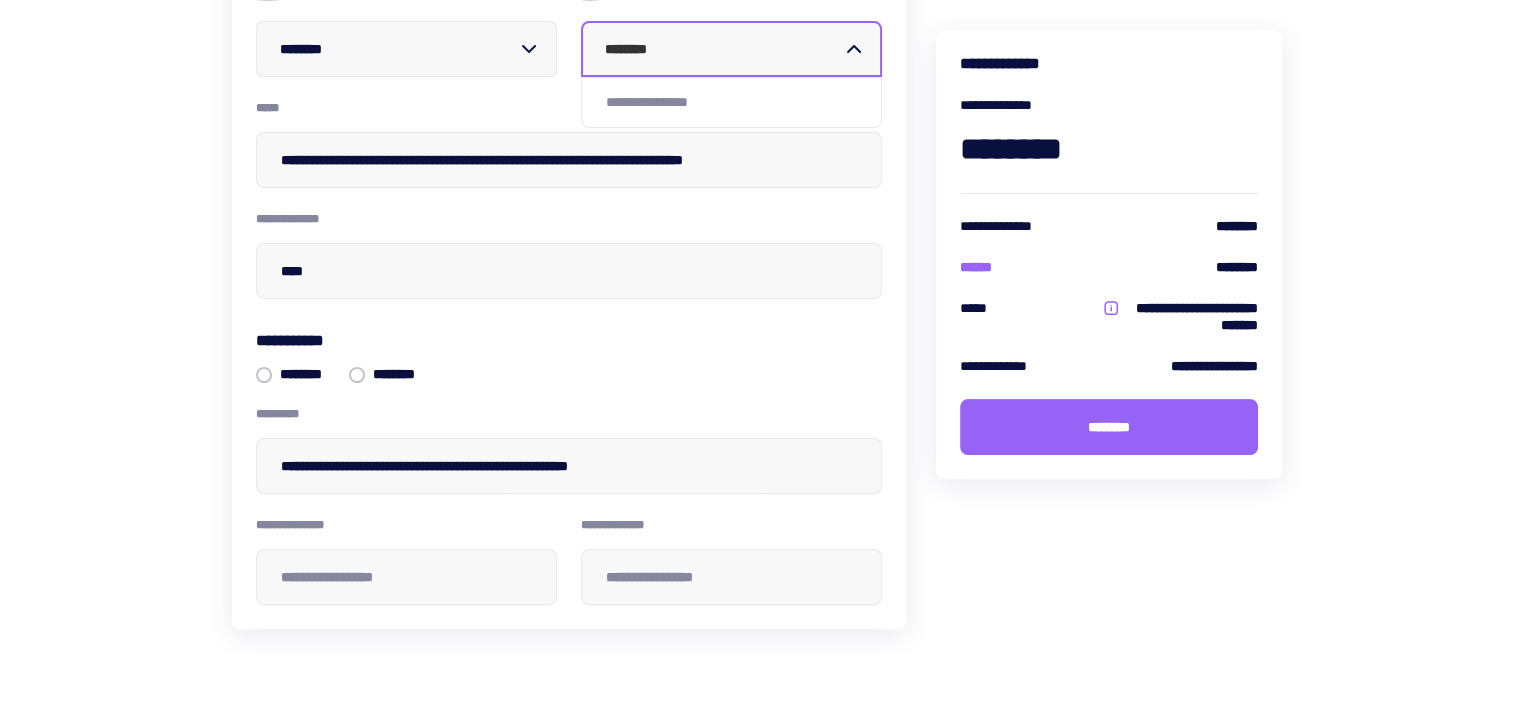 click on "********" at bounding box center (719, 49) 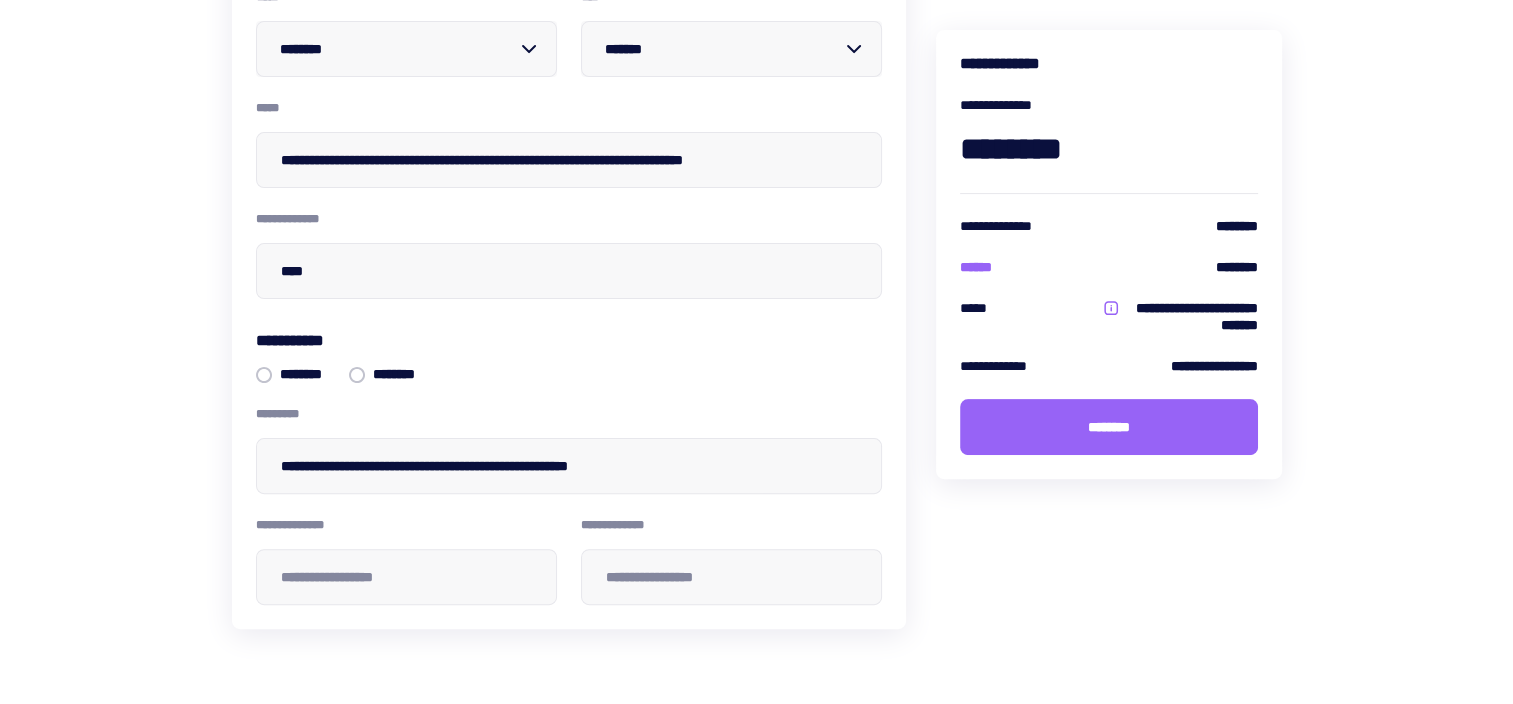 click on "**********" at bounding box center (569, 219) 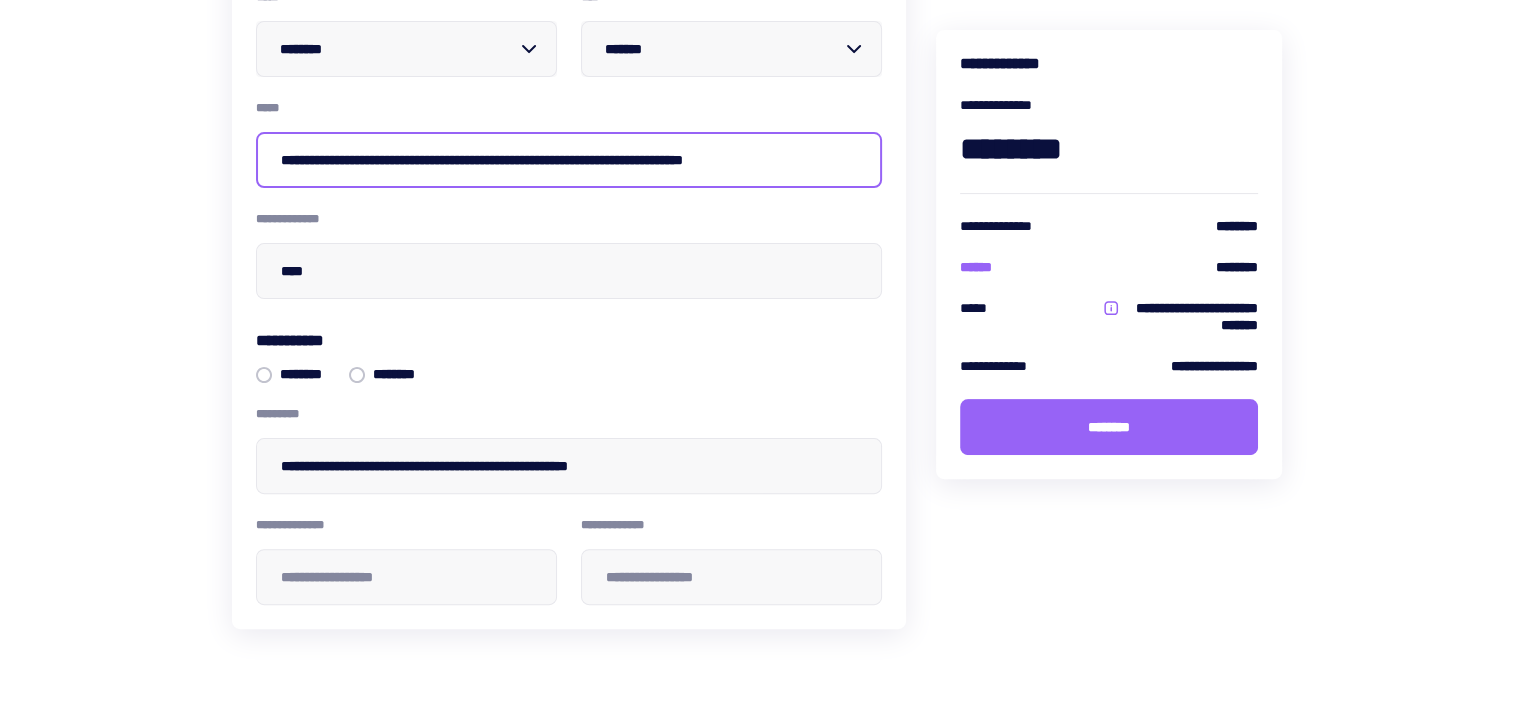 click on "**********" at bounding box center [569, 160] 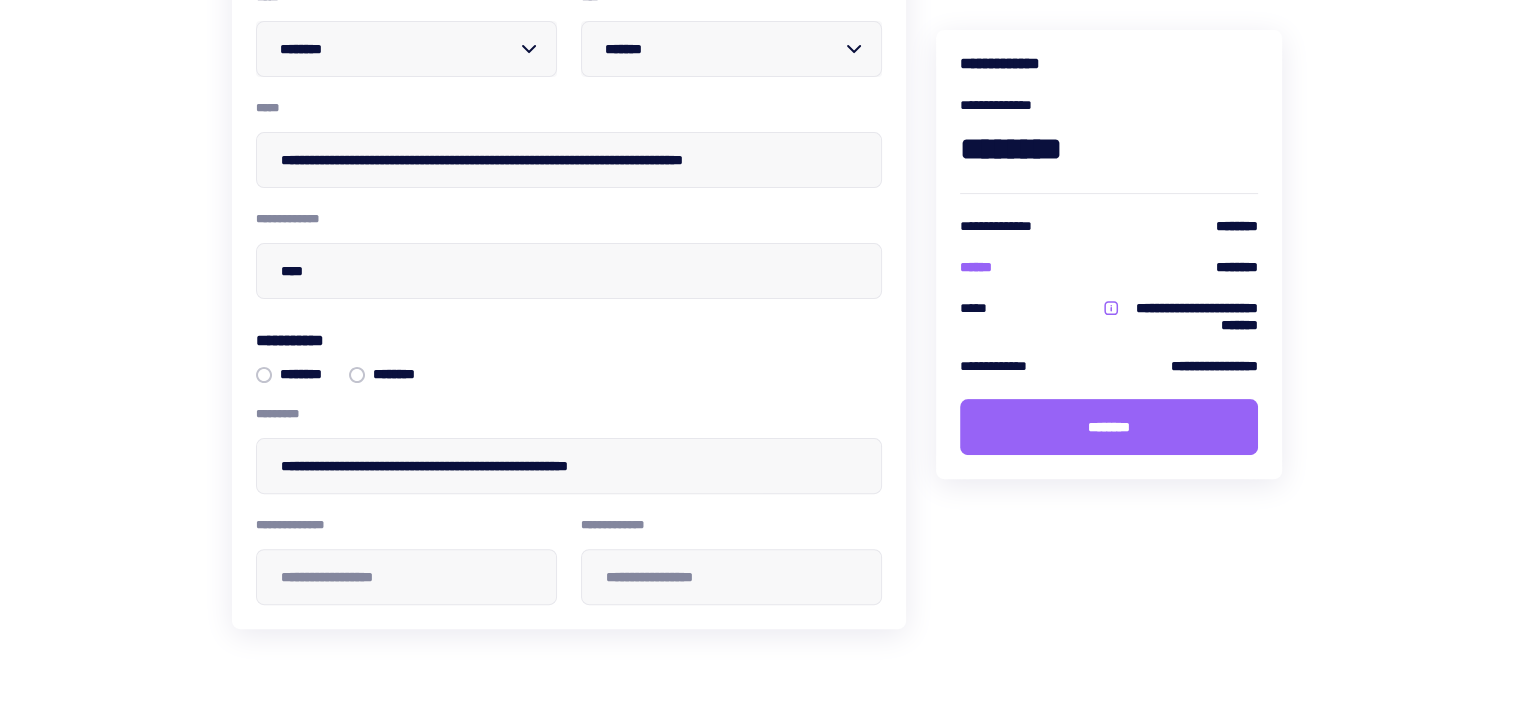 click on "**********" at bounding box center [756, 225] 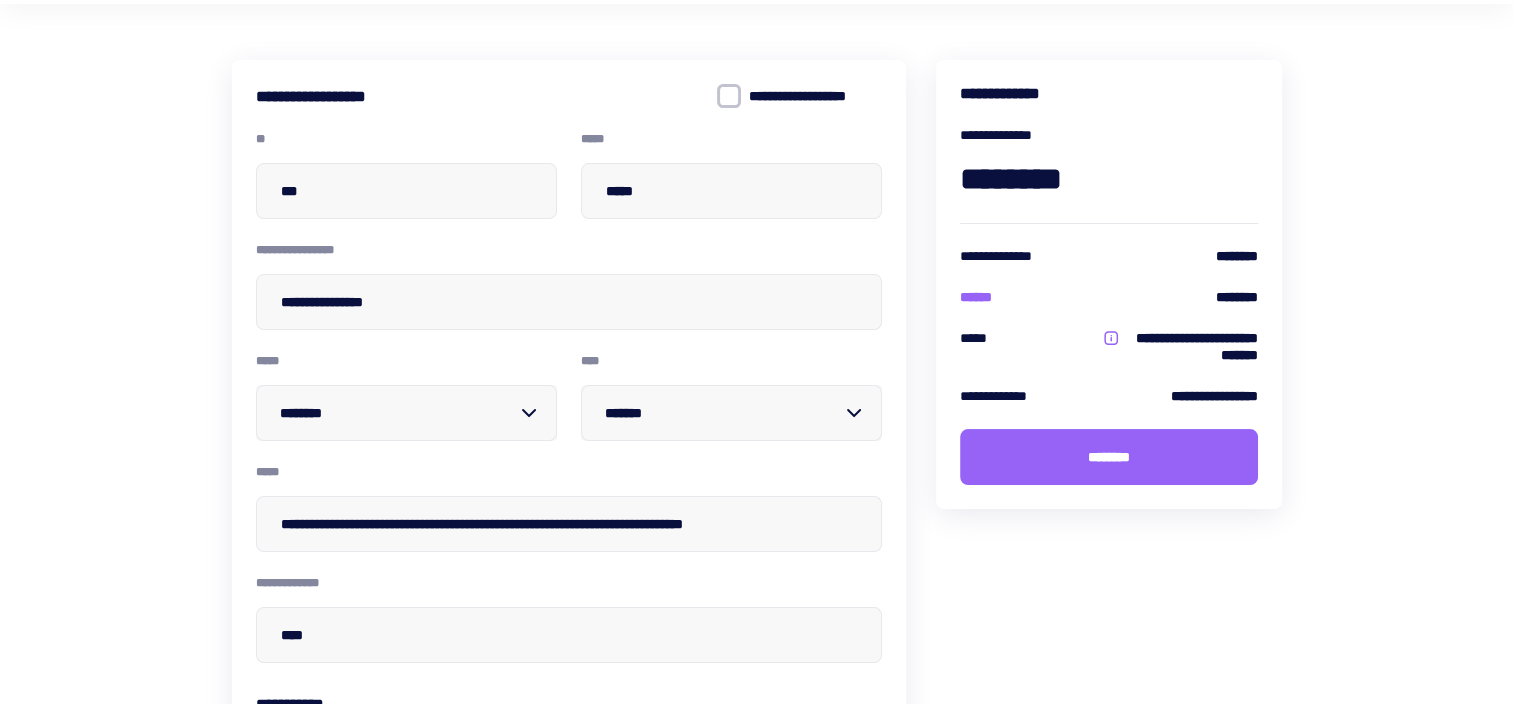 scroll, scrollTop: 104, scrollLeft: 0, axis: vertical 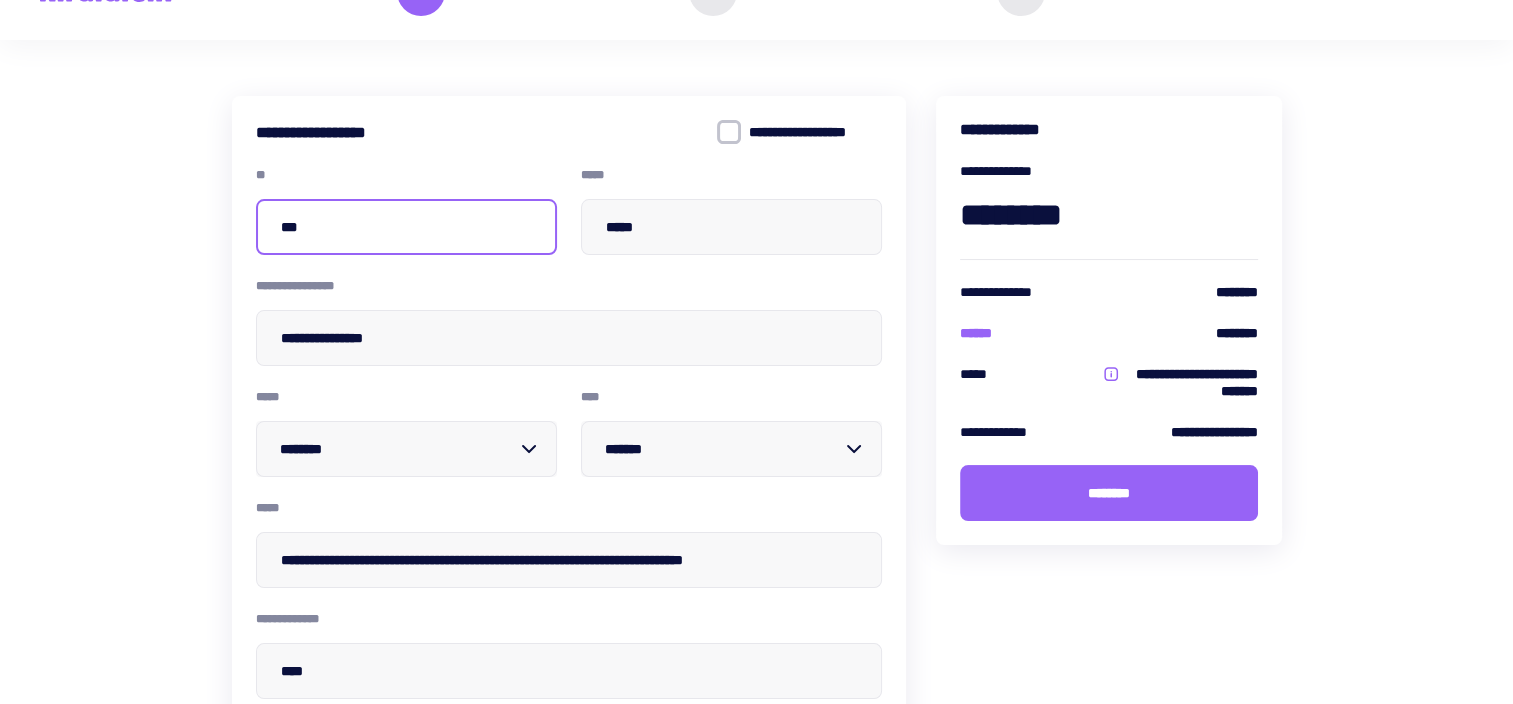 drag, startPoint x: 360, startPoint y: 236, endPoint x: 182, endPoint y: 242, distance: 178.10109 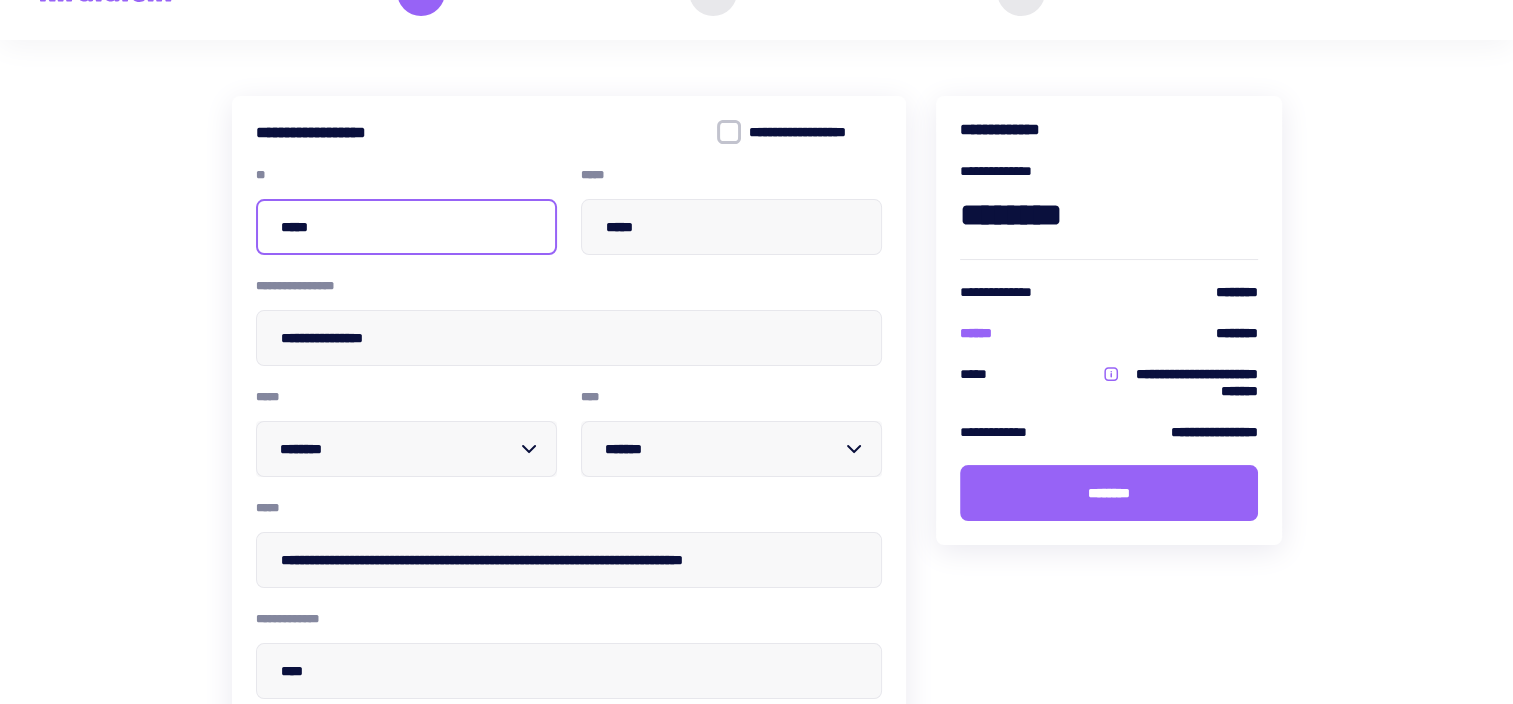 type on "*****" 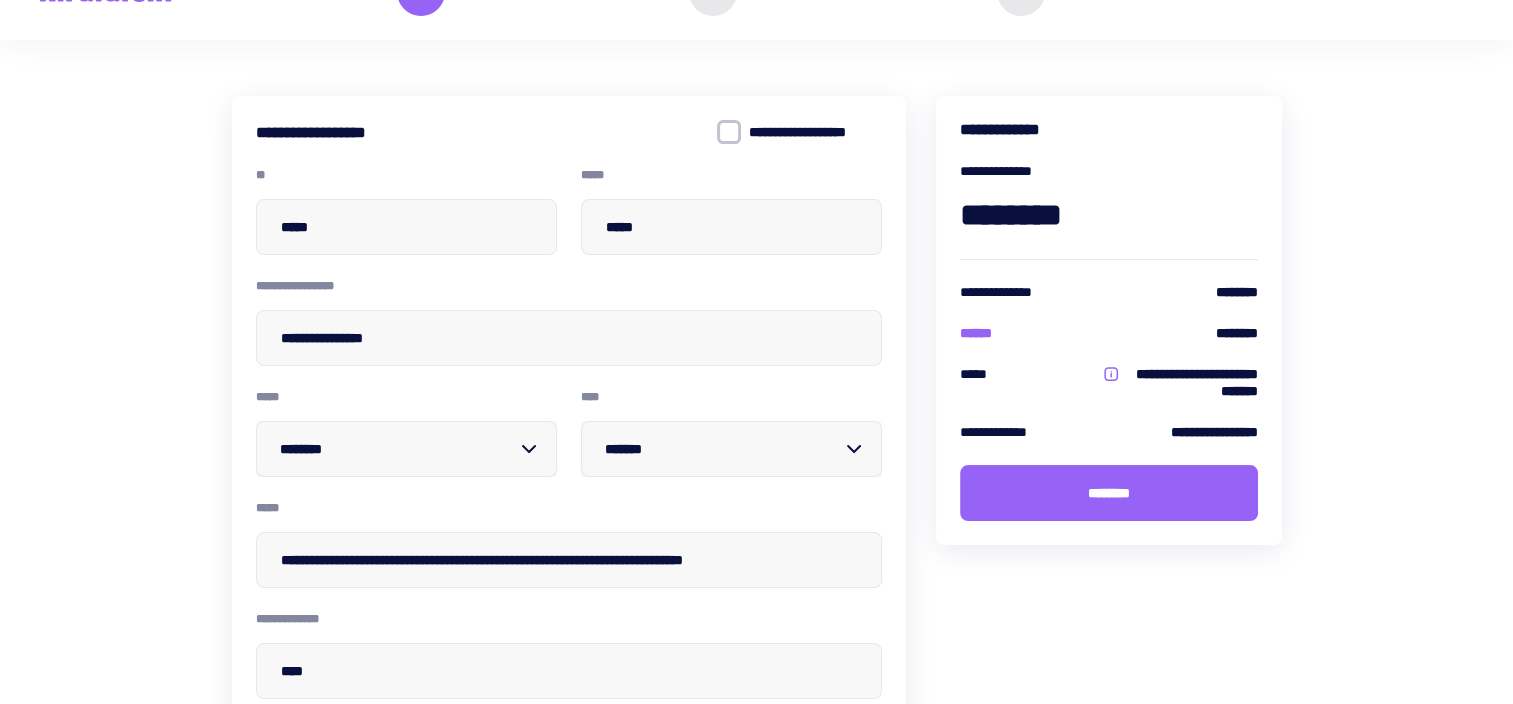 click on "**********" at bounding box center (756, 625) 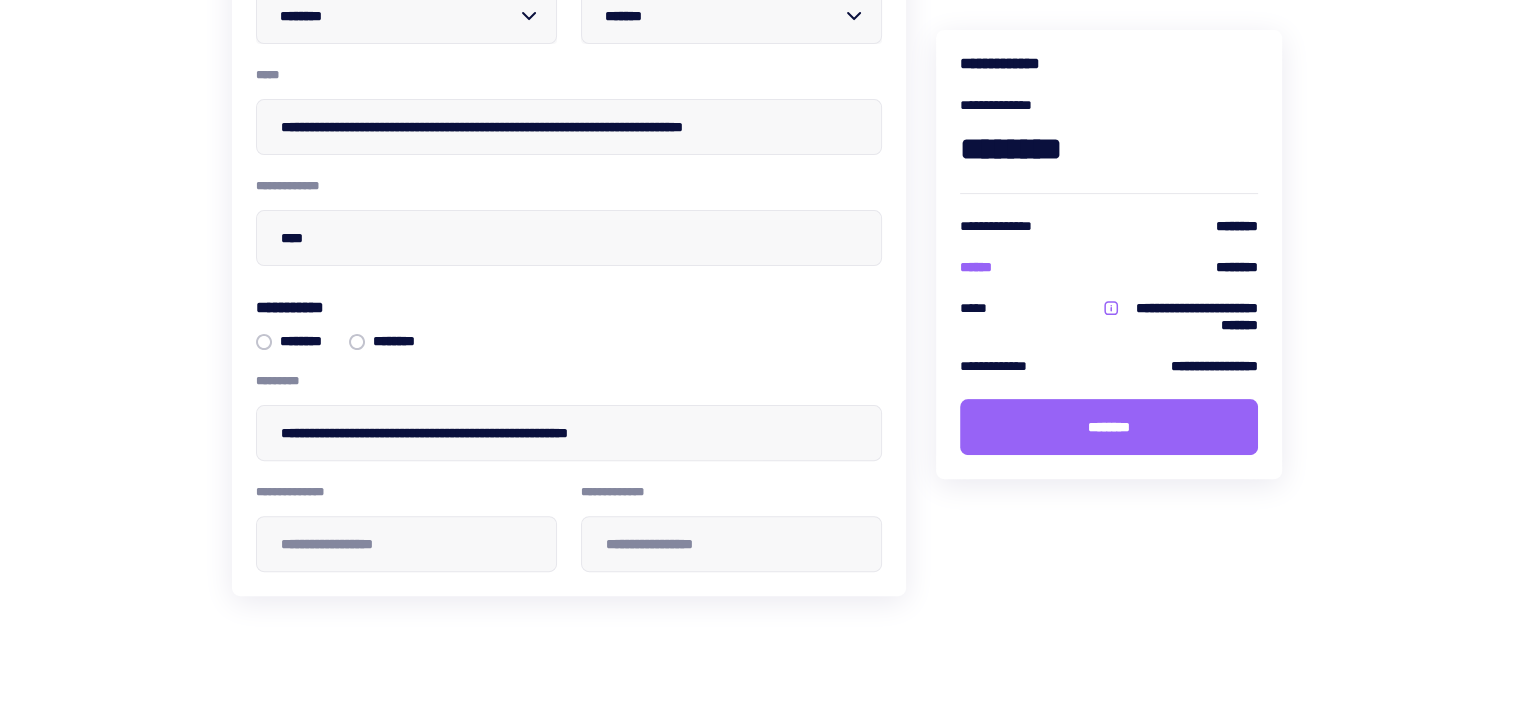 scroll, scrollTop: 555, scrollLeft: 0, axis: vertical 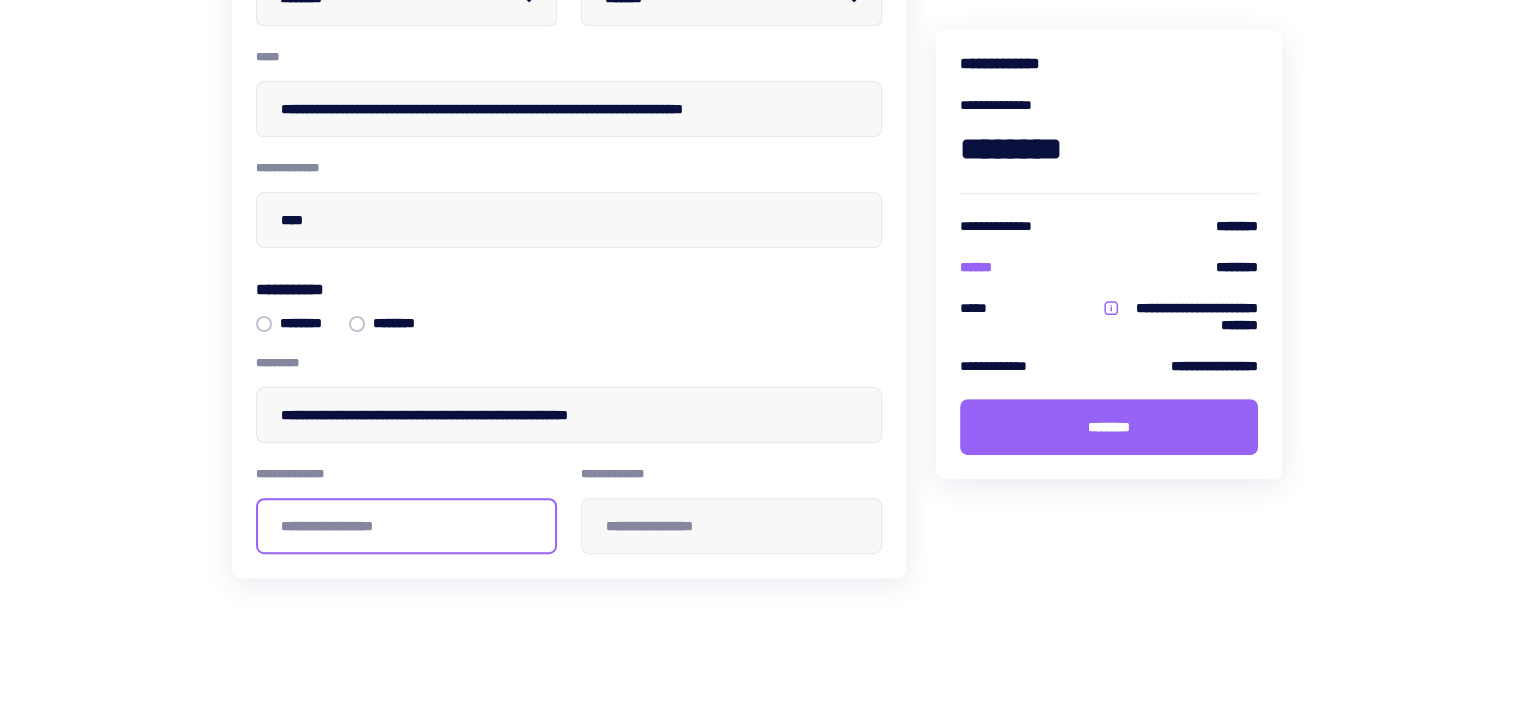 click at bounding box center (406, 526) 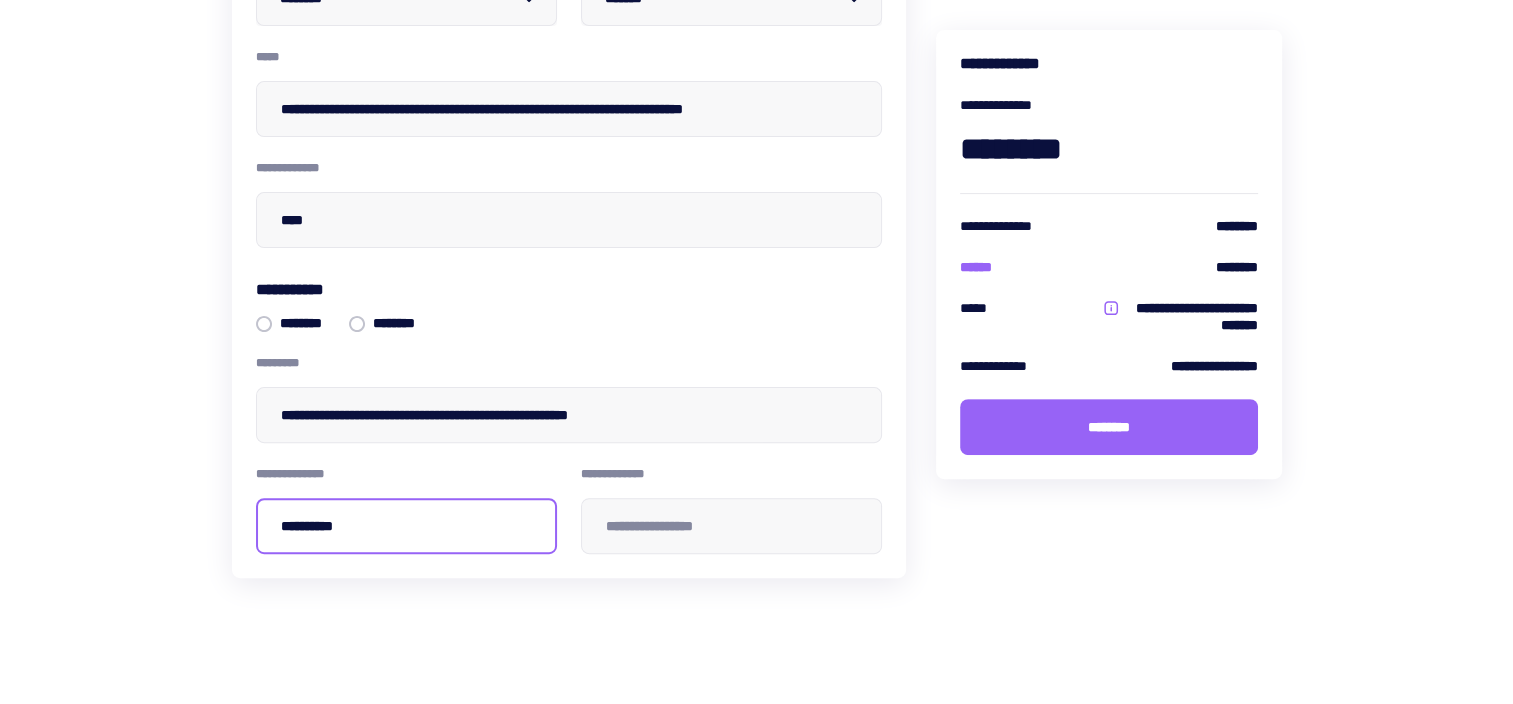 type on "**********" 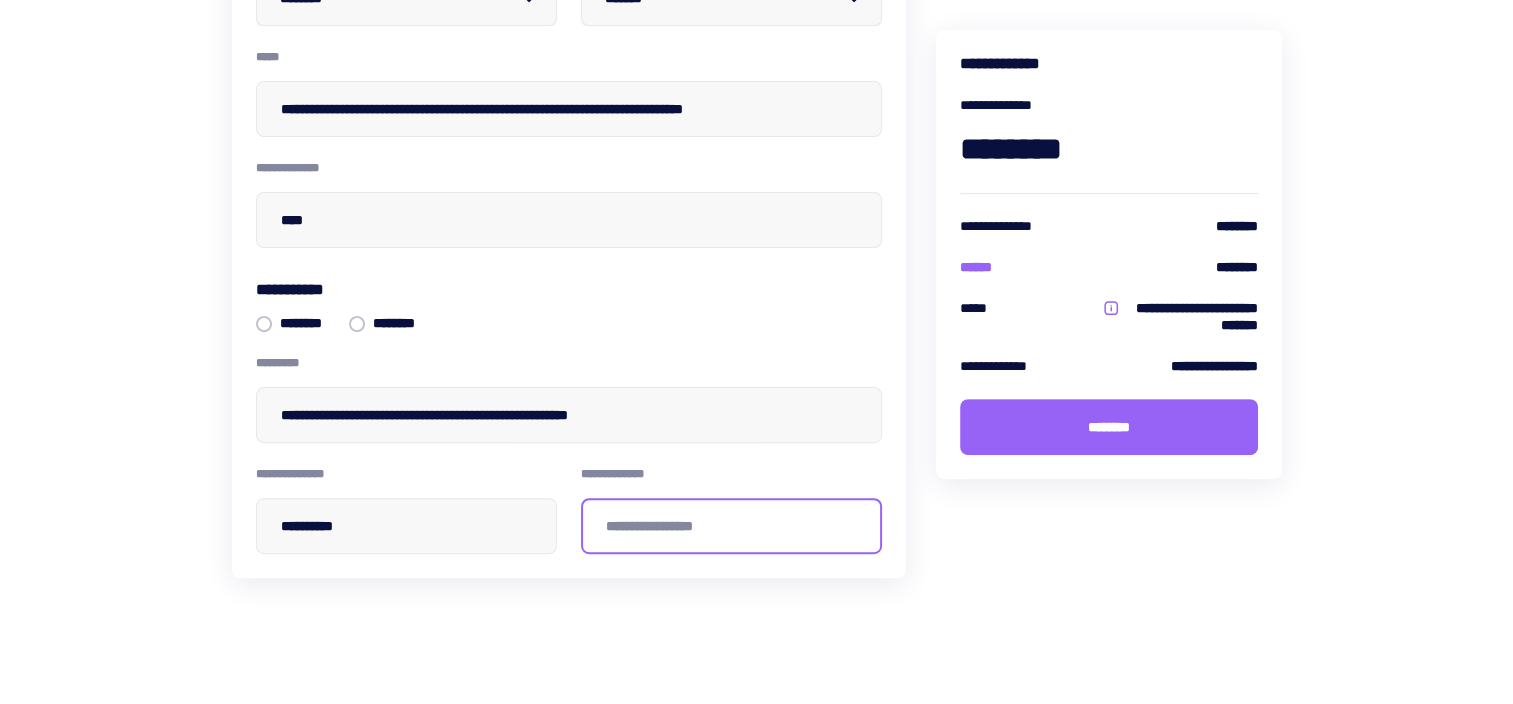 click at bounding box center (731, 526) 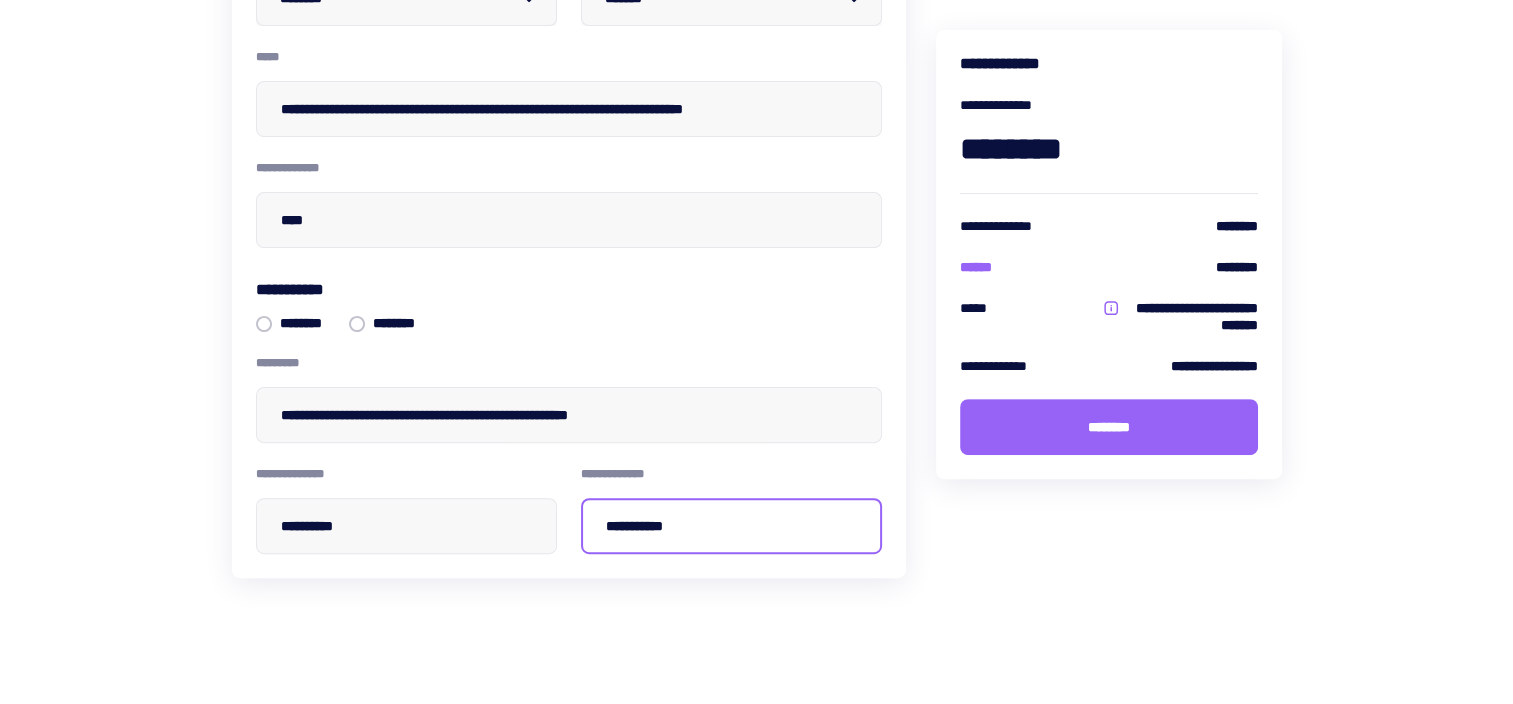 type on "**********" 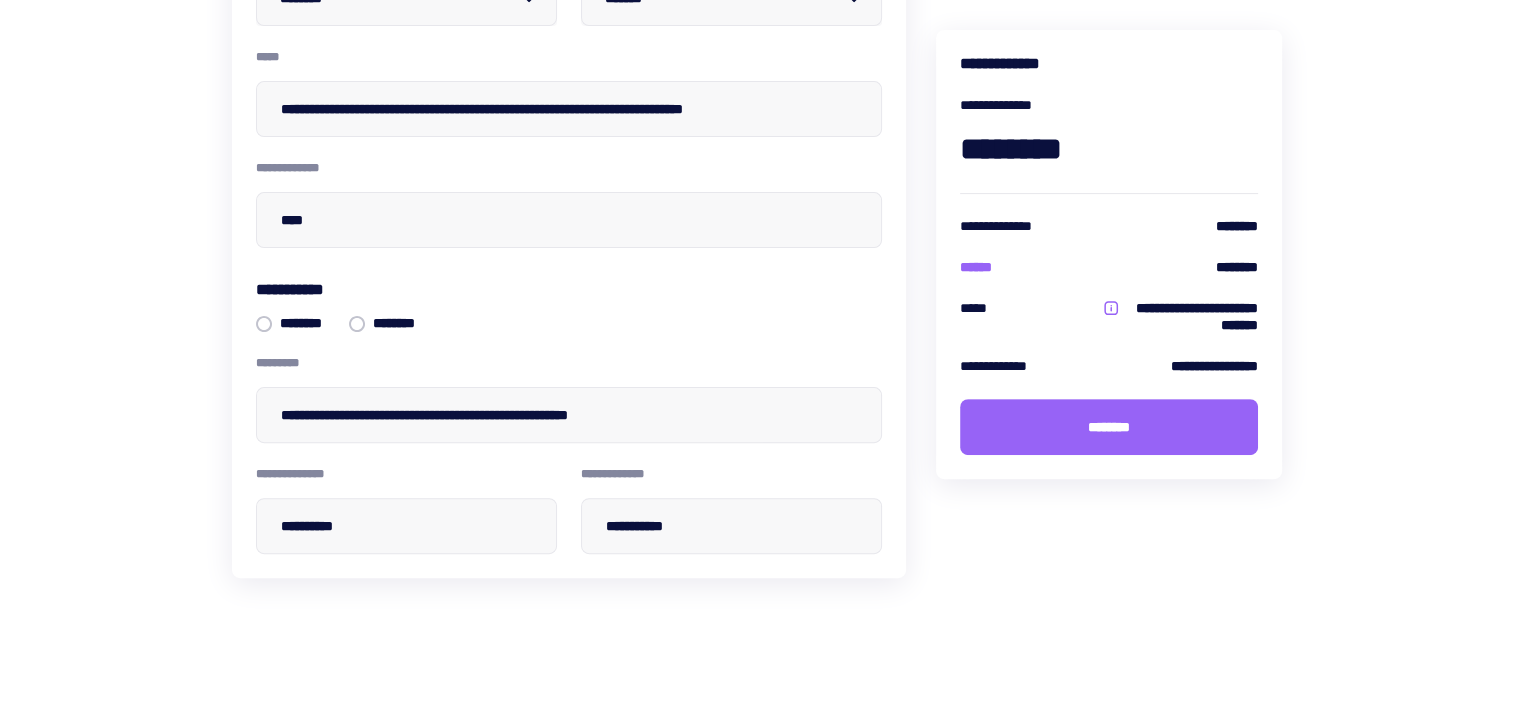 click on "**********" at bounding box center [756, 174] 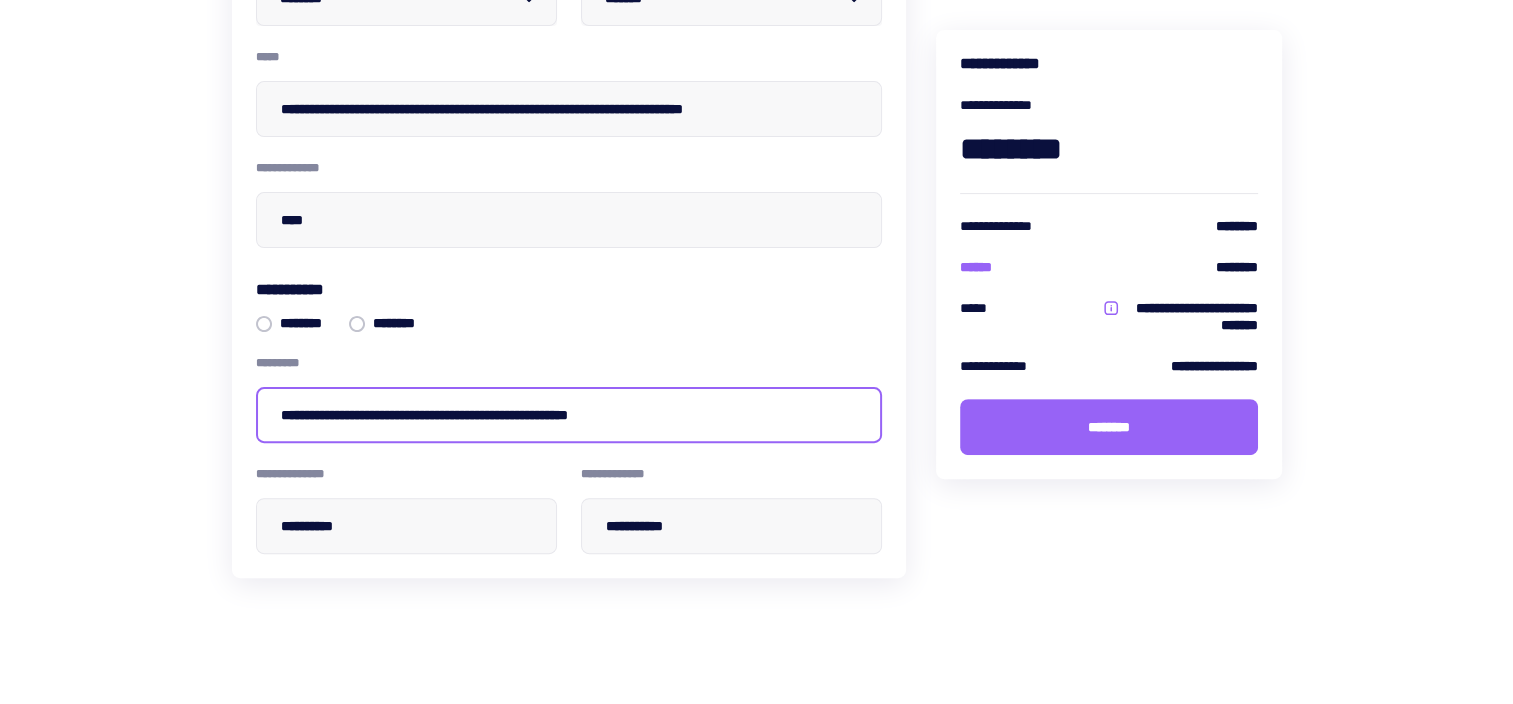 click on "**********" at bounding box center [569, 415] 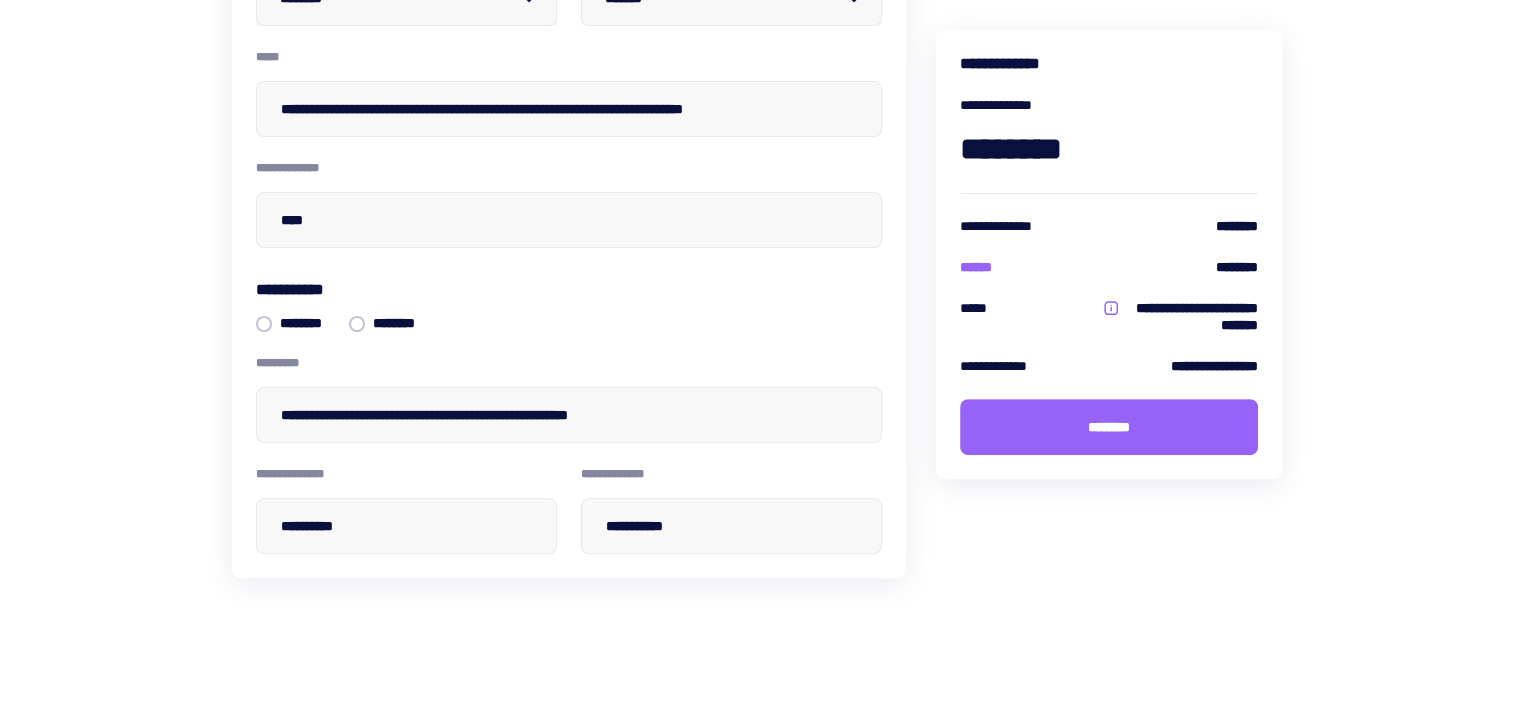 click on "**********" at bounding box center (1109, 126) 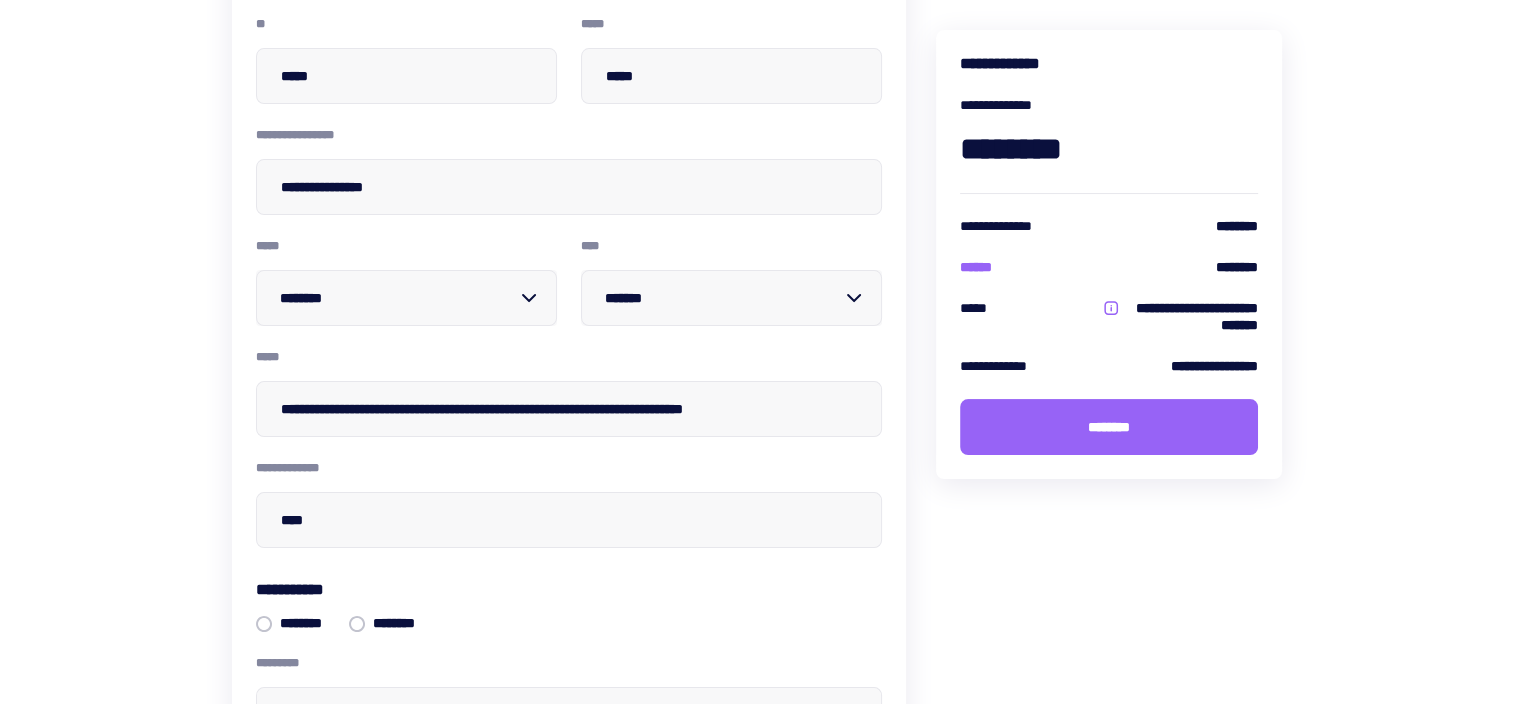 scroll, scrollTop: 155, scrollLeft: 0, axis: vertical 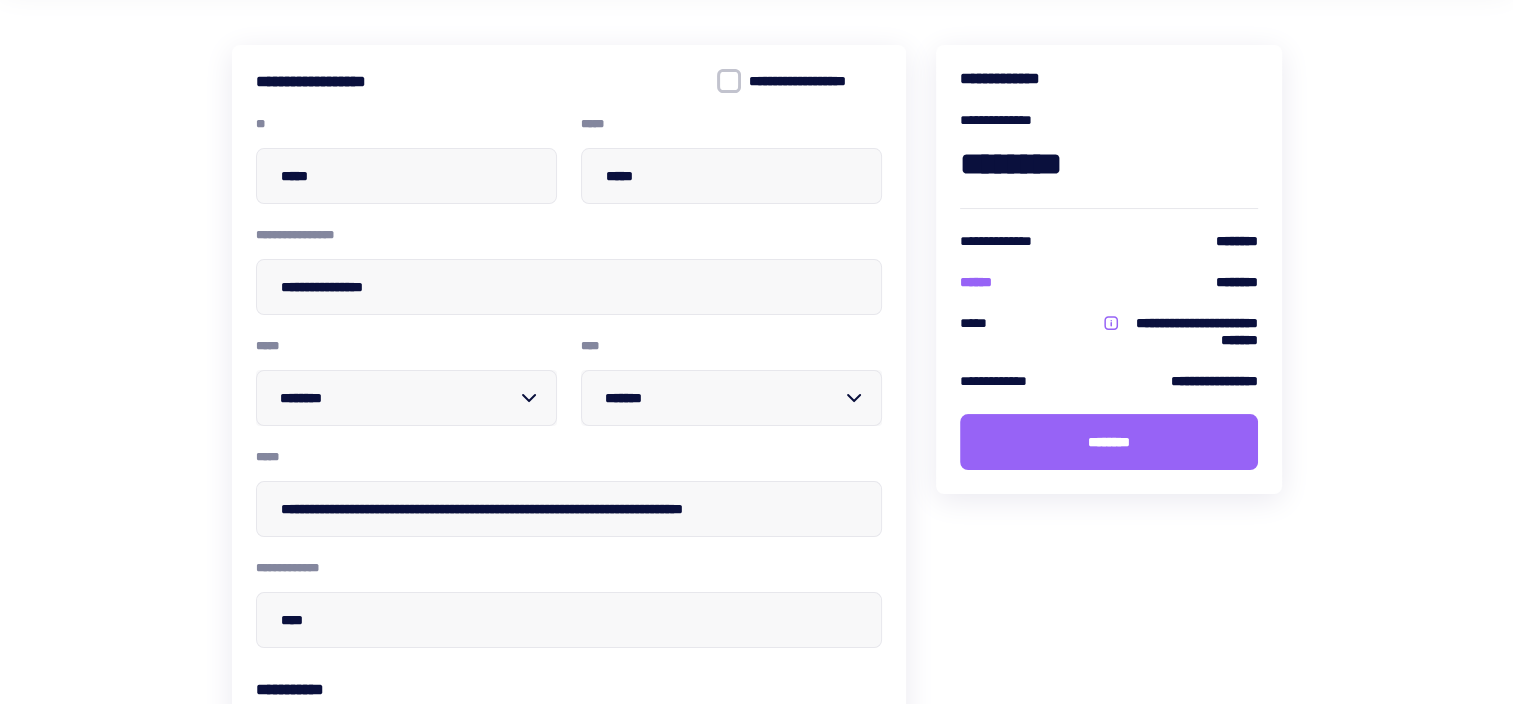 click on "********" at bounding box center (1109, 442) 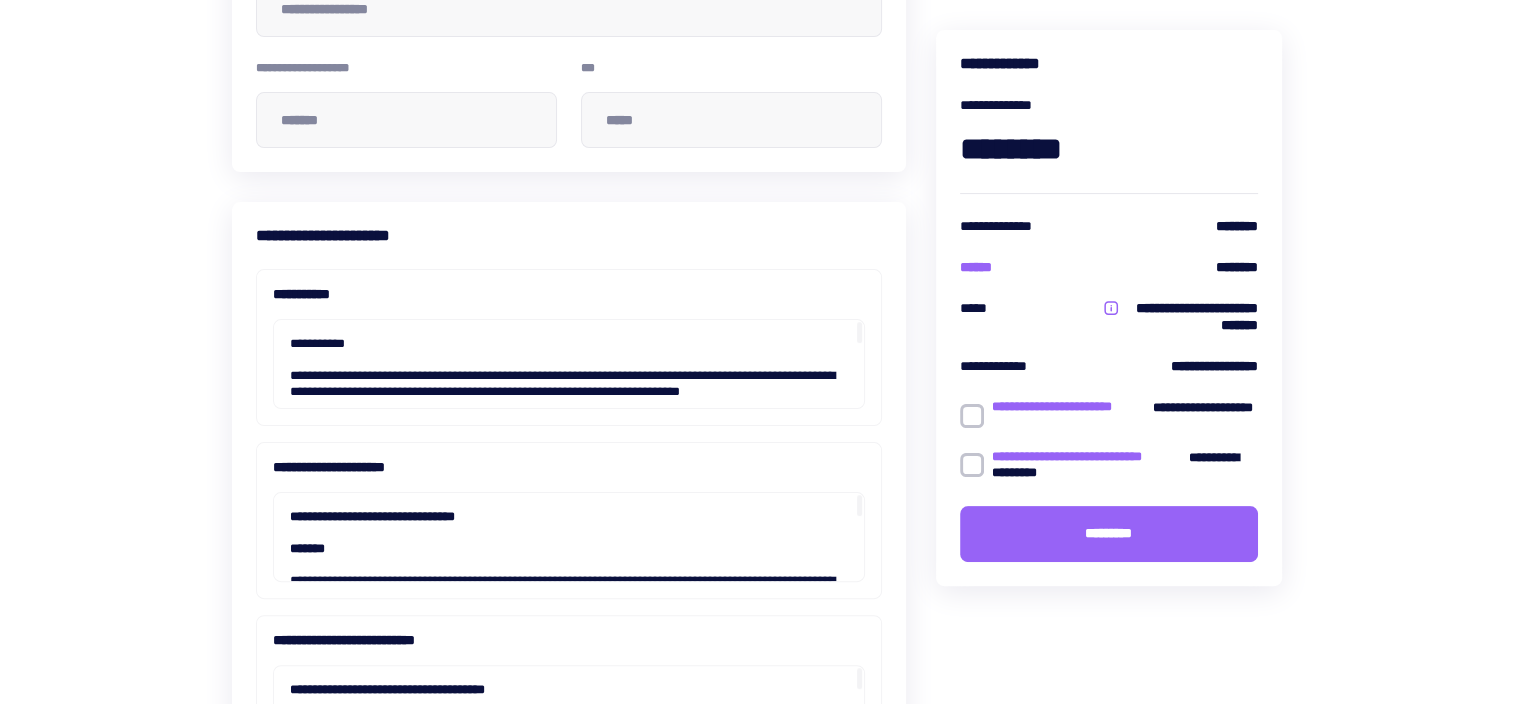 scroll, scrollTop: 600, scrollLeft: 0, axis: vertical 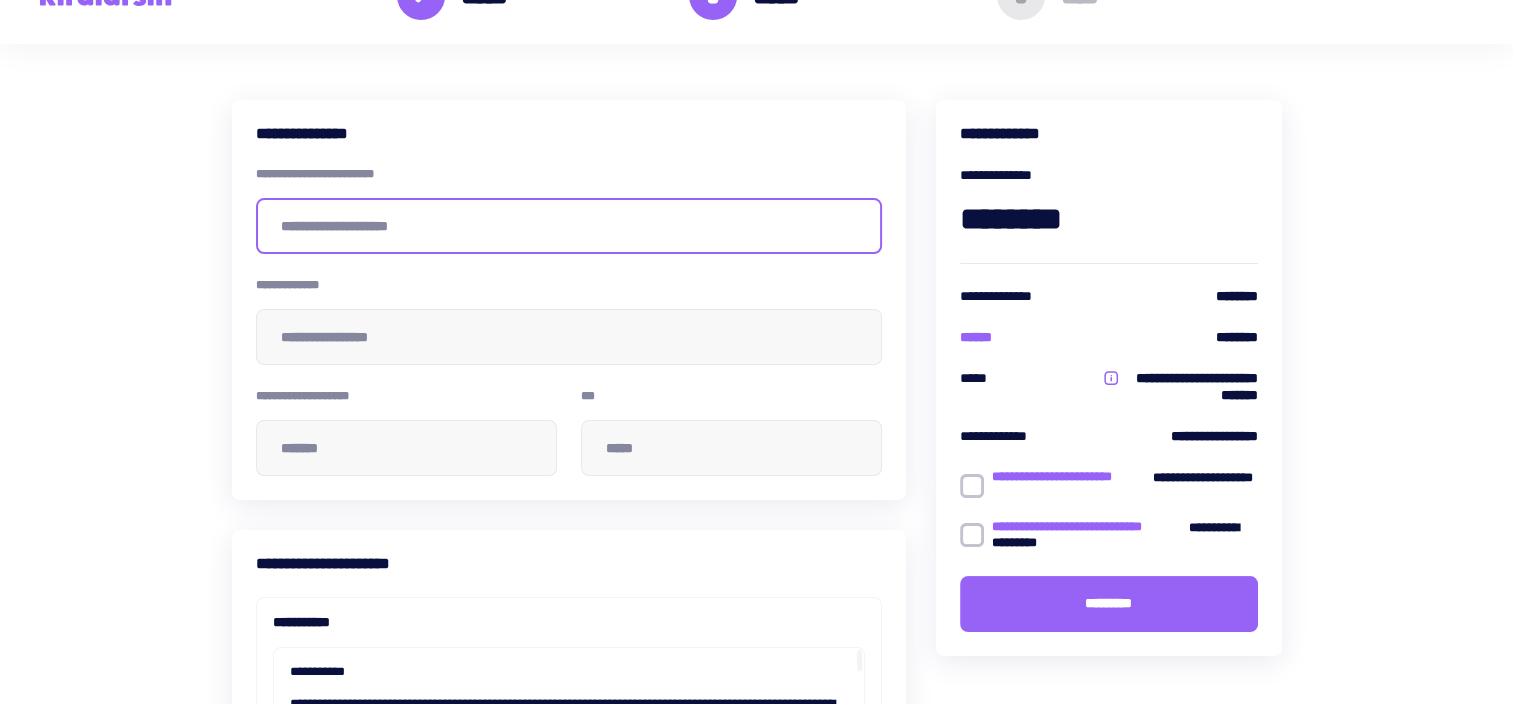 click at bounding box center (569, 226) 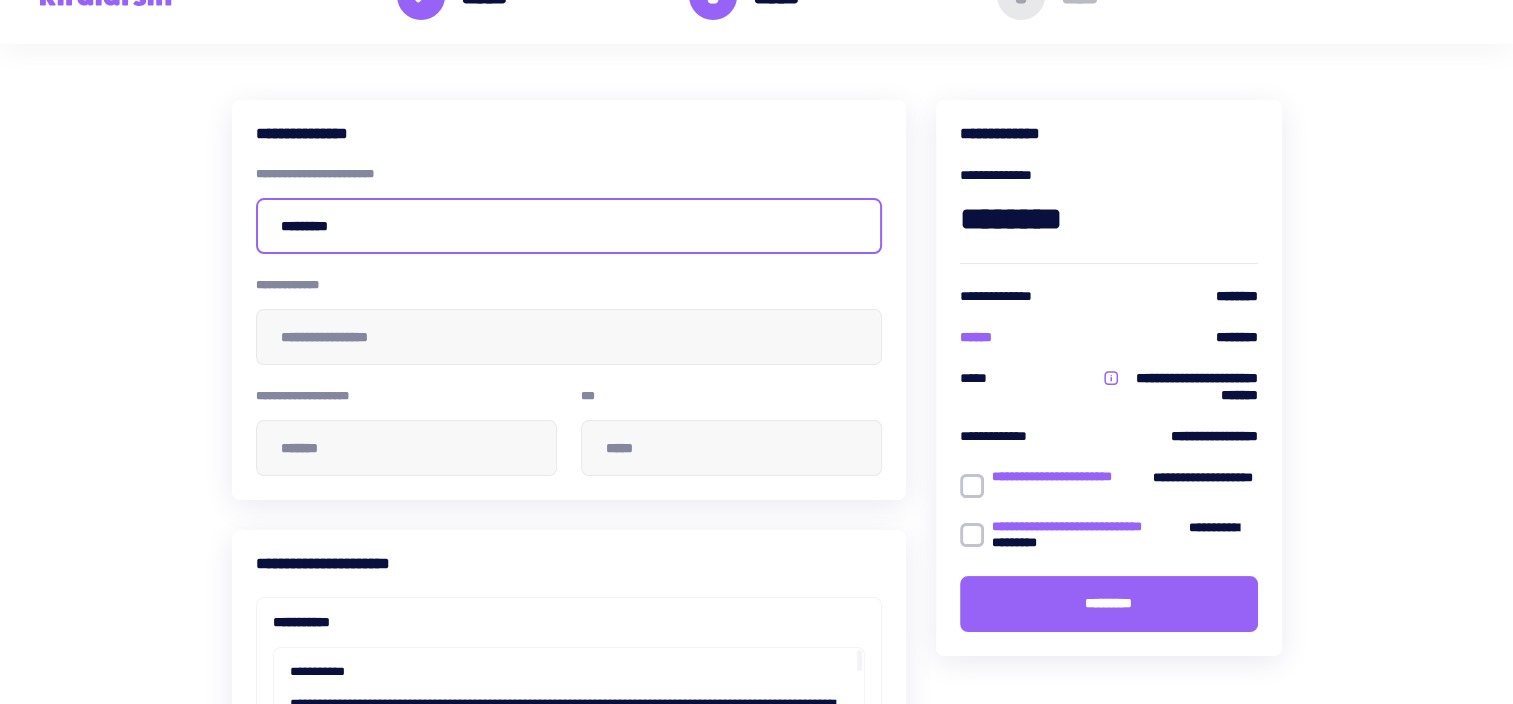 type on "*********" 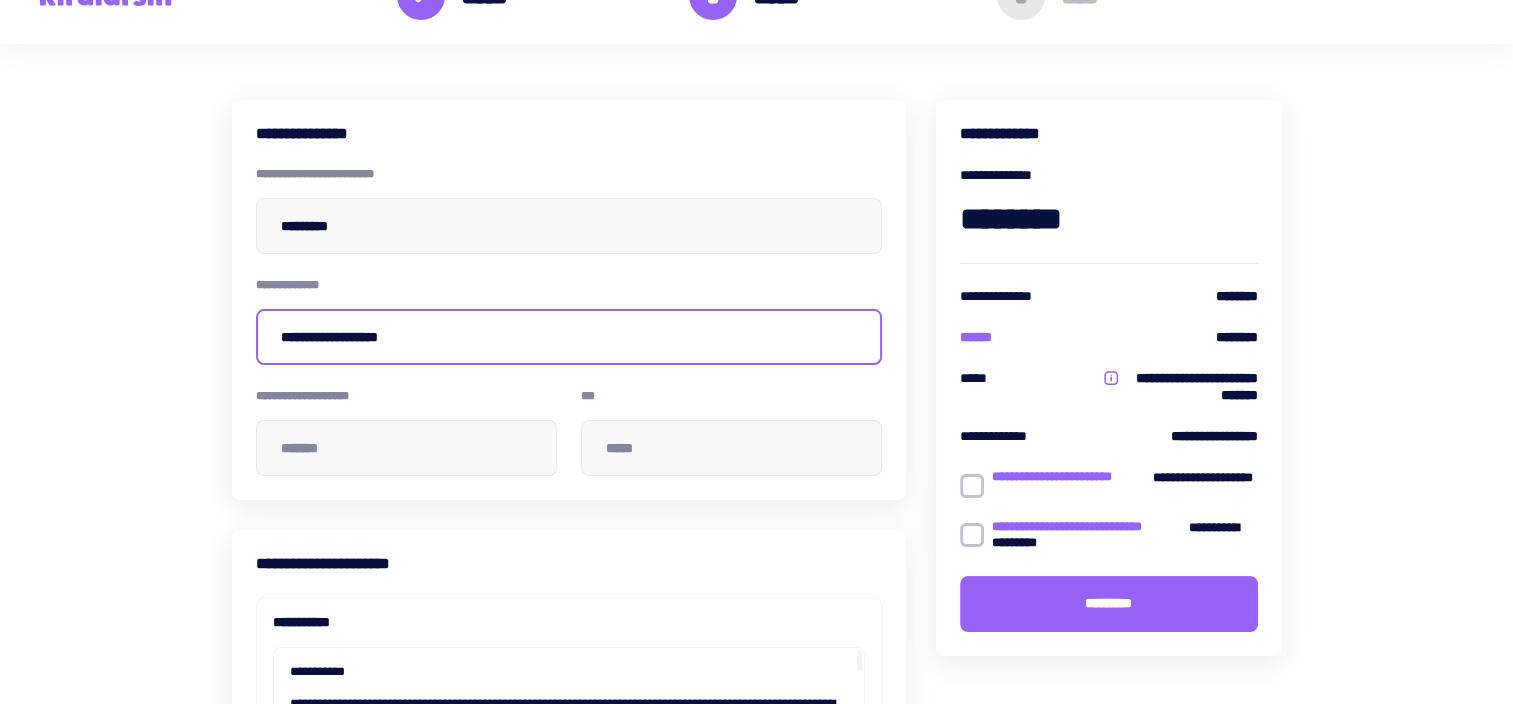 type on "**********" 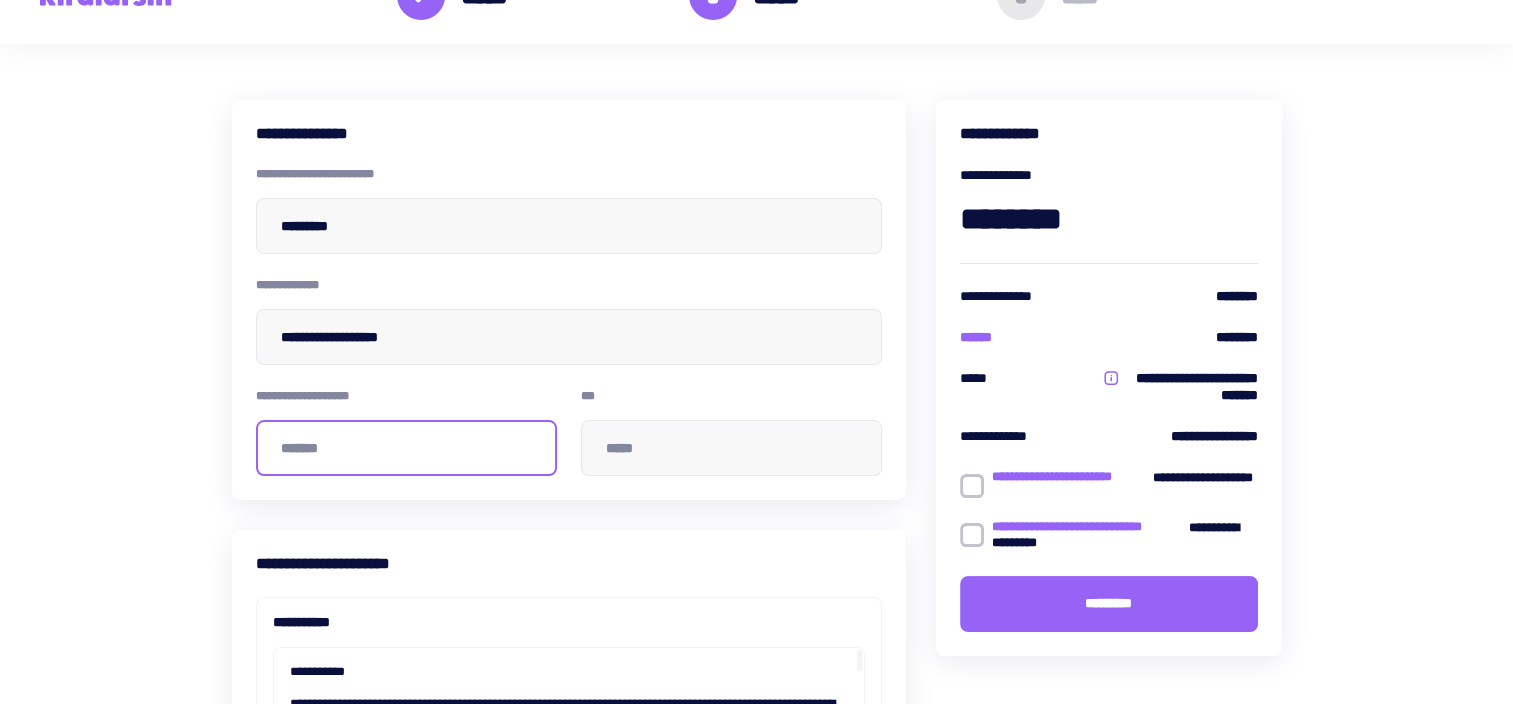 click at bounding box center [406, 448] 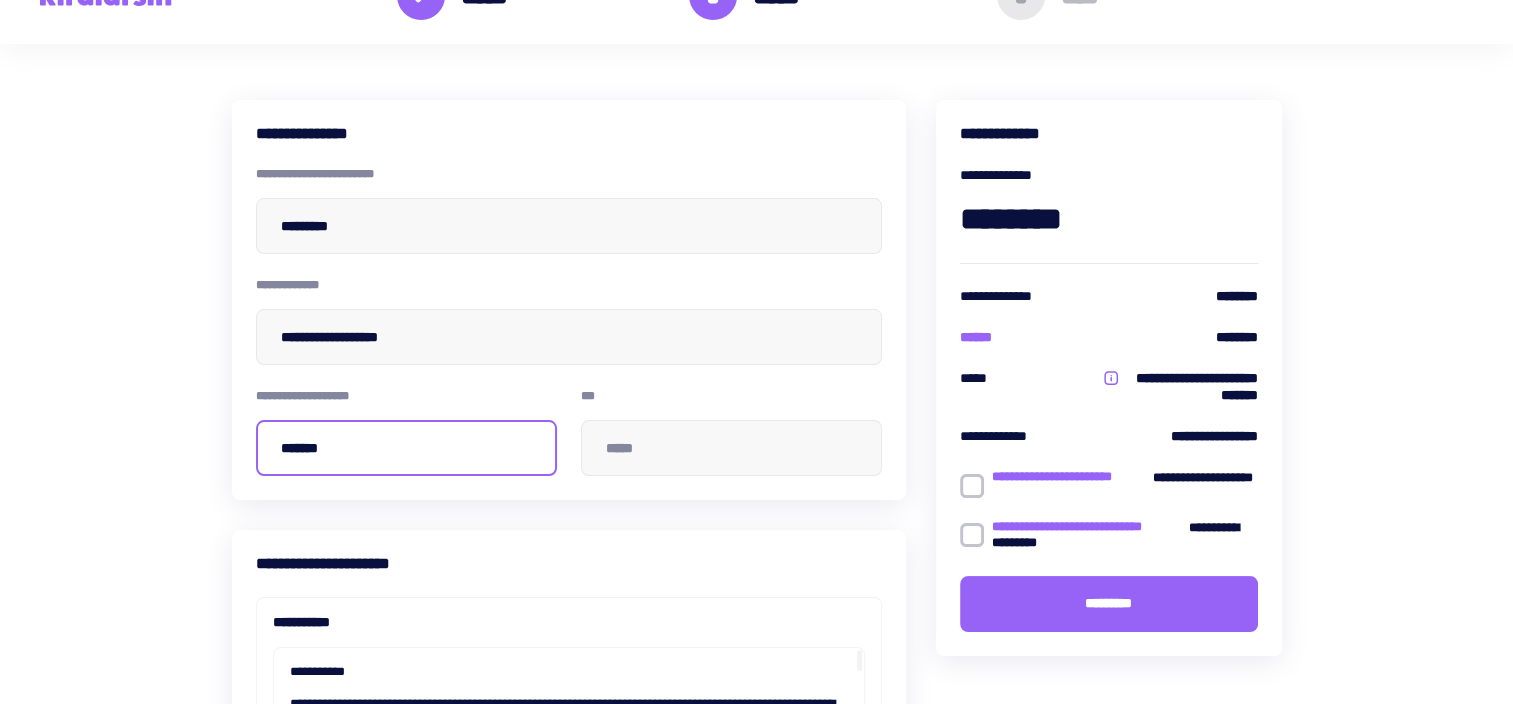 type on "*****" 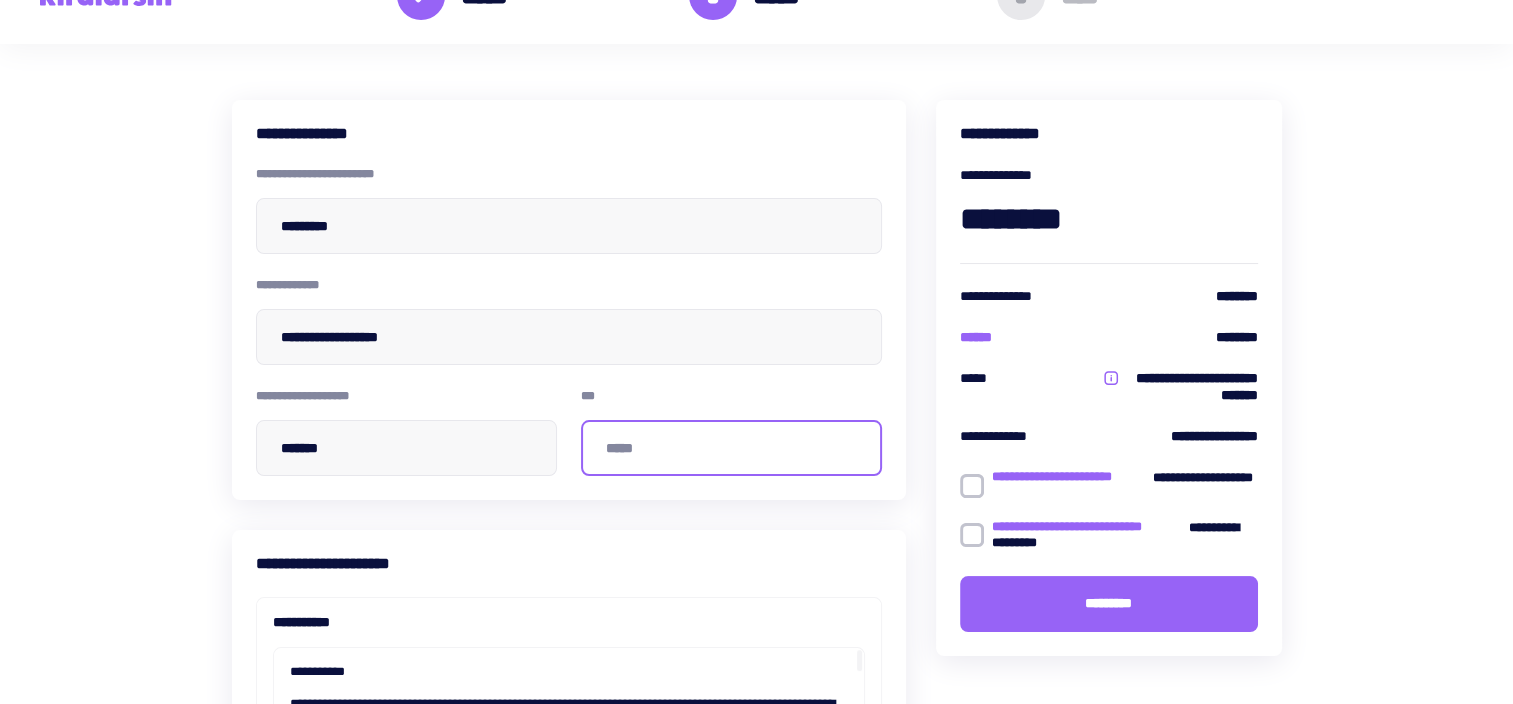 click at bounding box center (731, 448) 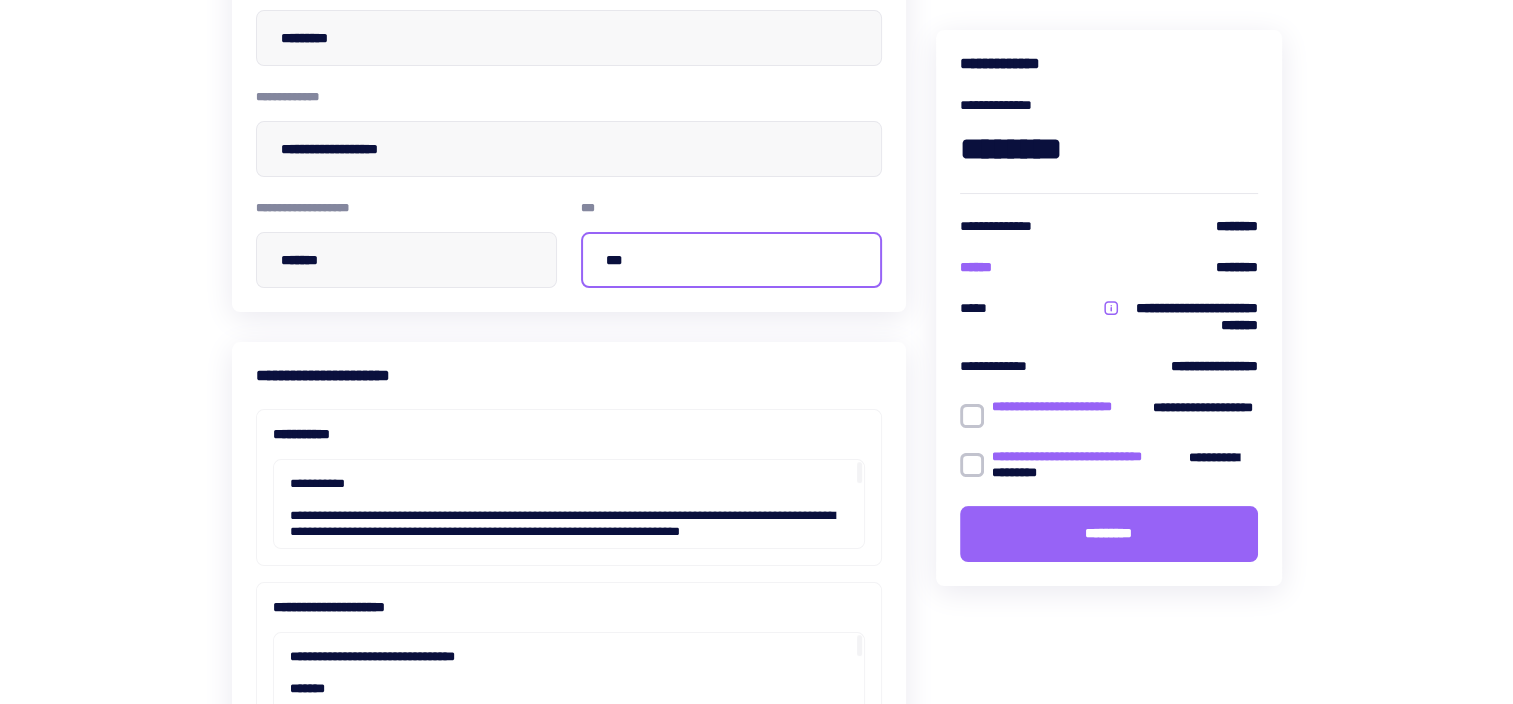 scroll, scrollTop: 300, scrollLeft: 0, axis: vertical 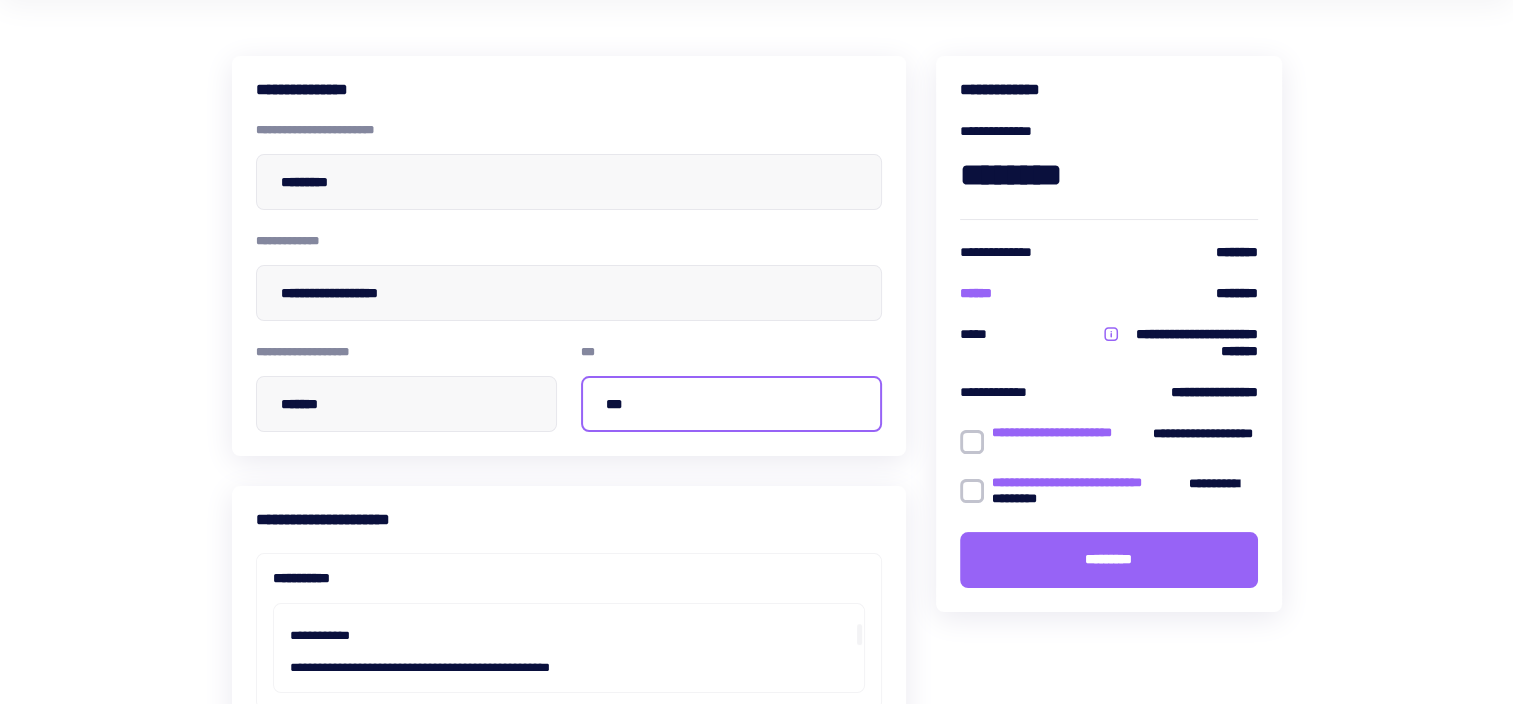 type on "***" 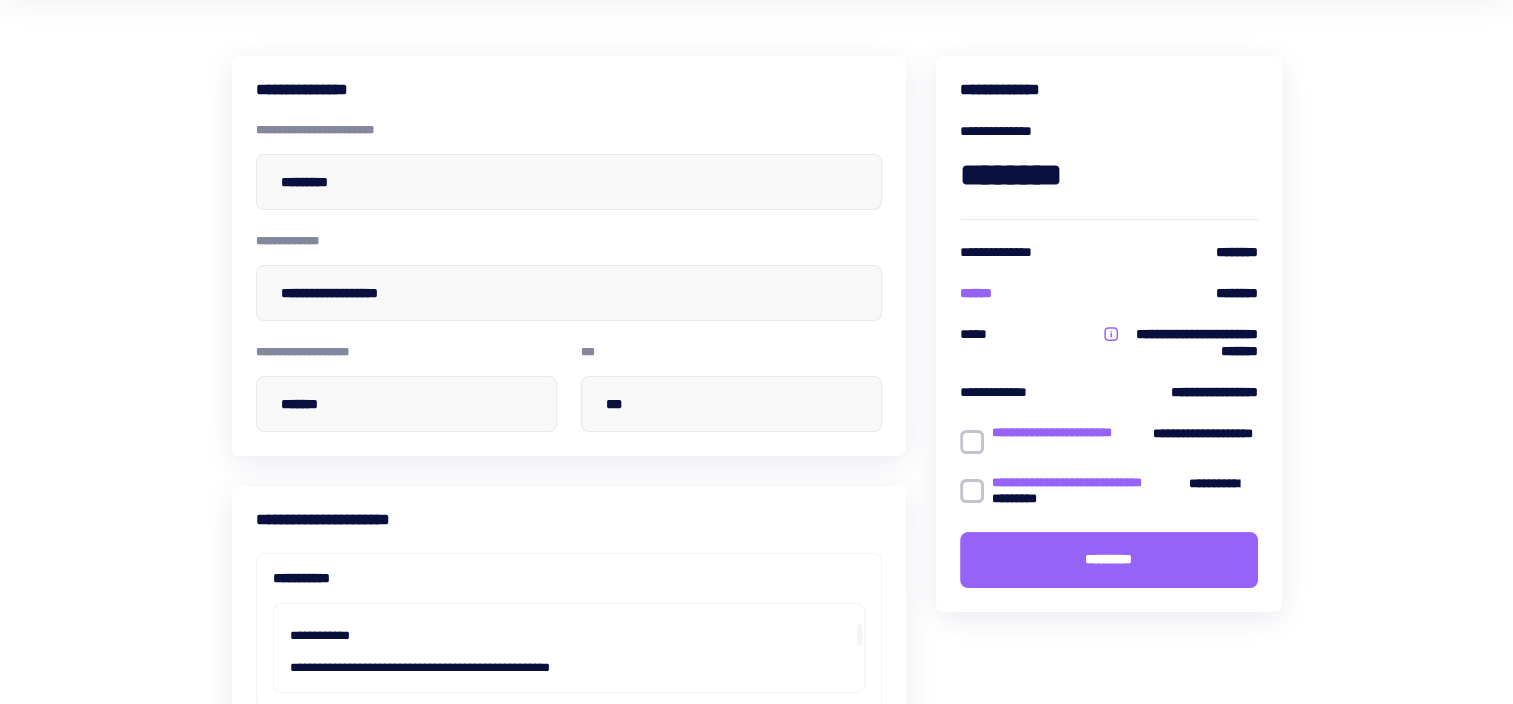 click at bounding box center [972, 442] 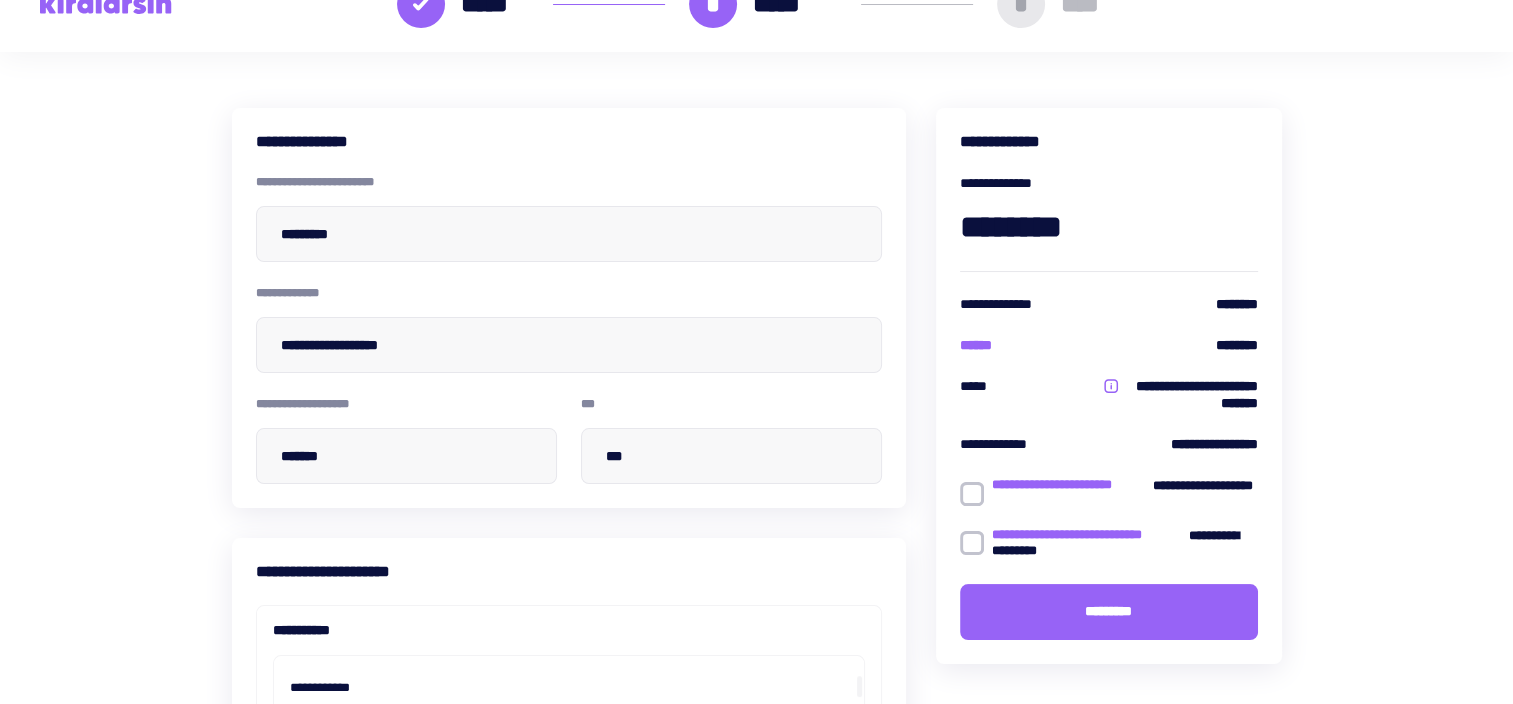 scroll, scrollTop: 44, scrollLeft: 0, axis: vertical 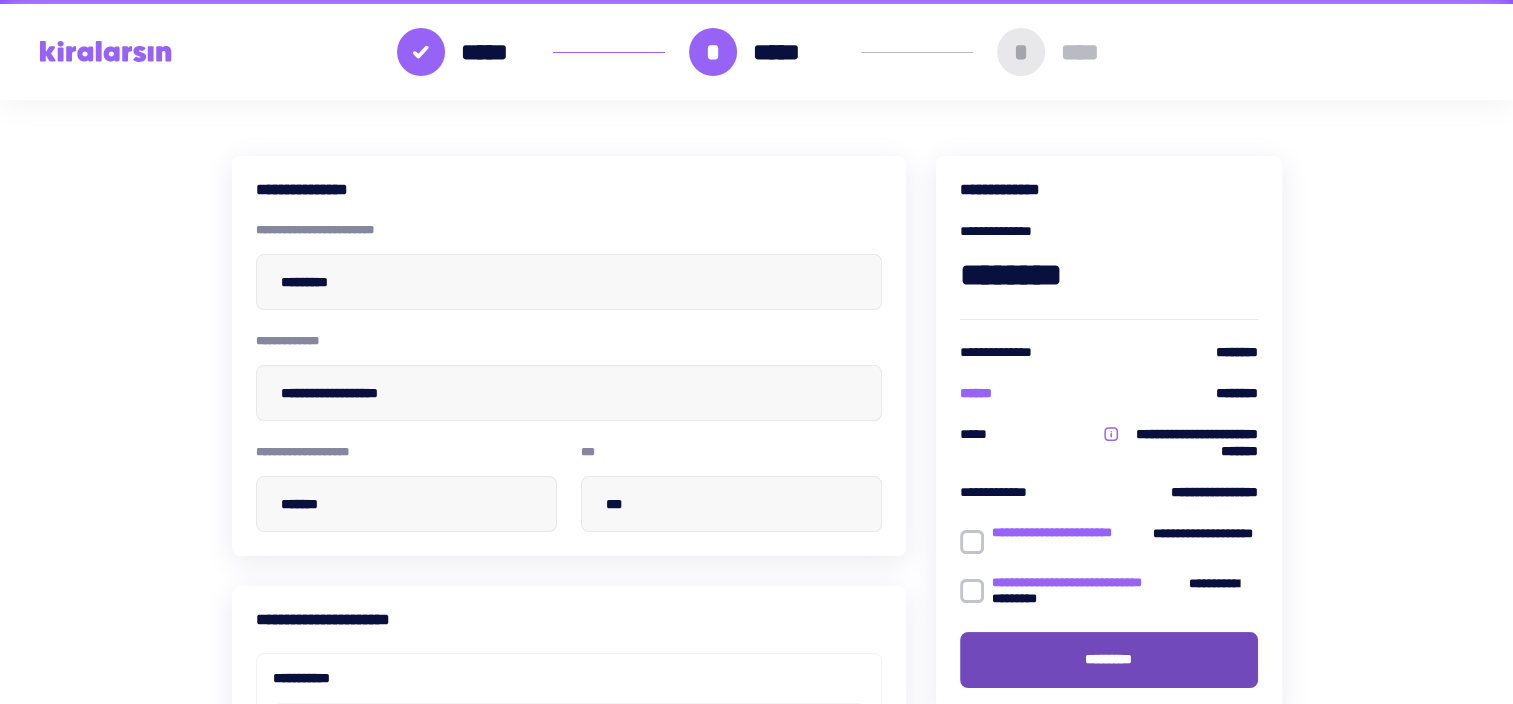 click on "*********" at bounding box center [1109, 660] 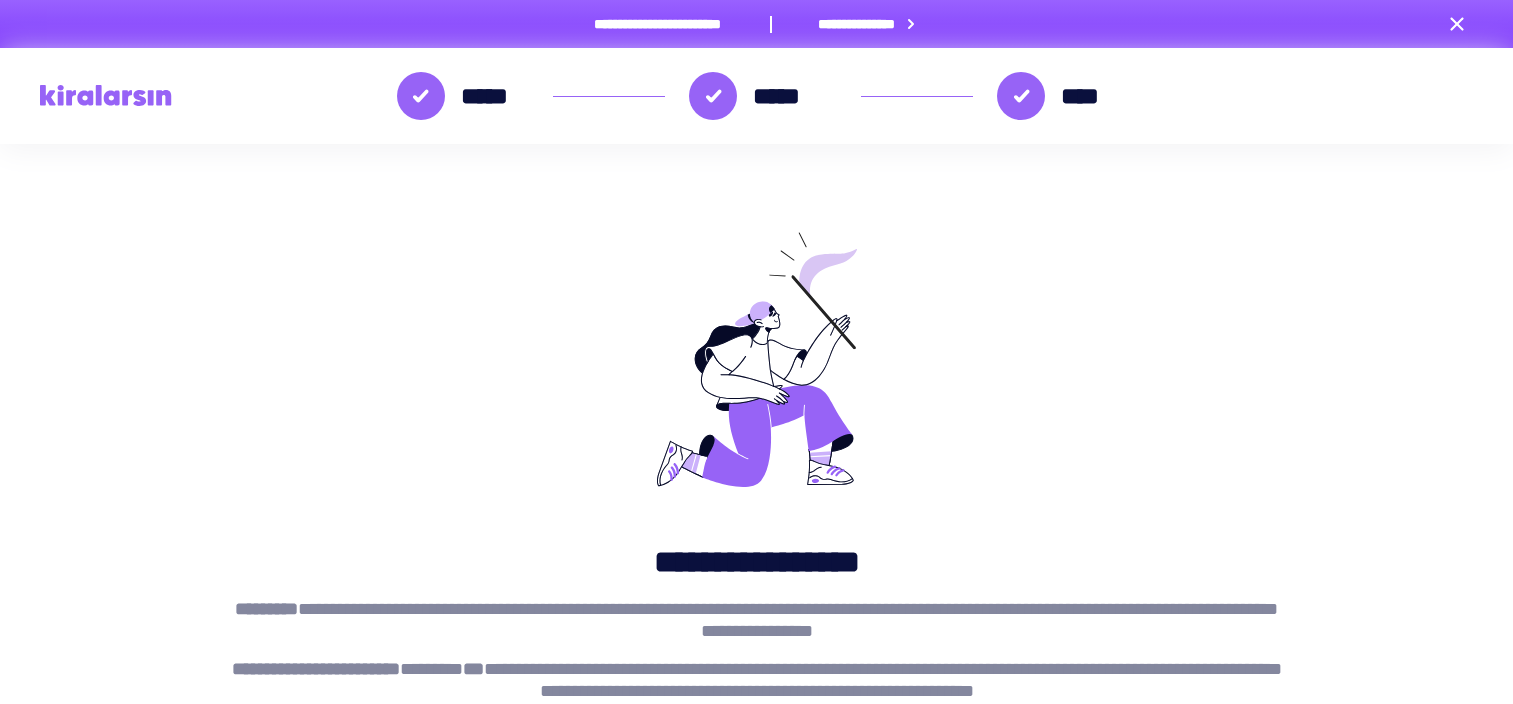 scroll, scrollTop: 0, scrollLeft: 0, axis: both 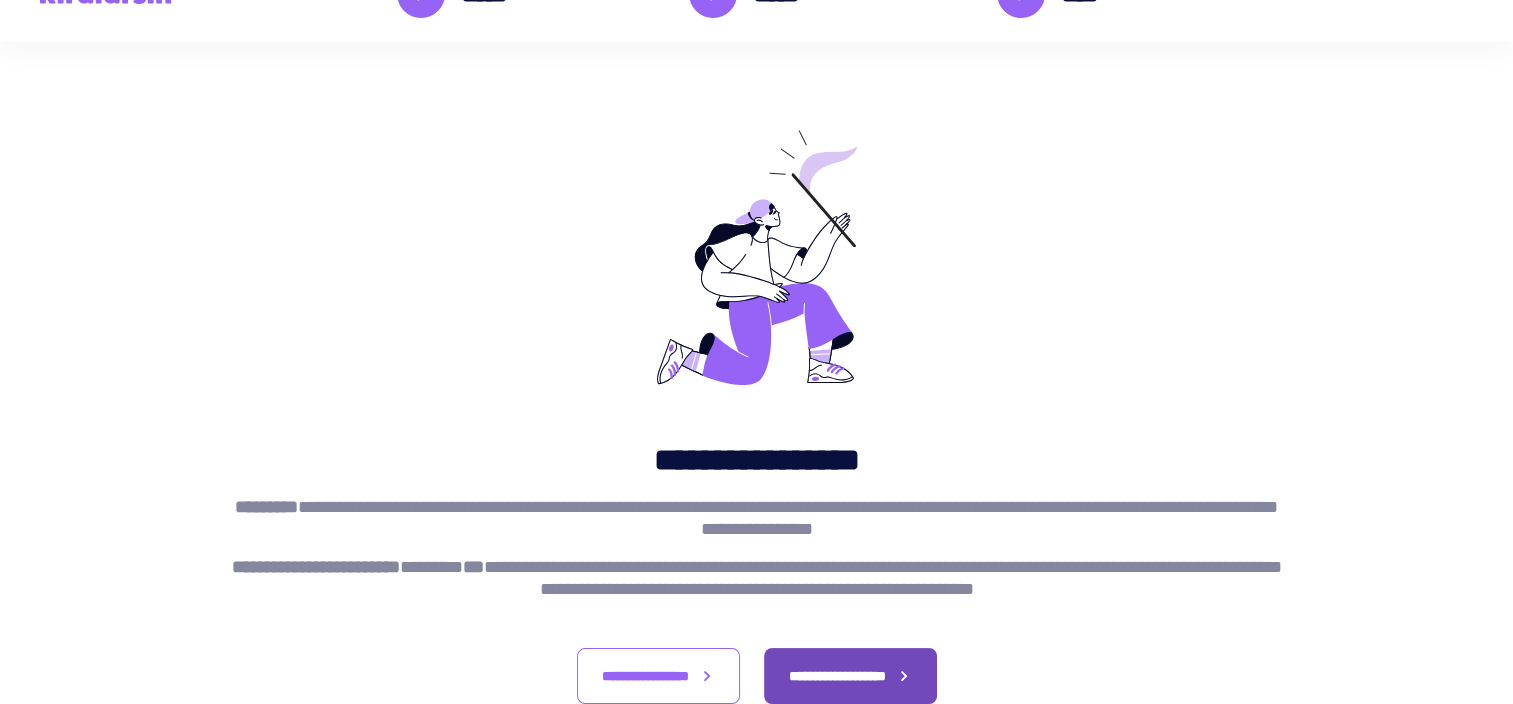 click on "**********" at bounding box center [837, 676] 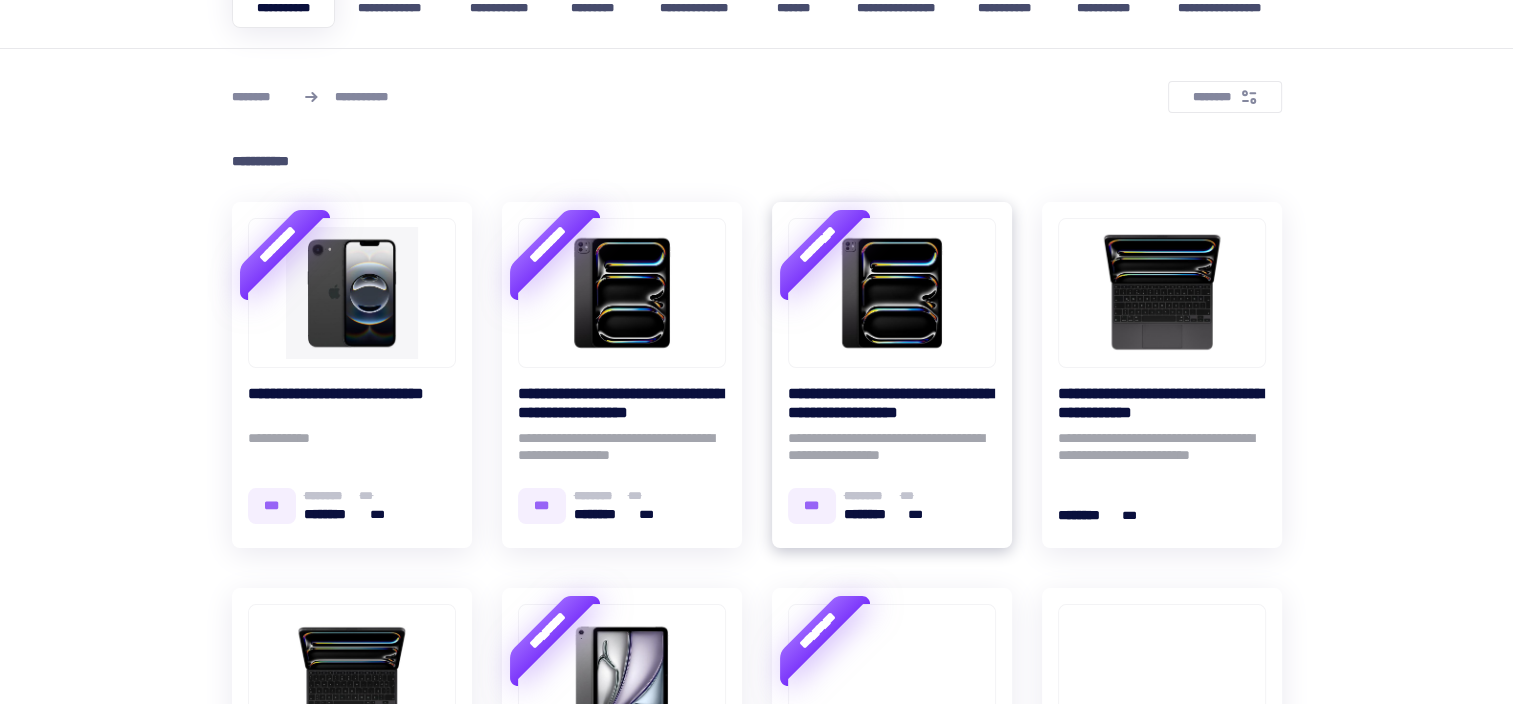 scroll, scrollTop: 0, scrollLeft: 0, axis: both 